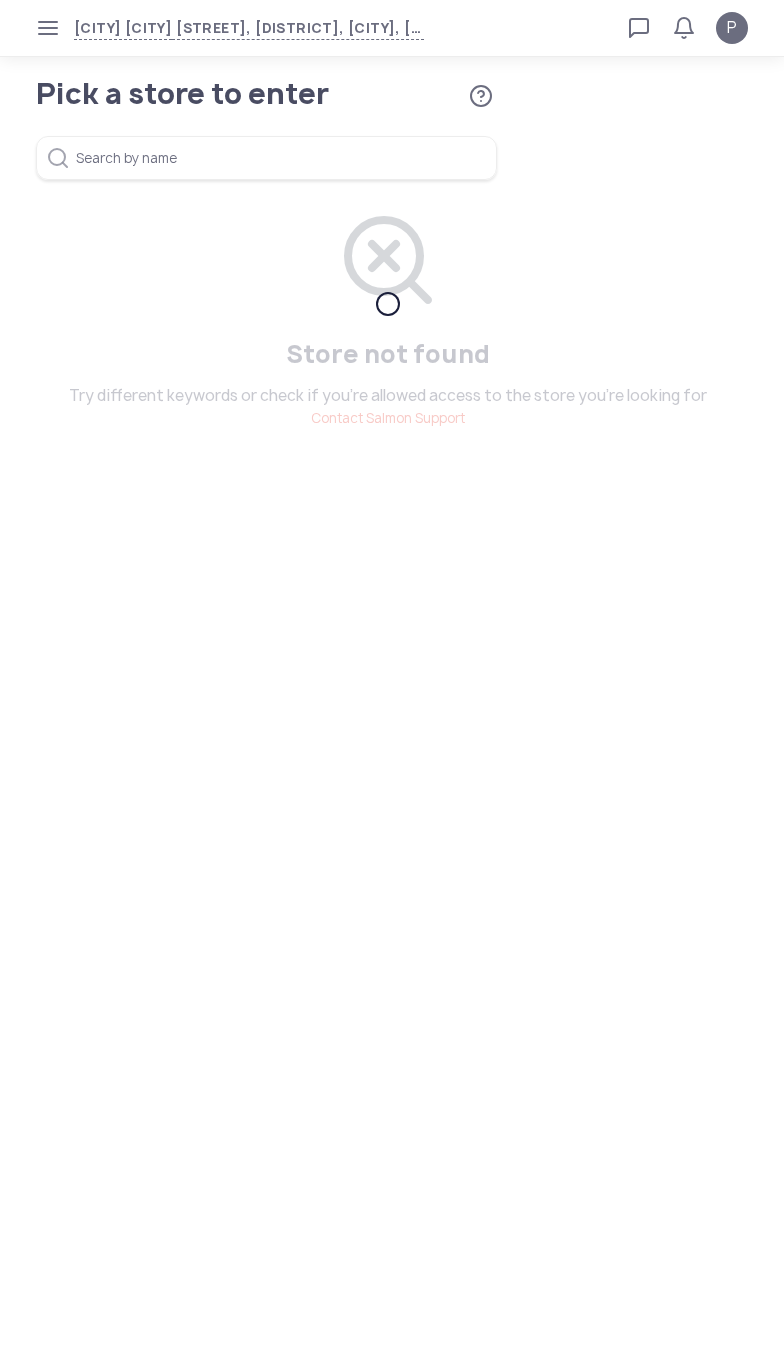 scroll, scrollTop: 0, scrollLeft: 0, axis: both 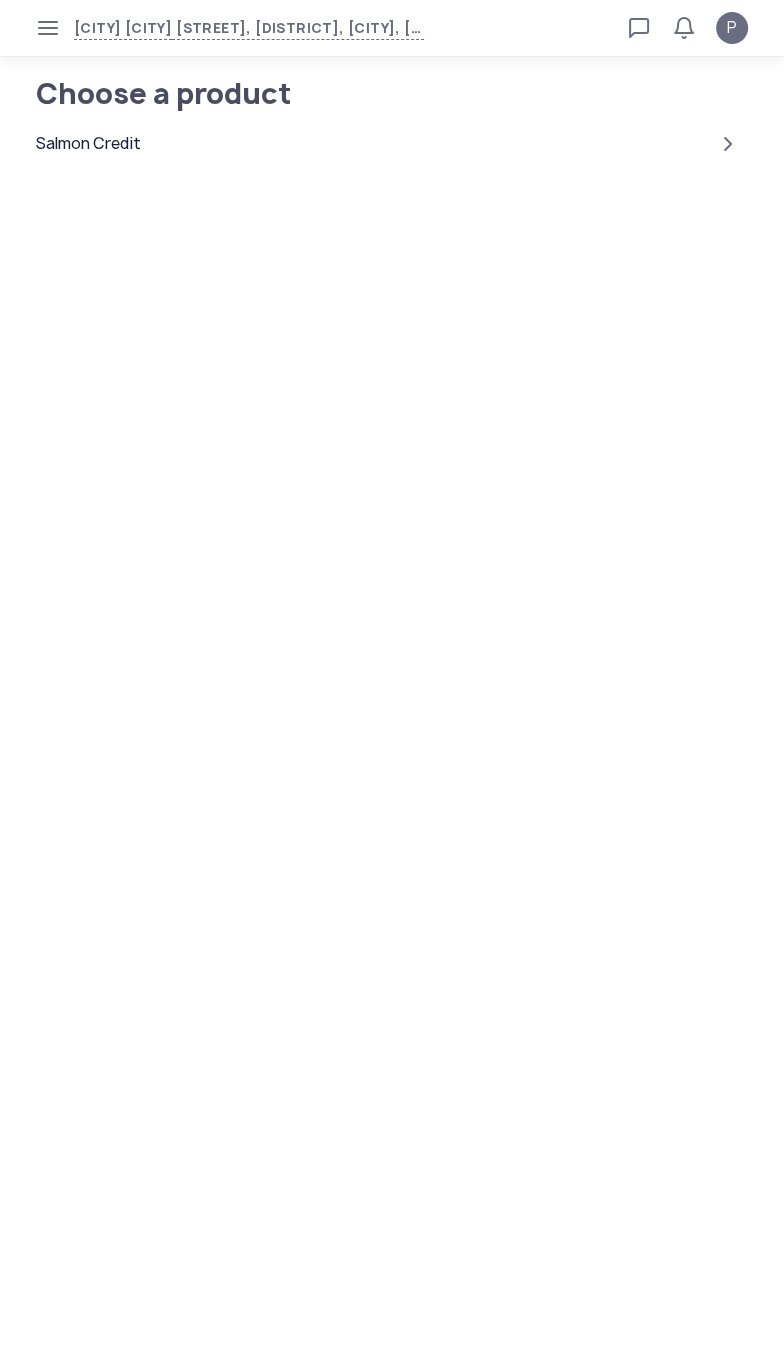 click on "Salmon Credit" 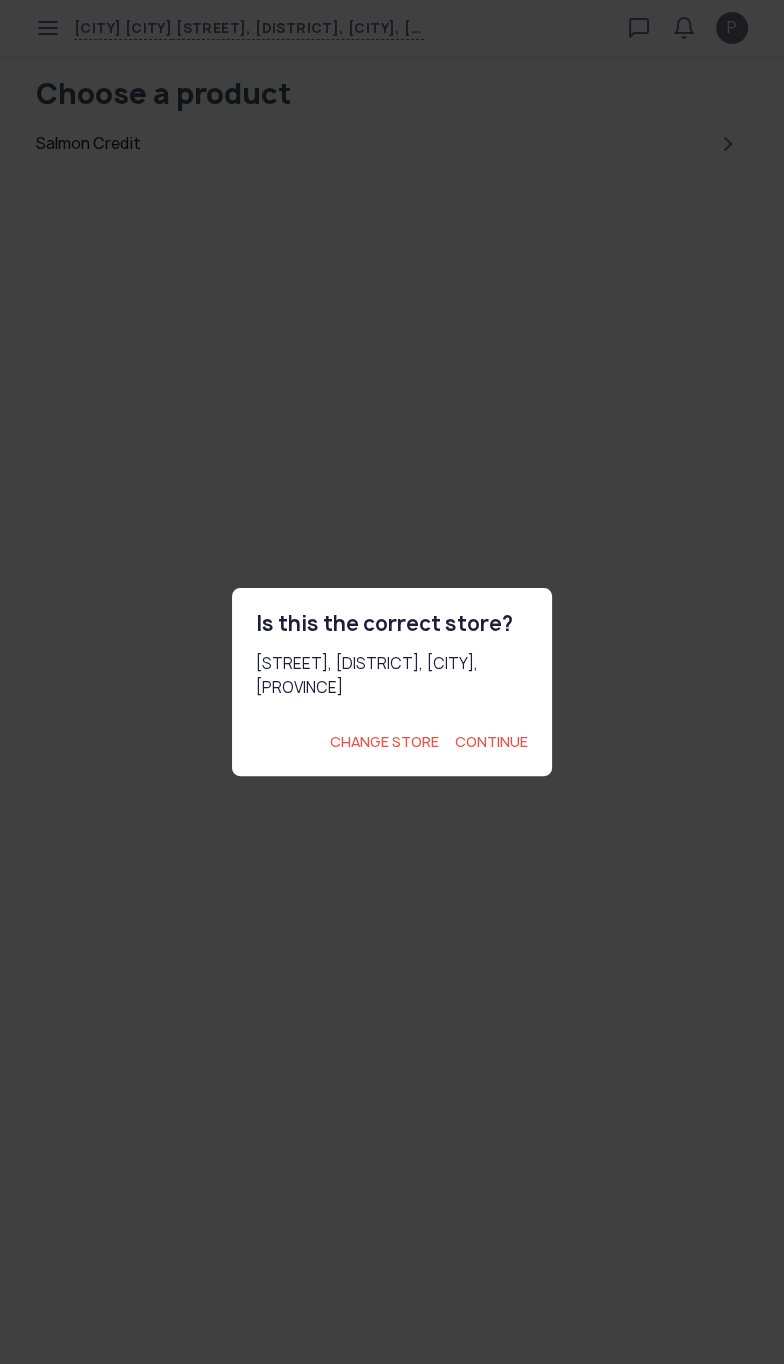 click on "Continue" 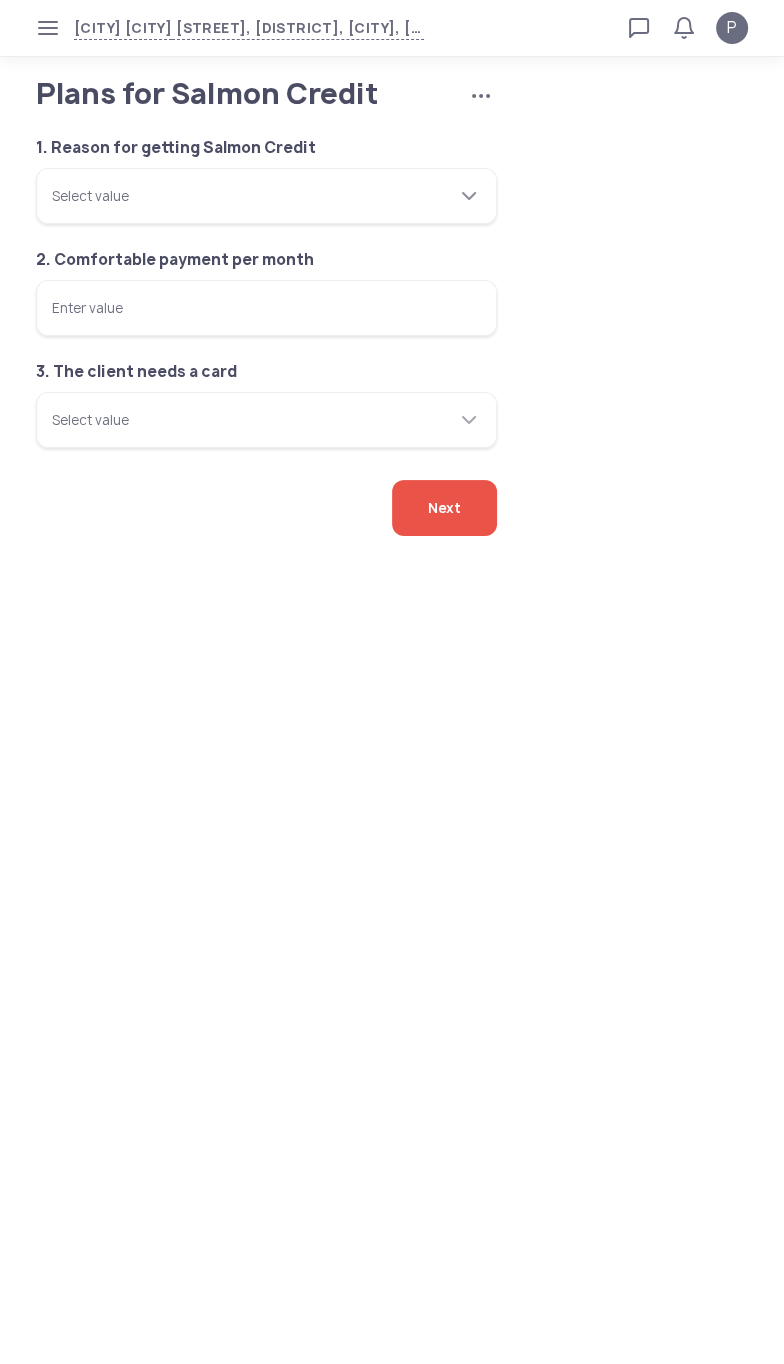 click 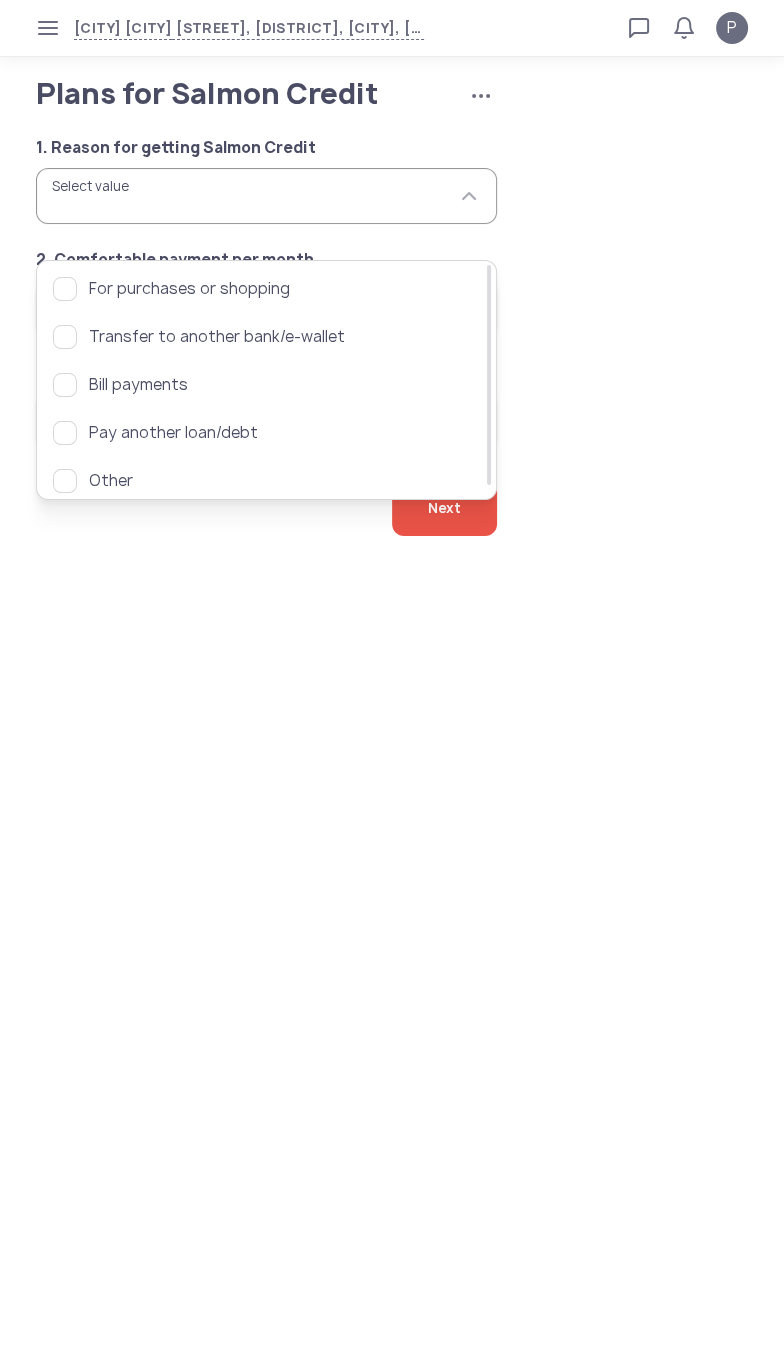 click on "Plans for Salmon Credit   Cancel application  1. Reason for getting Salmon Credit  Select value  2. Comfortable payment per month  Enter value  3. The client needs a card  Select value   Next" 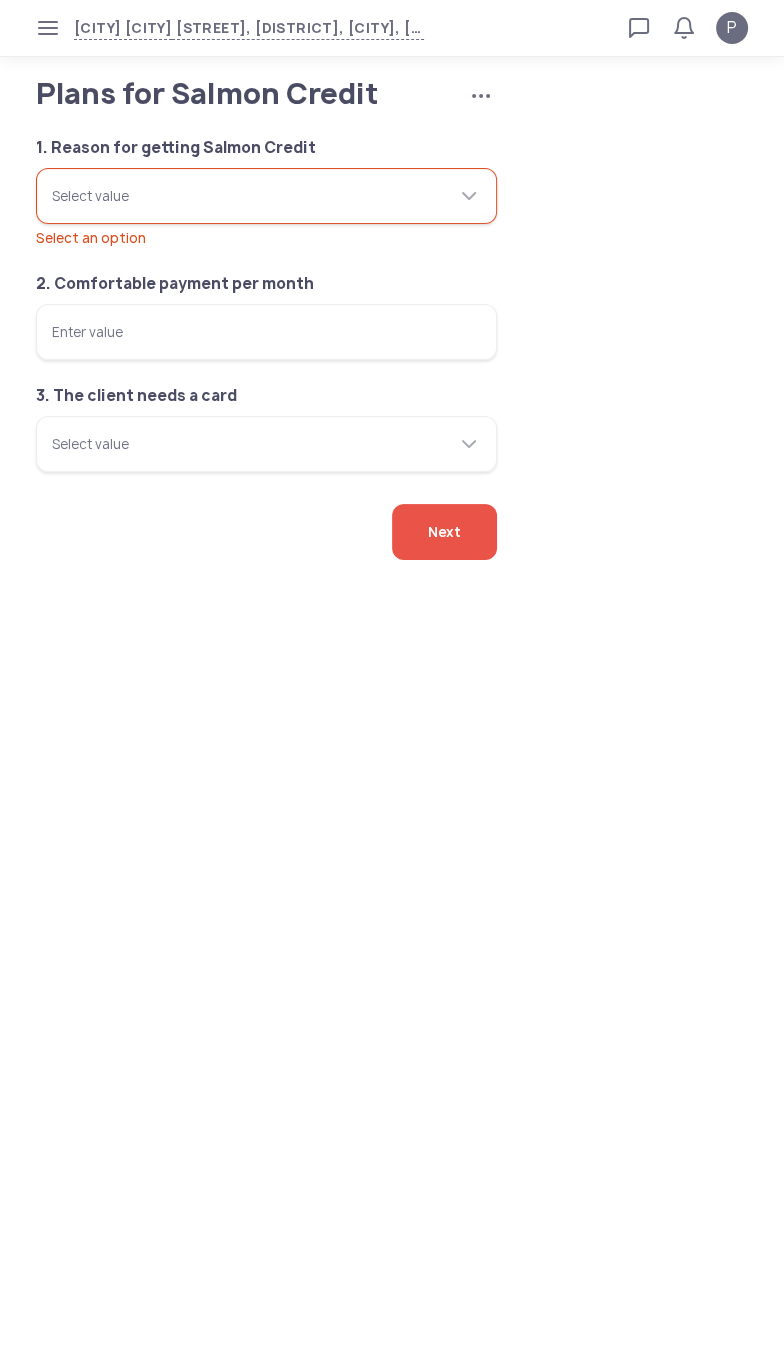 click on "Enter value" at bounding box center [266, 332] 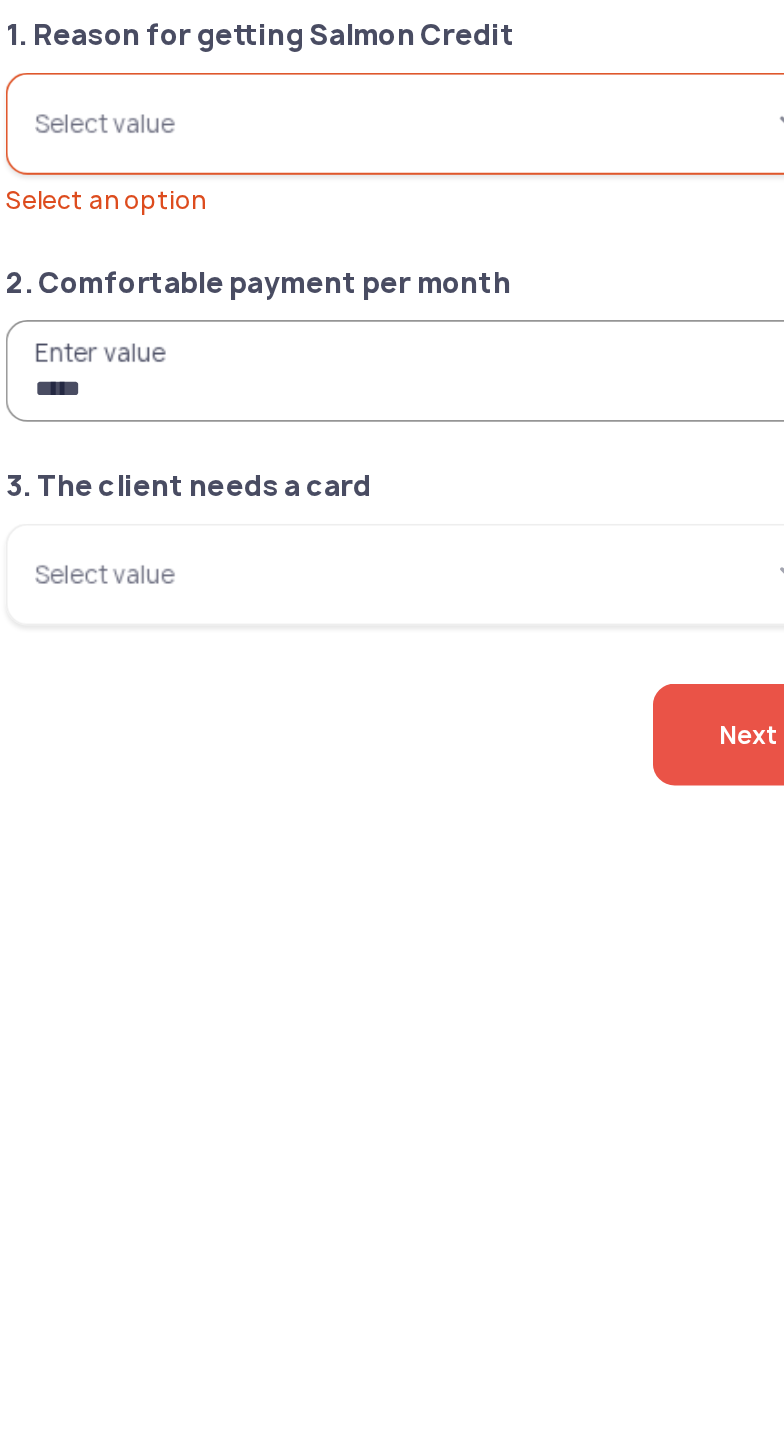 type on "*****" 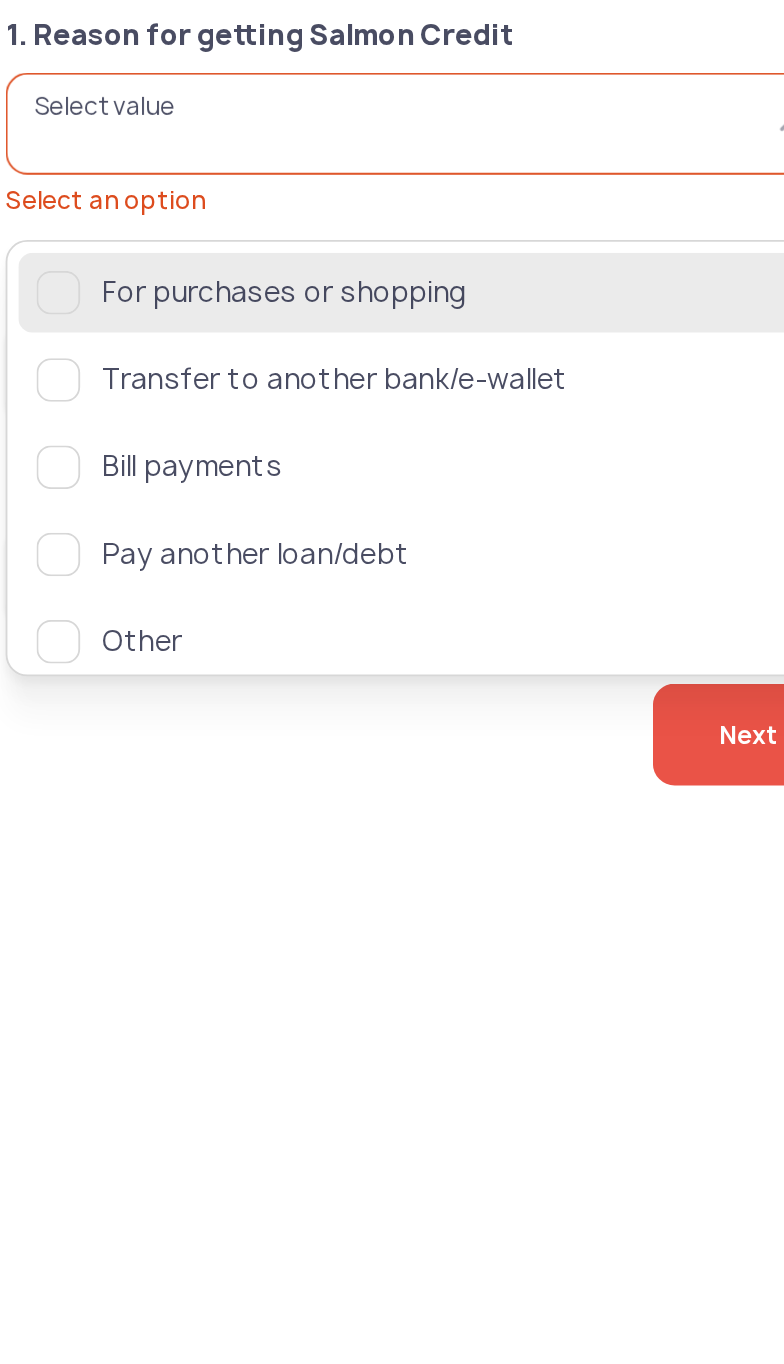click 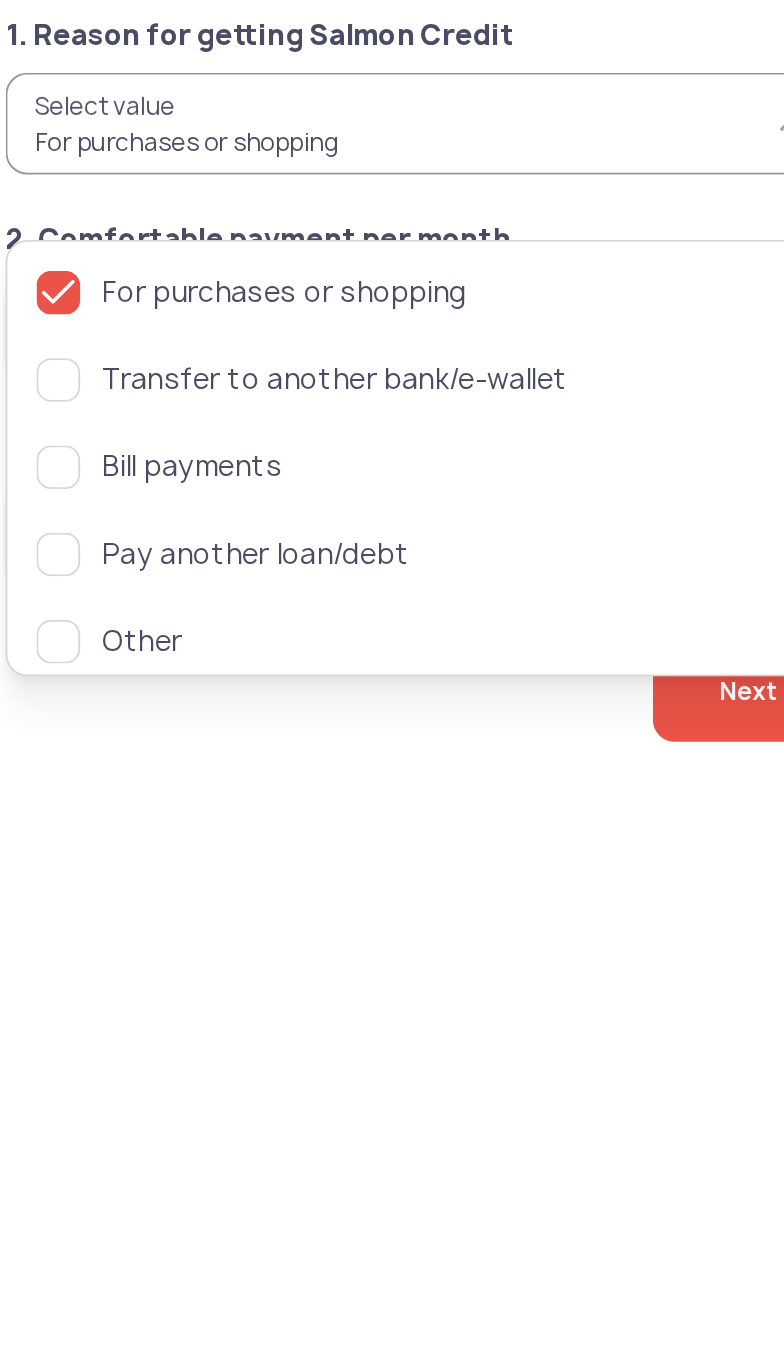 click on "Next" 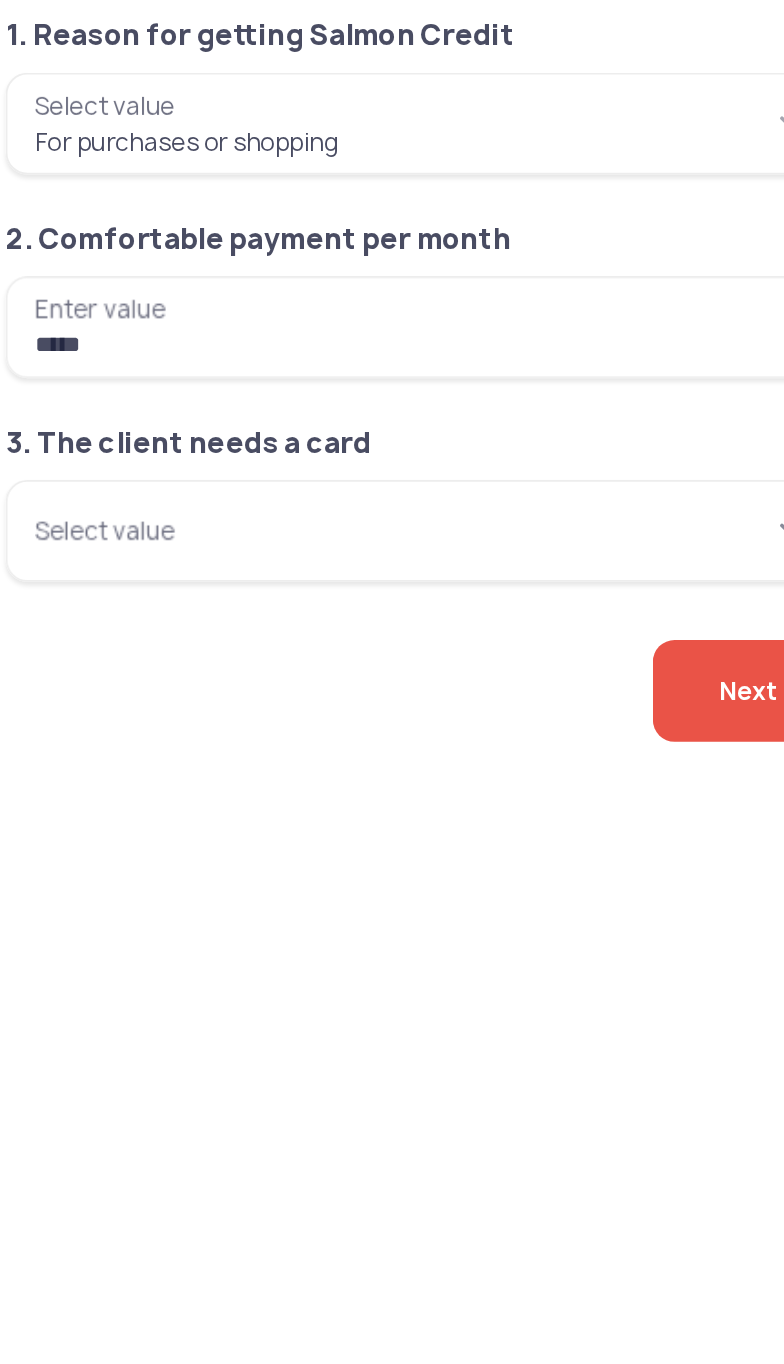 click on "Select value" at bounding box center [266, 420] 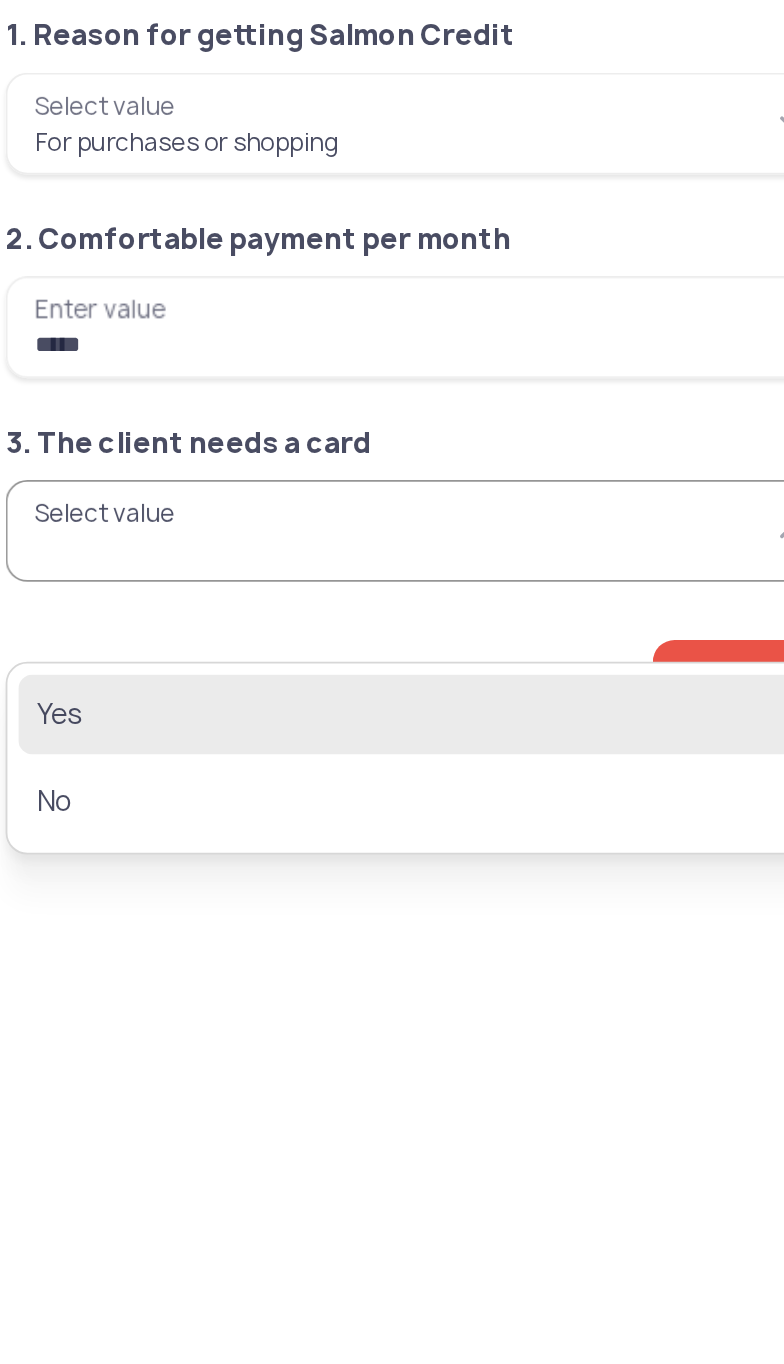 click on "Yes" 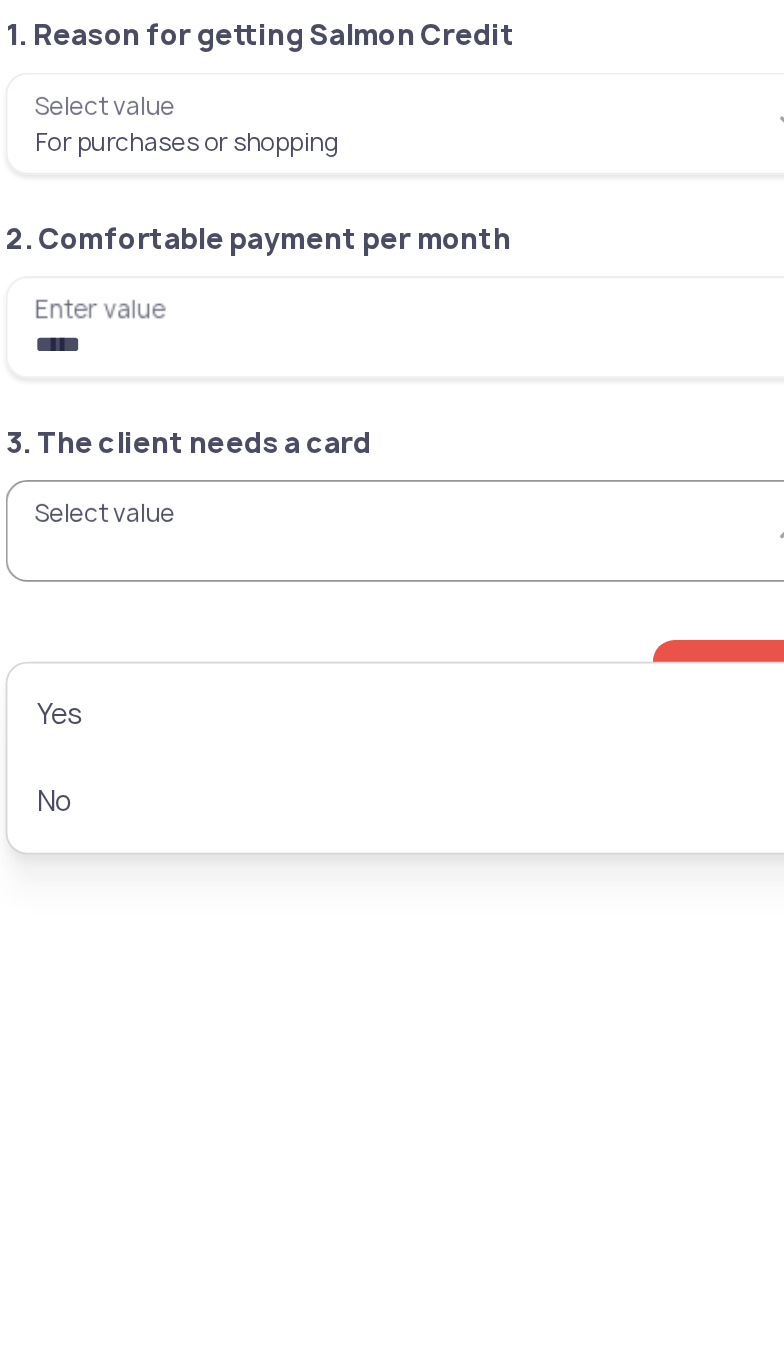type on "***" 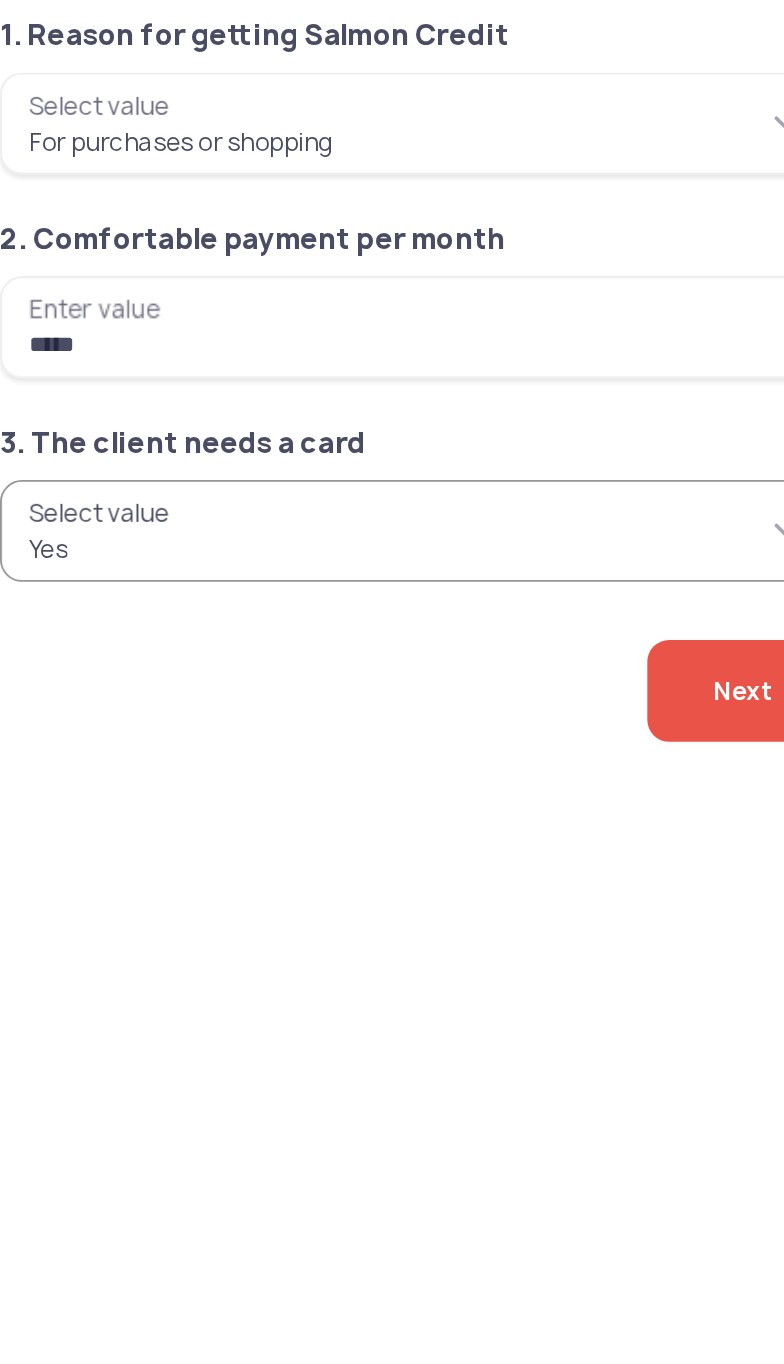 click on "Next" 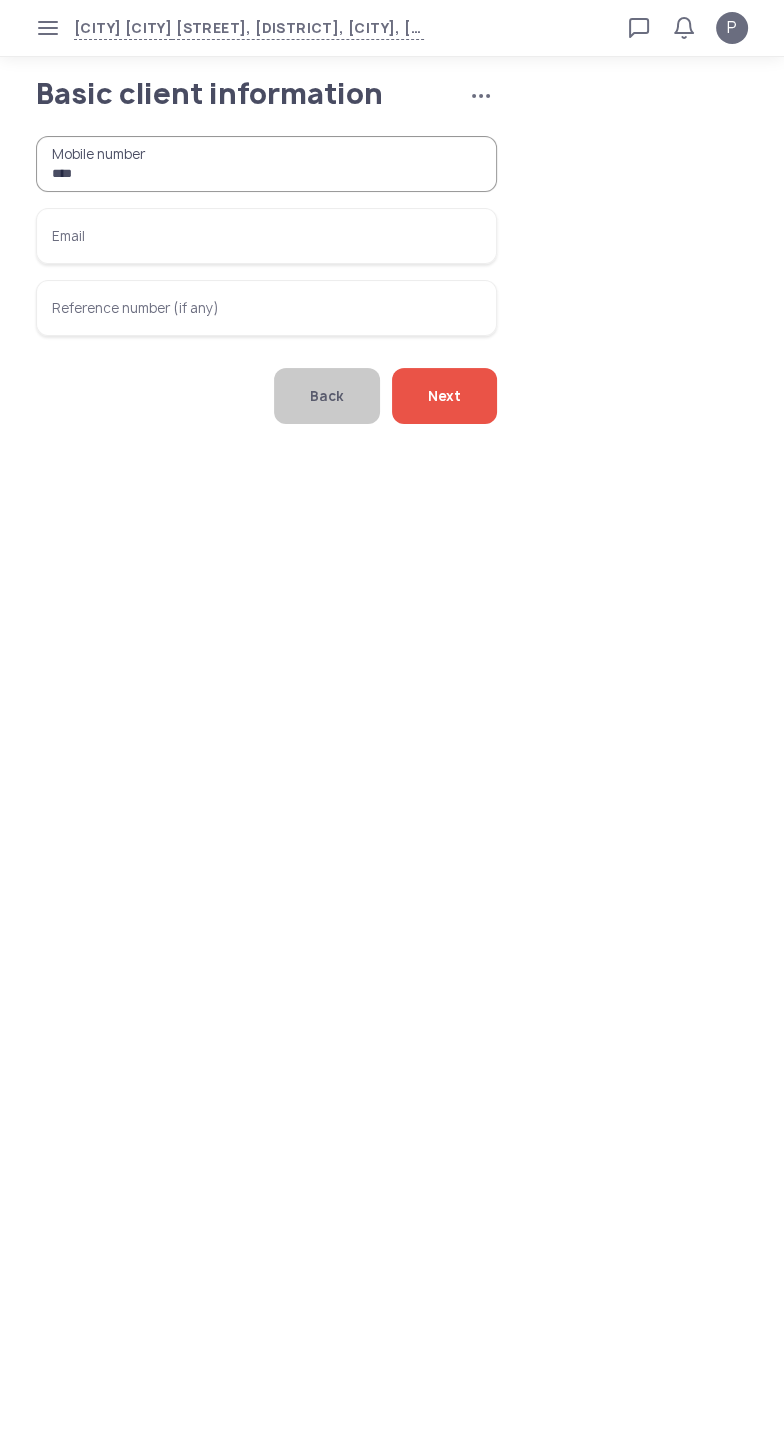 click on "***" at bounding box center (266, 164) 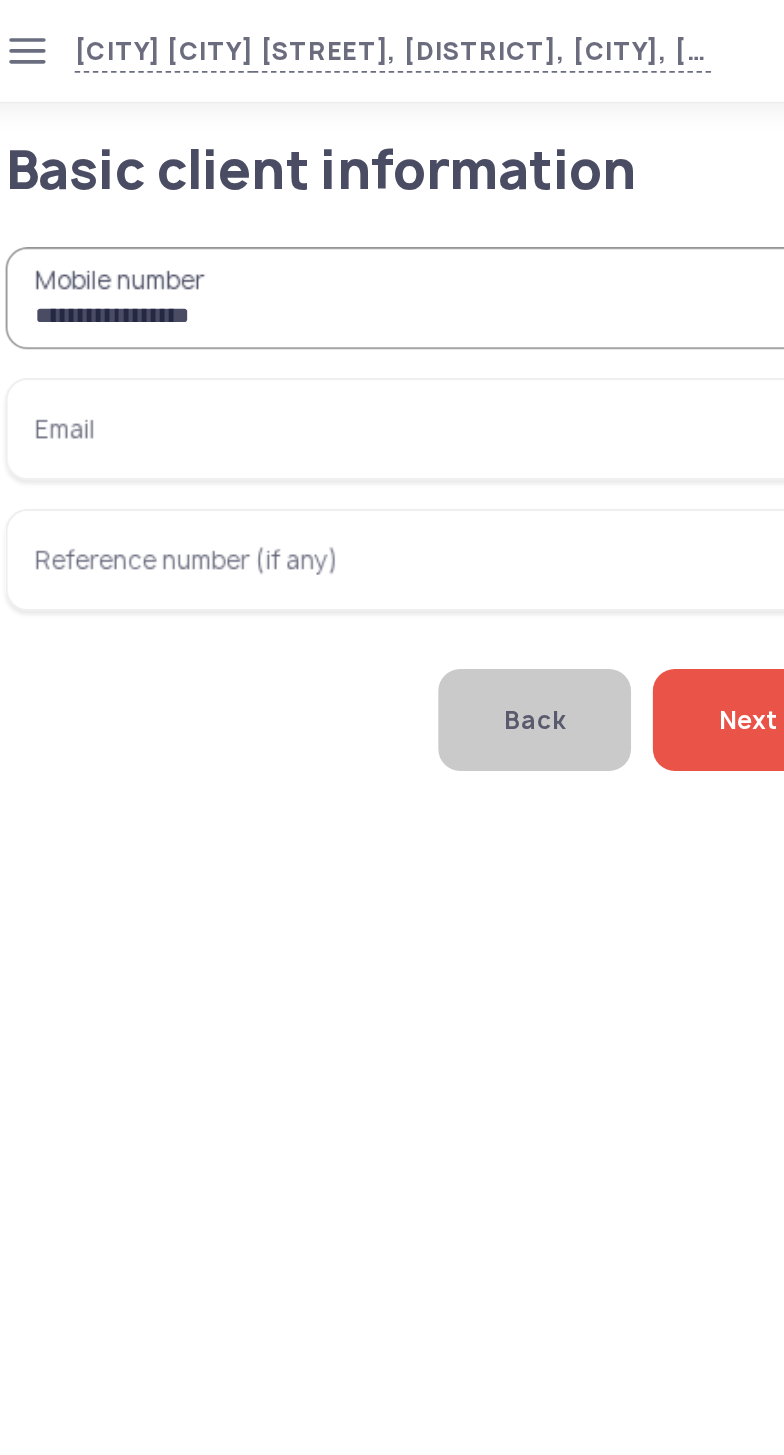 type on "**********" 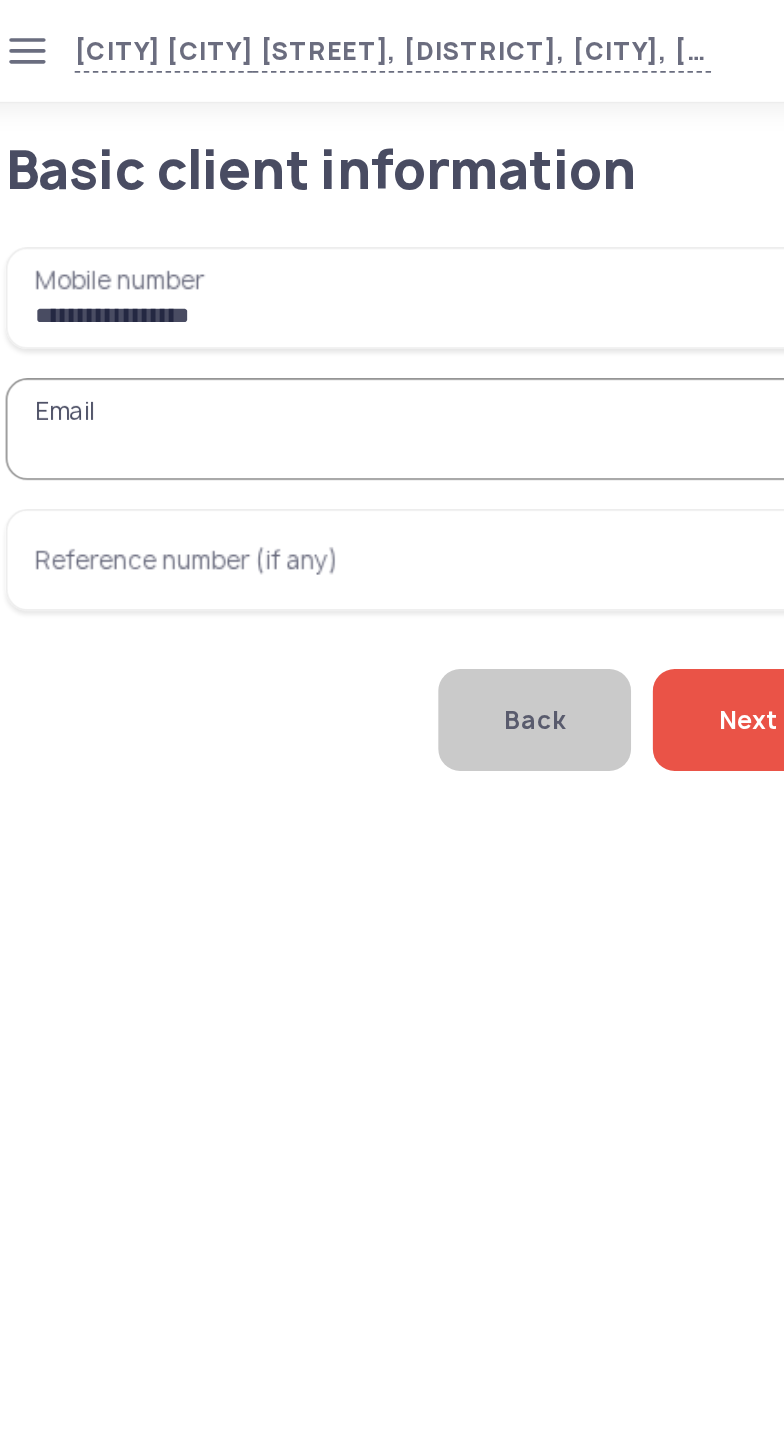 click on "Email" at bounding box center [266, 236] 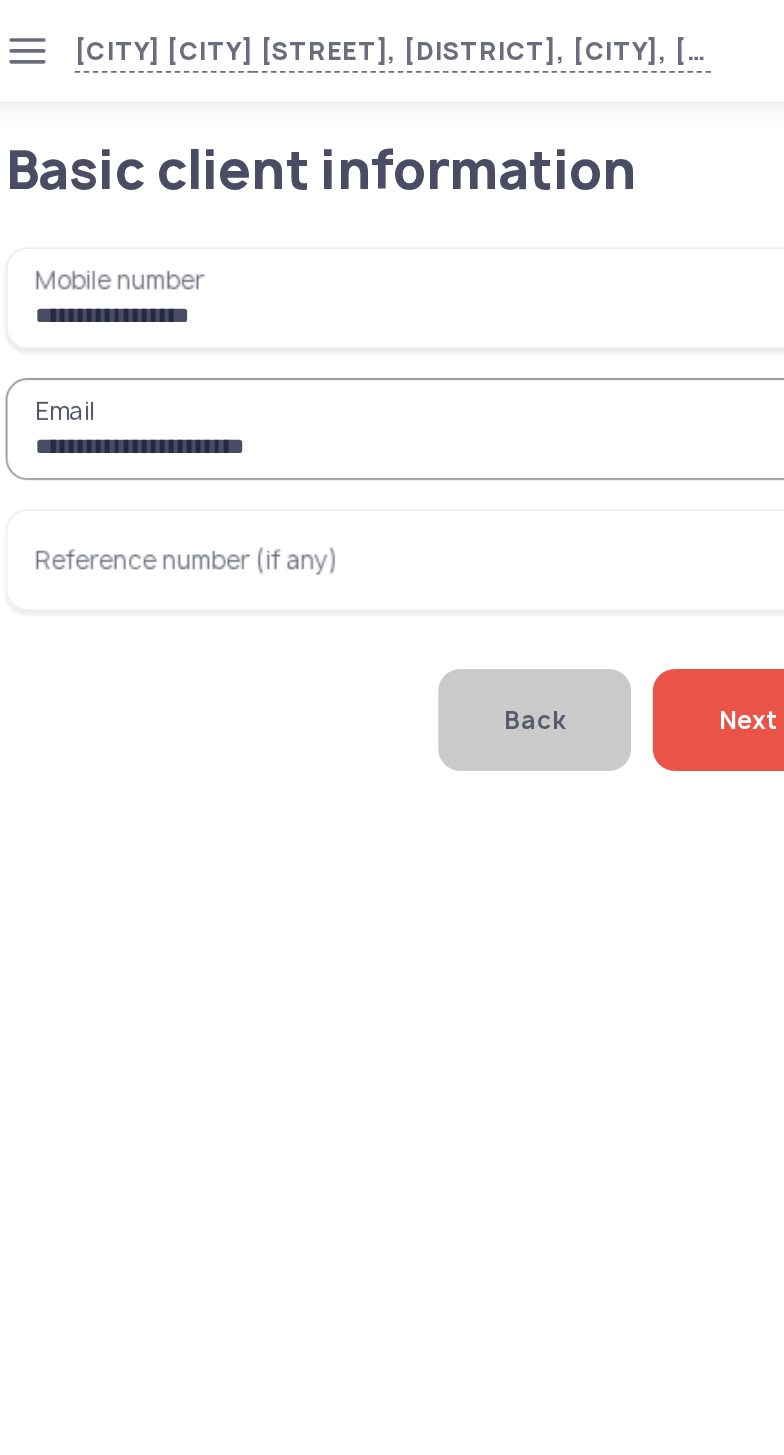 type on "**********" 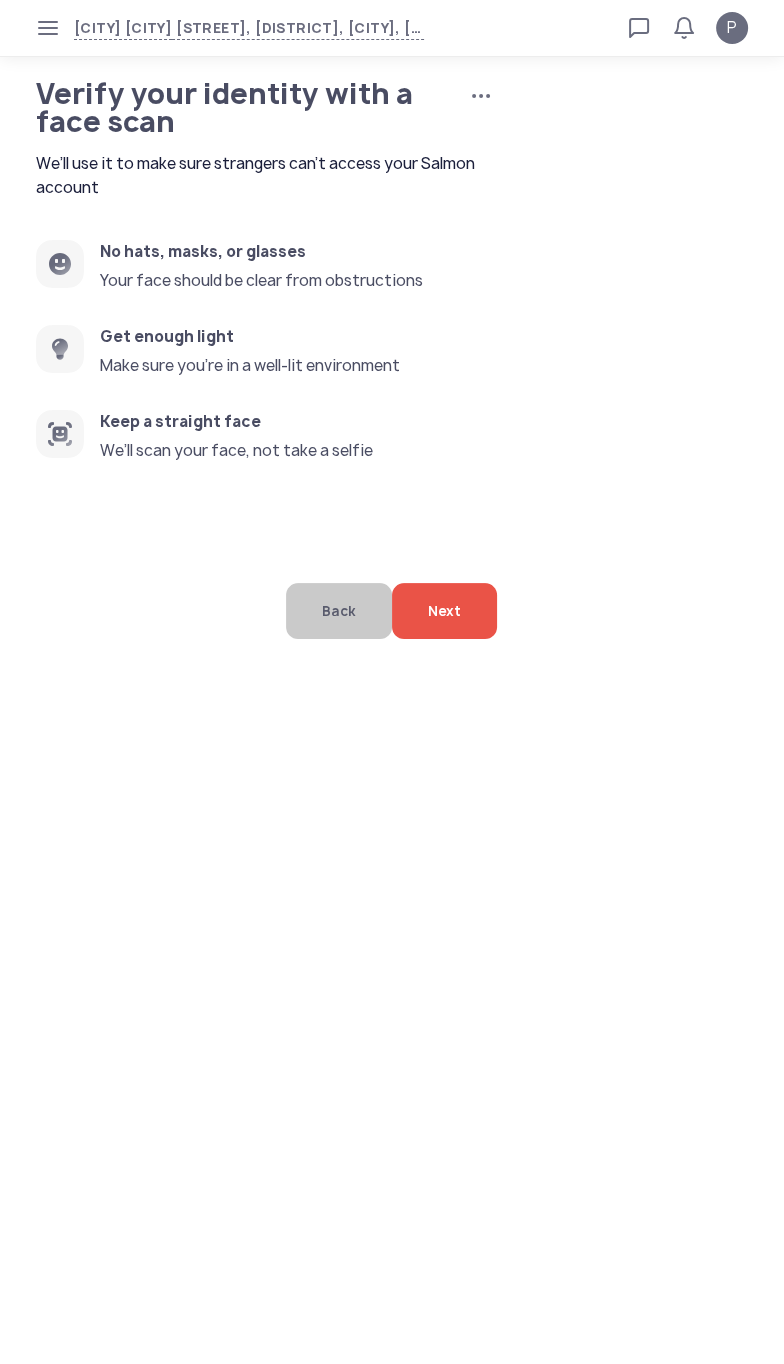 click on "Next" 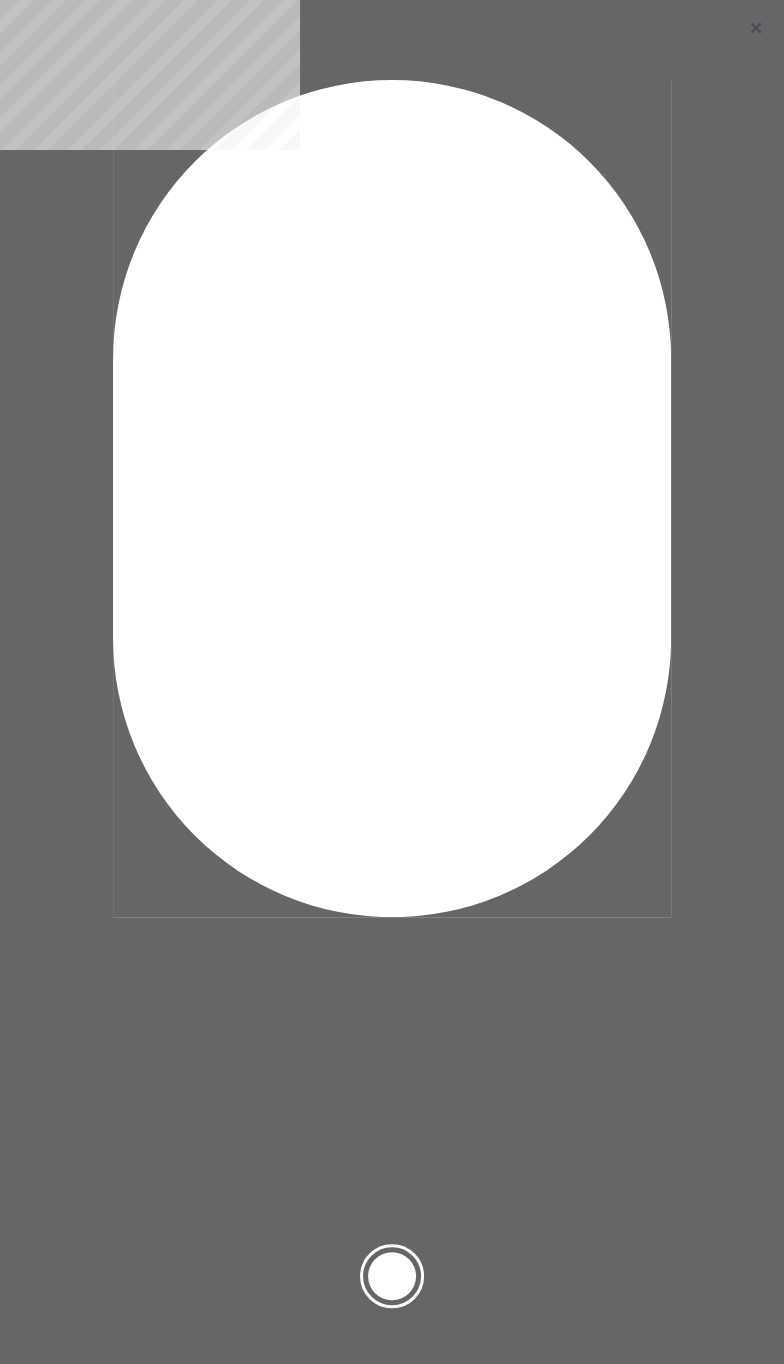 click 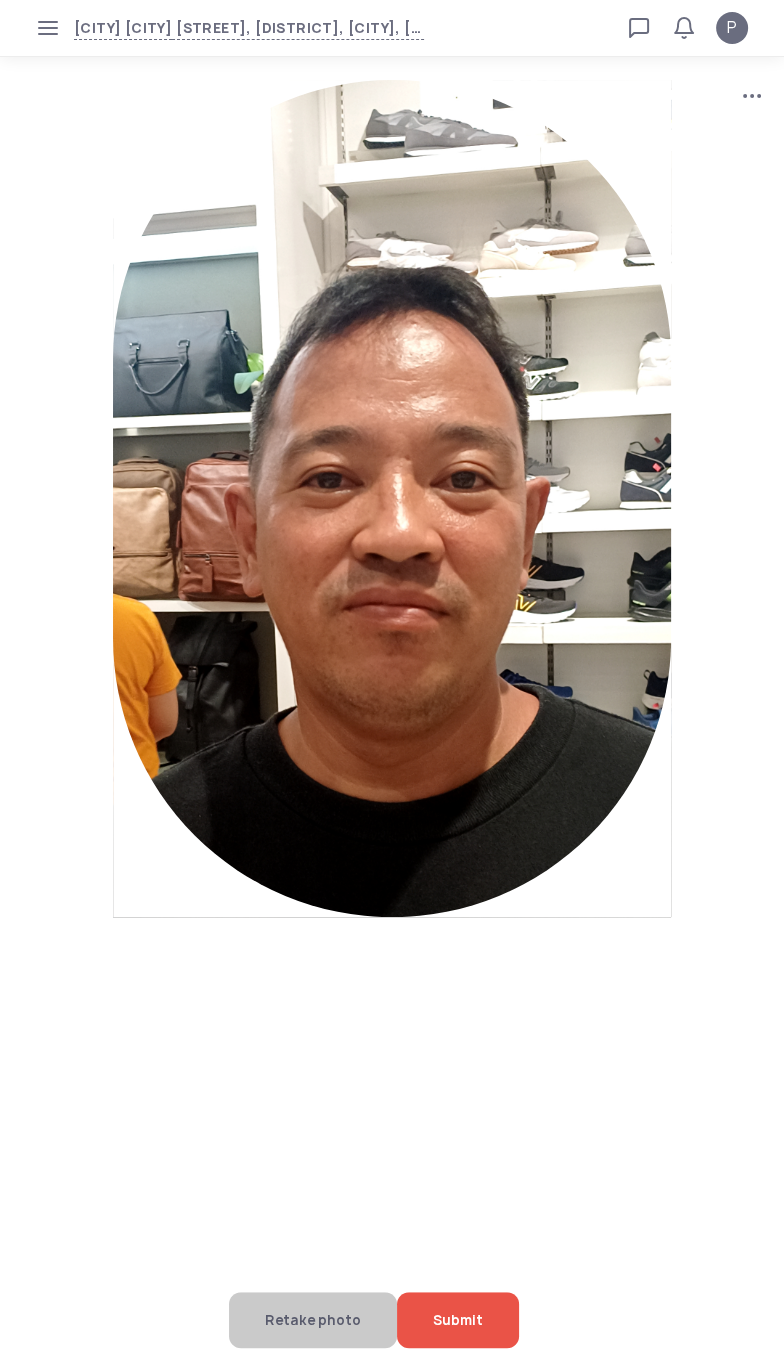 click on "Submit" 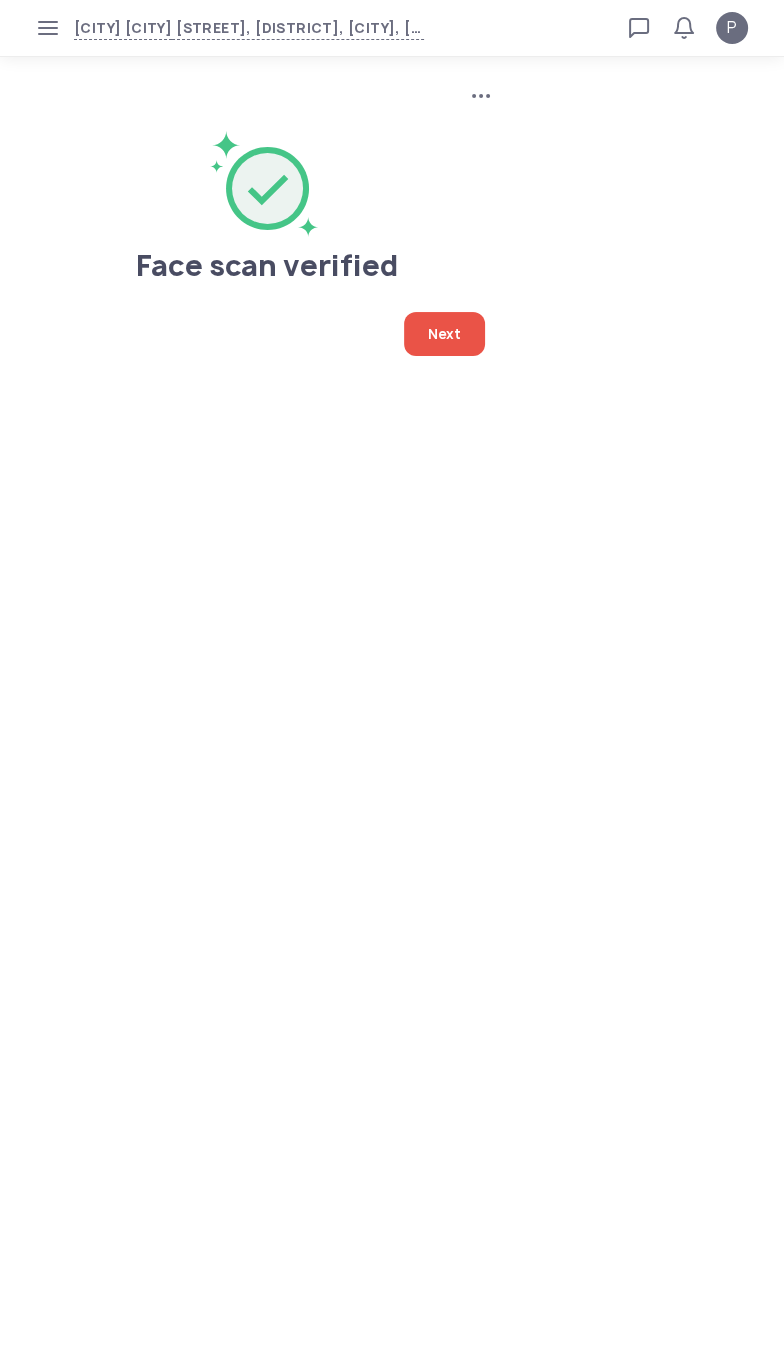click on "Next" 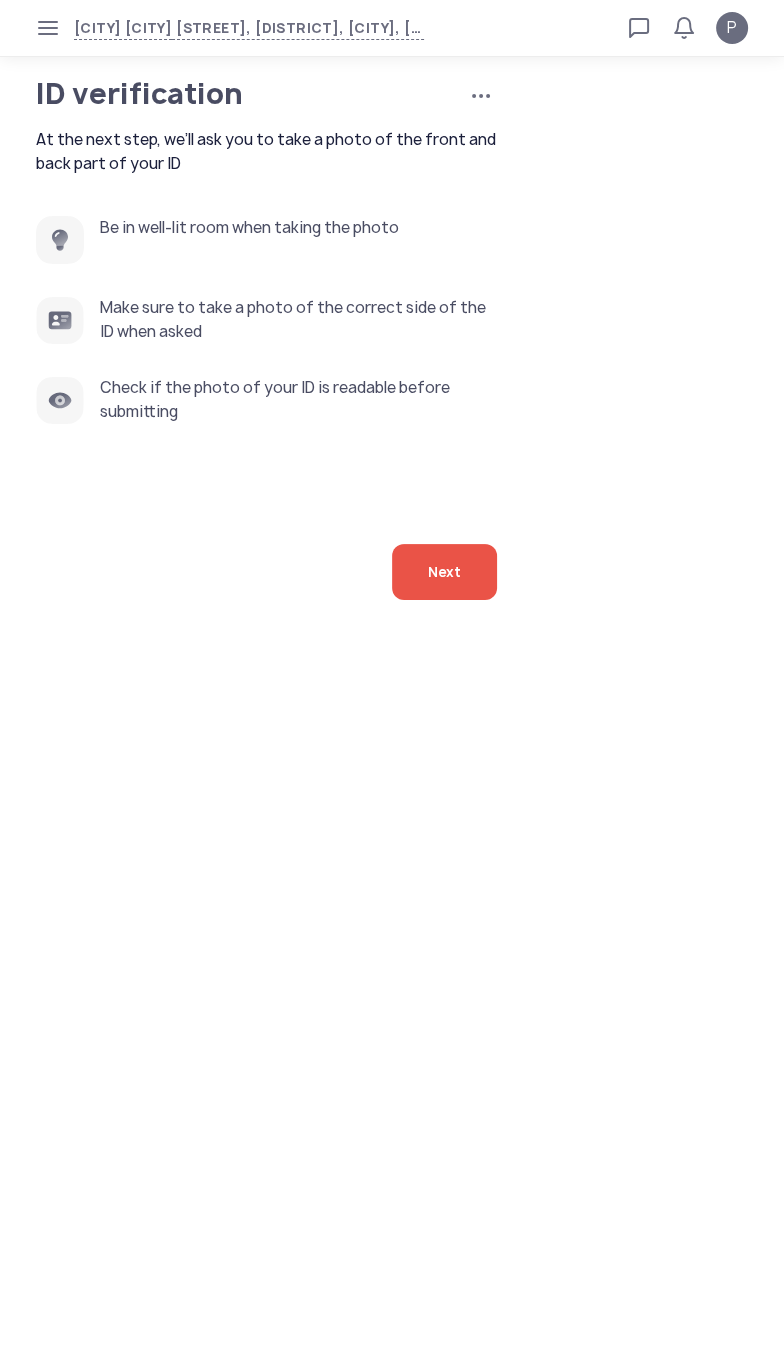 click on "Next" 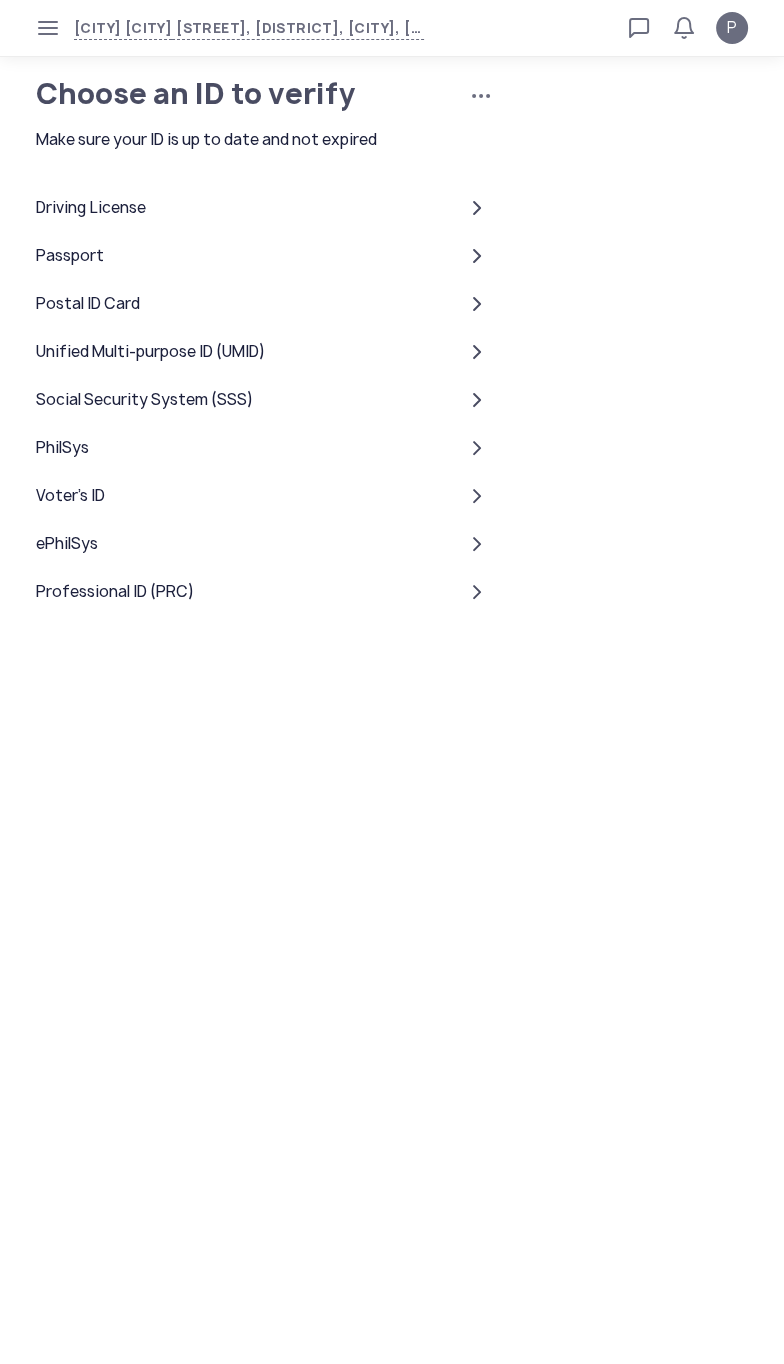 click on "Driving License" 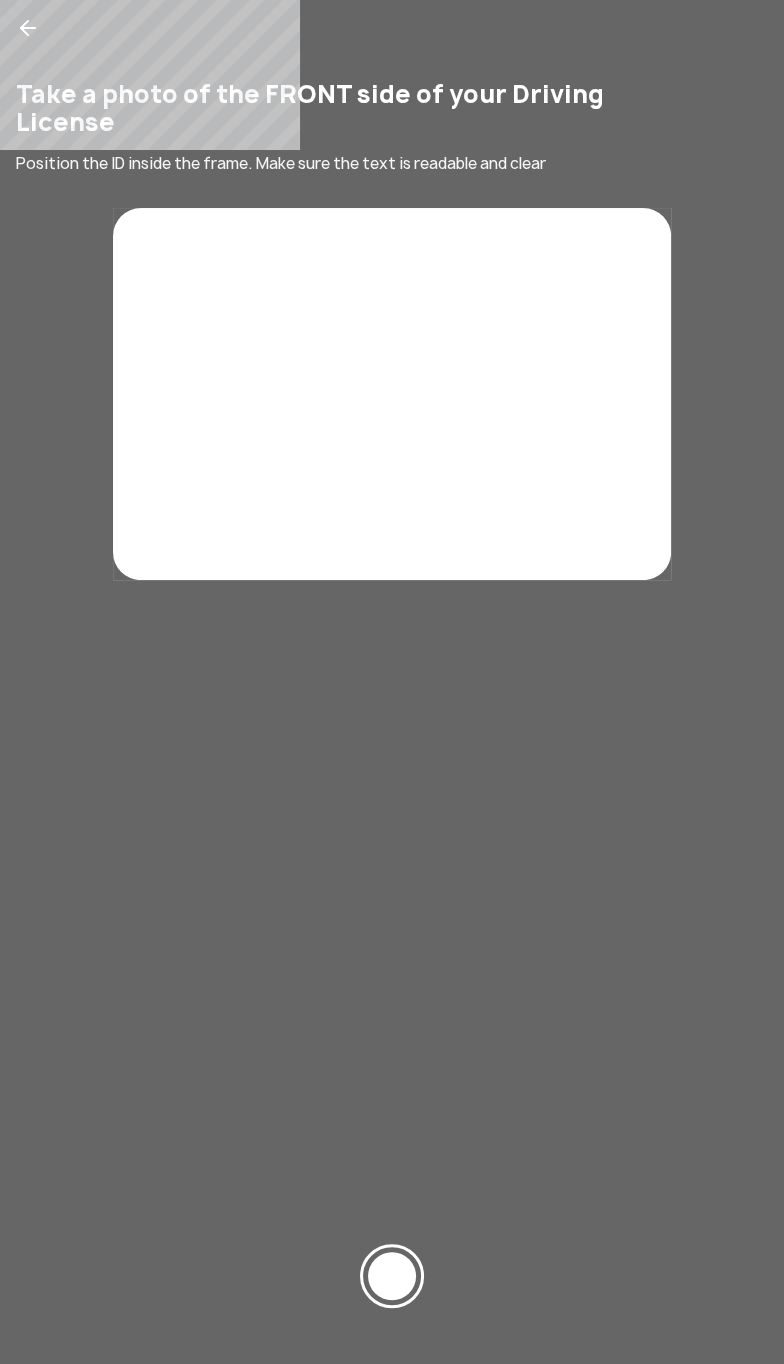 click on "Take a photo of the FRONT side of your Driving License Position the ID inside the frame. Make sure the text is readable and clear" 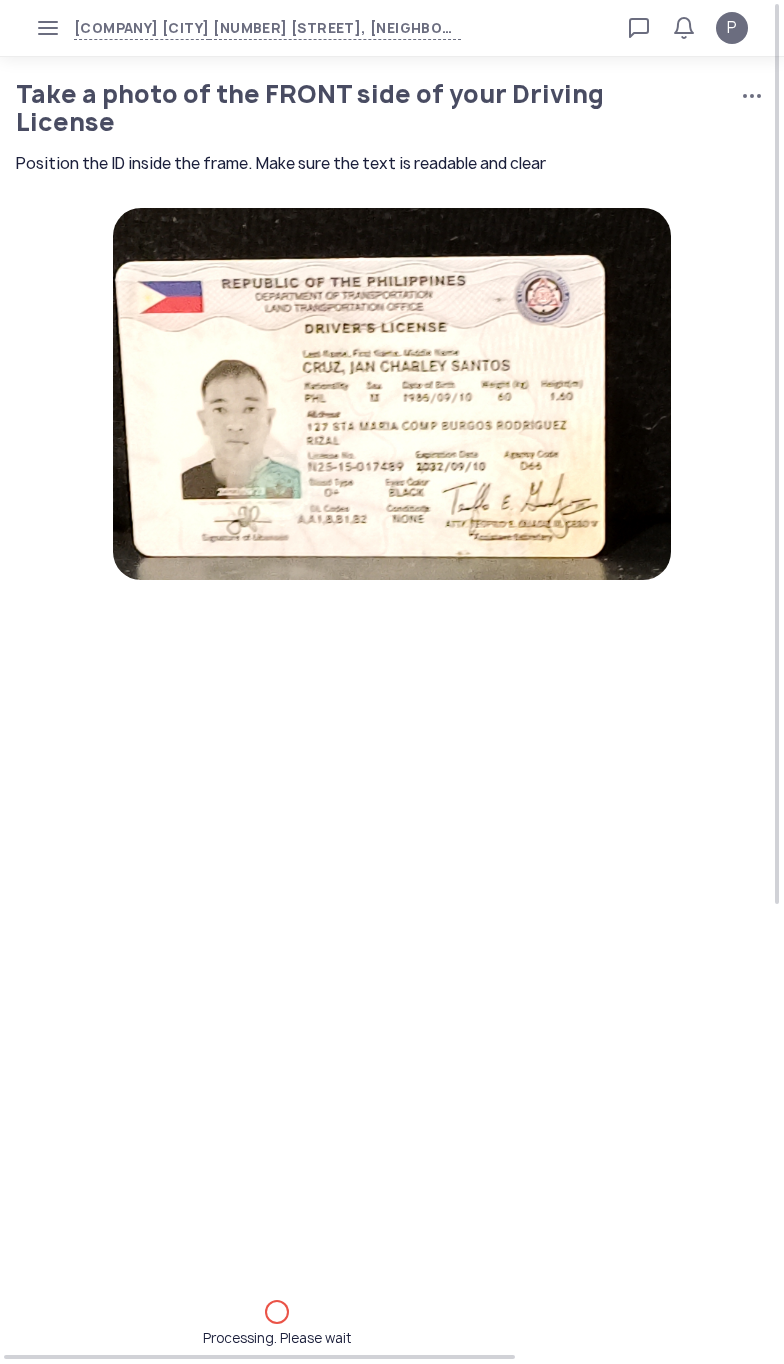 scroll, scrollTop: 0, scrollLeft: 0, axis: both 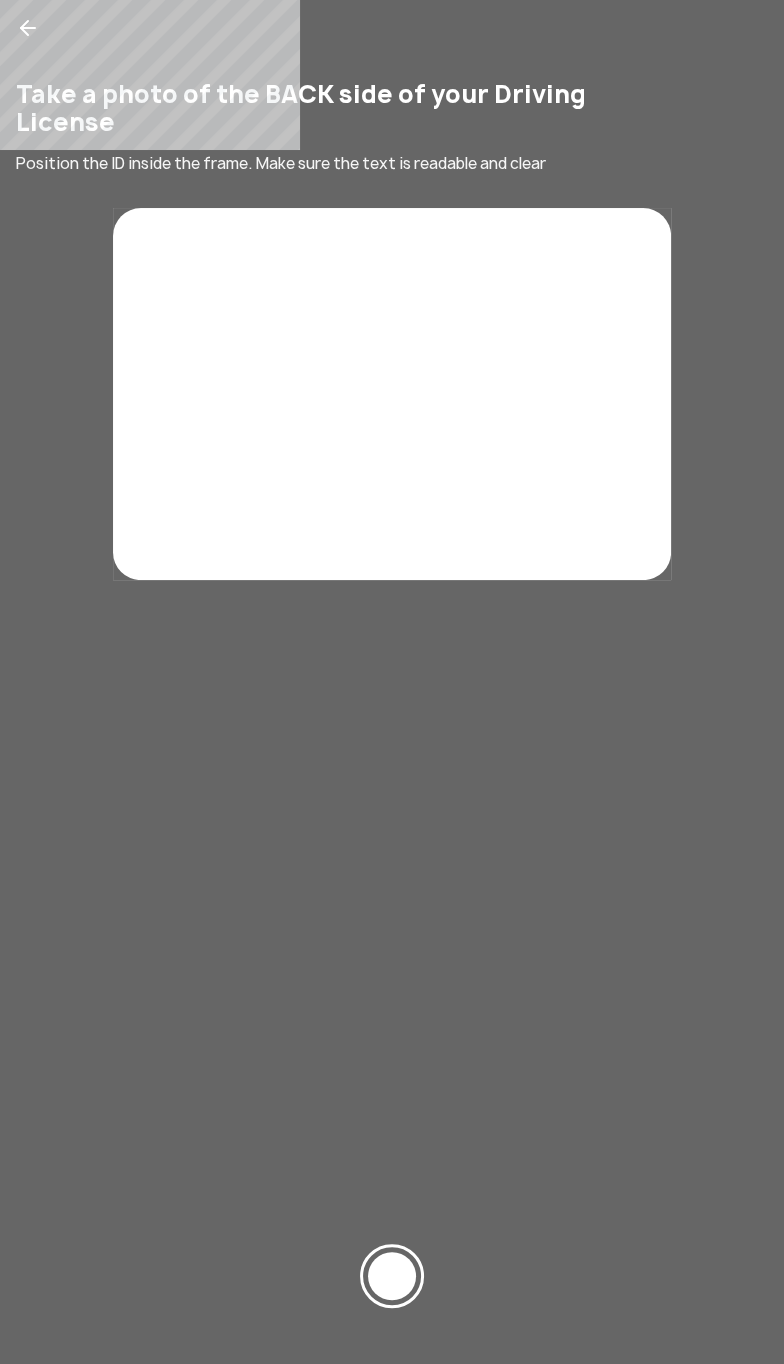 click 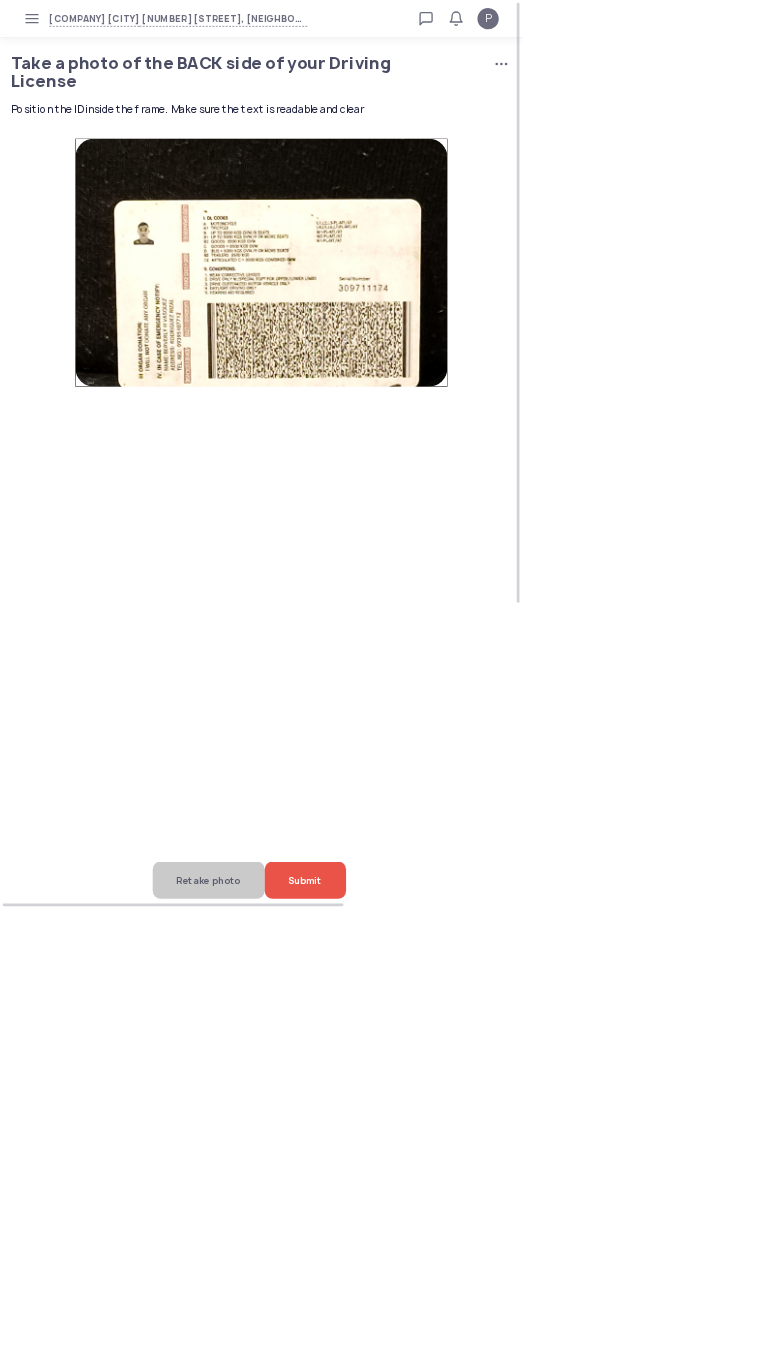 click on "Submit" 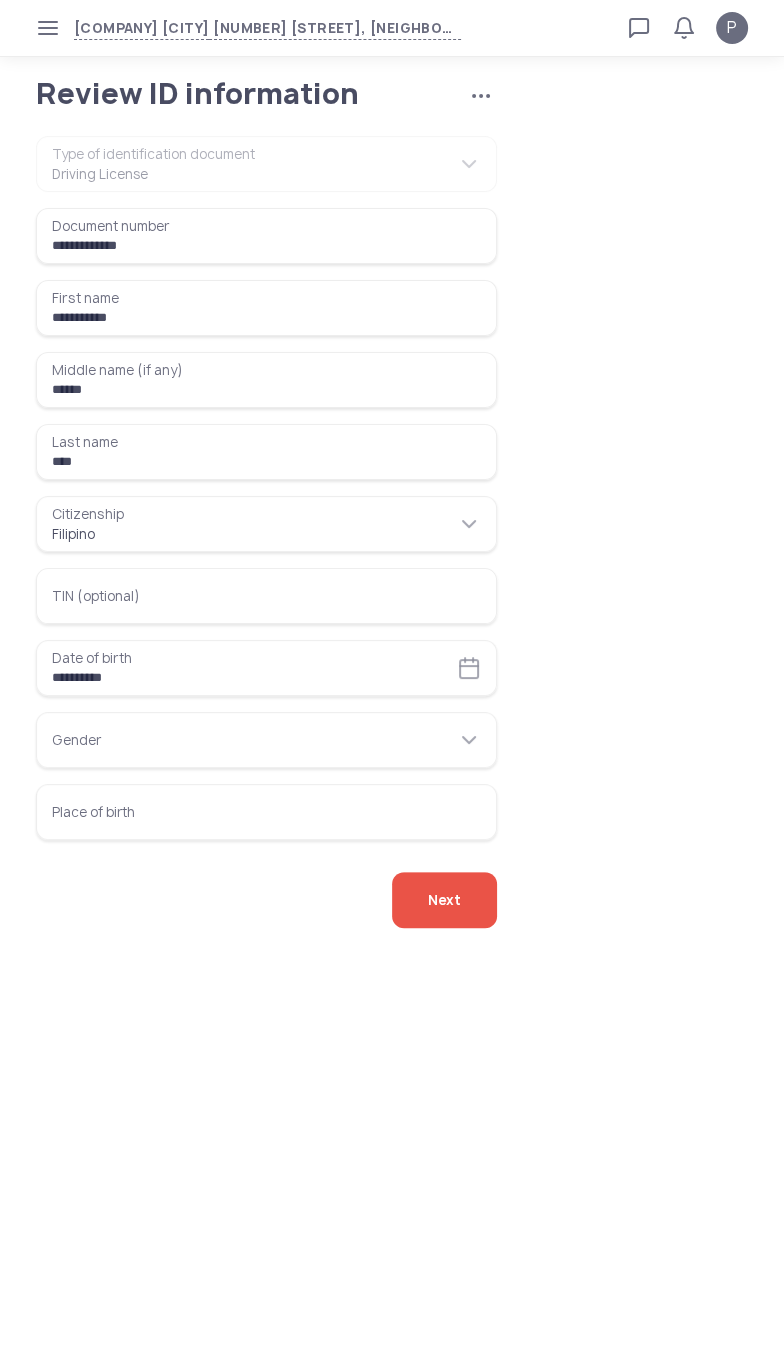 click on "Place of birth" at bounding box center (266, 812) 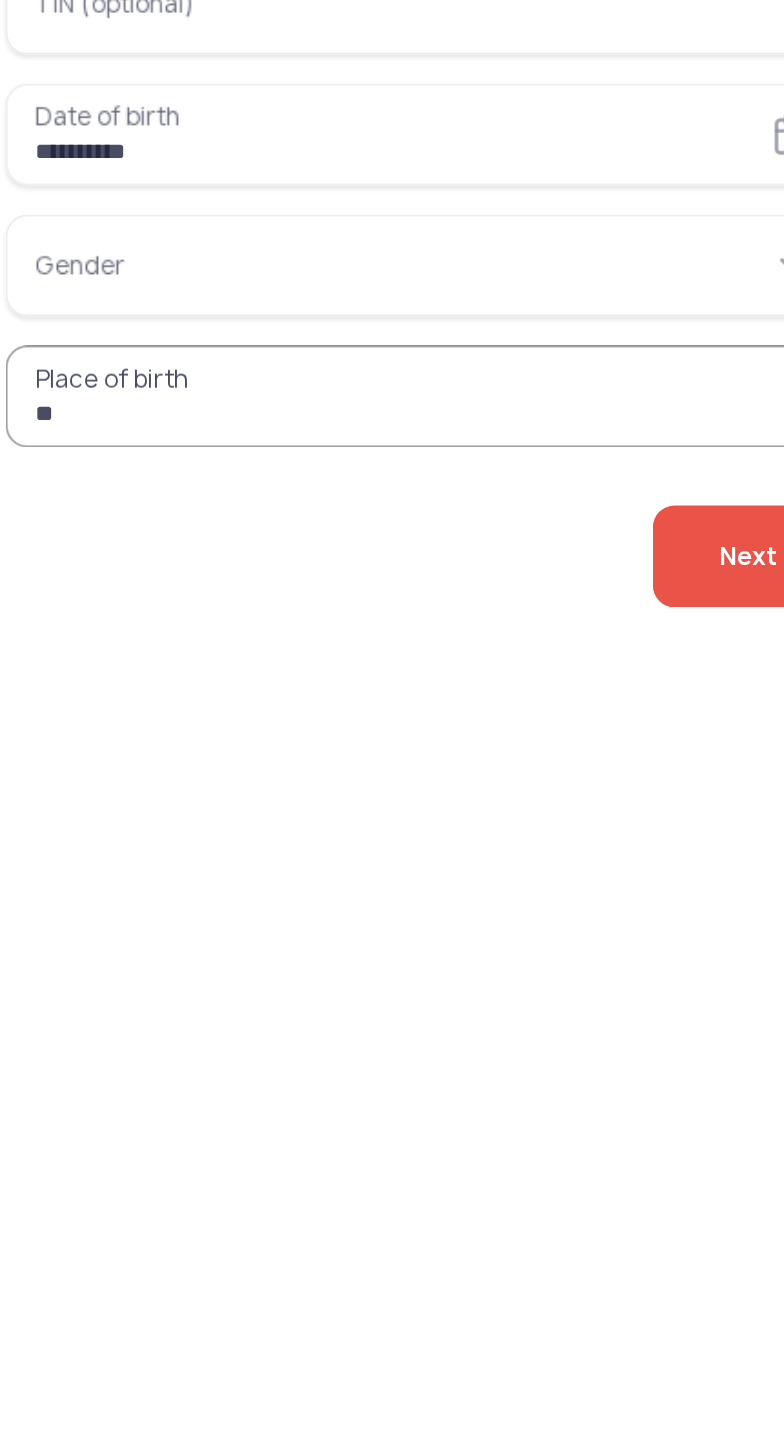 type on "*" 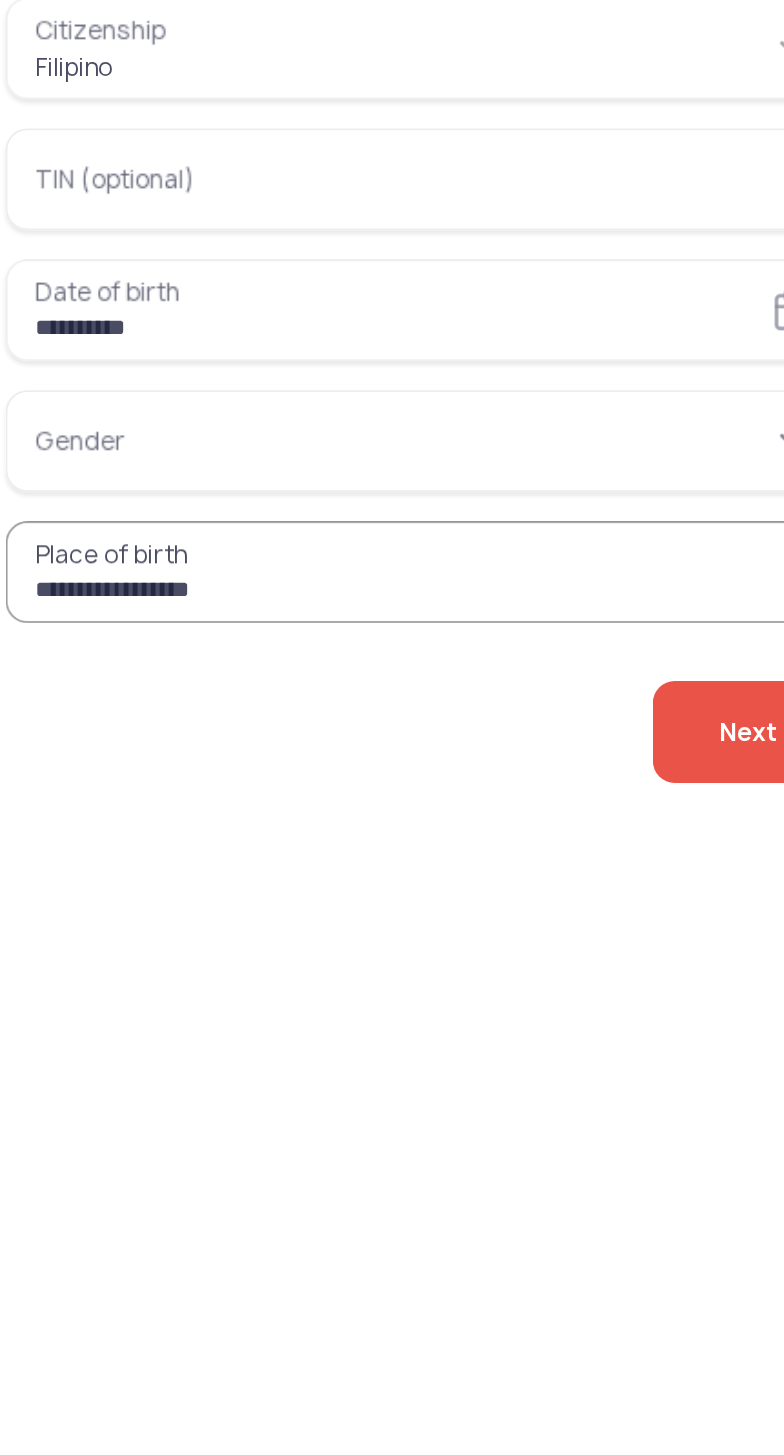 type on "**********" 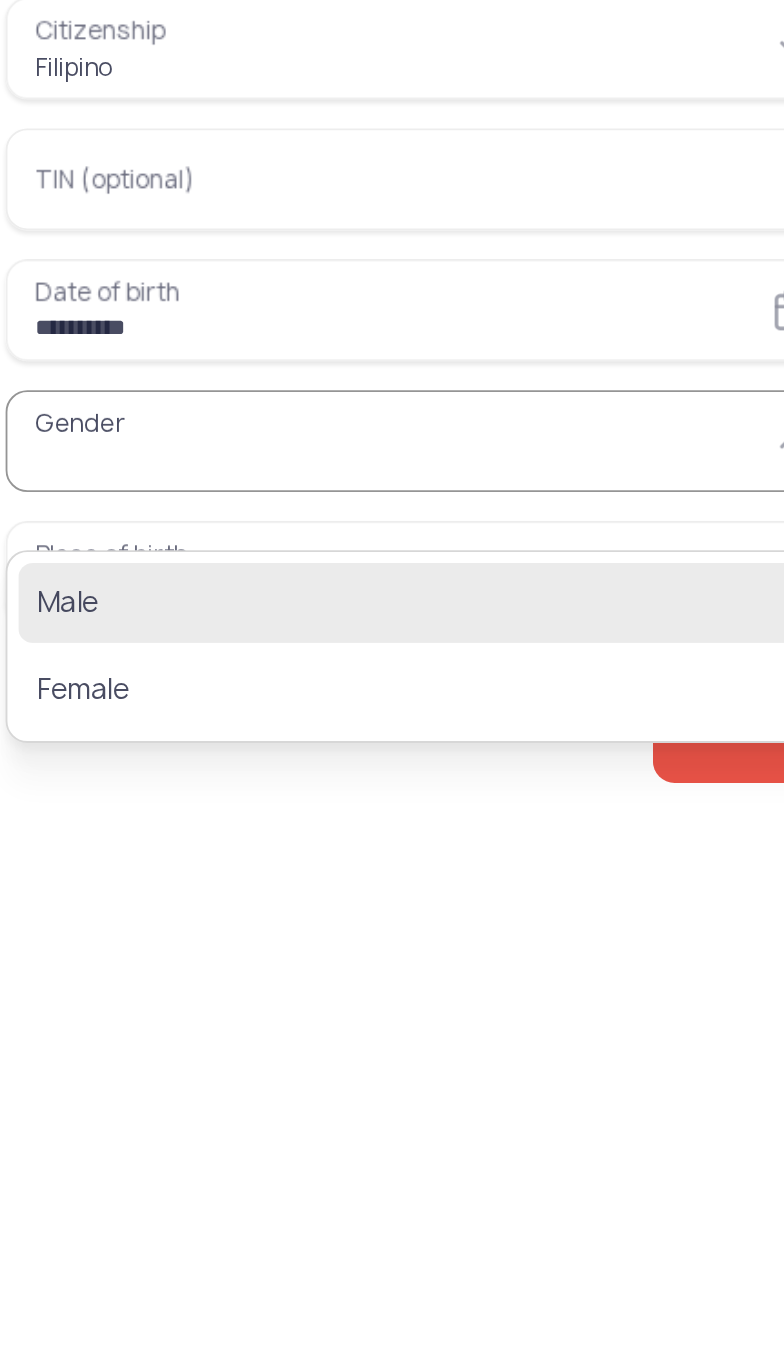 click on "Male" 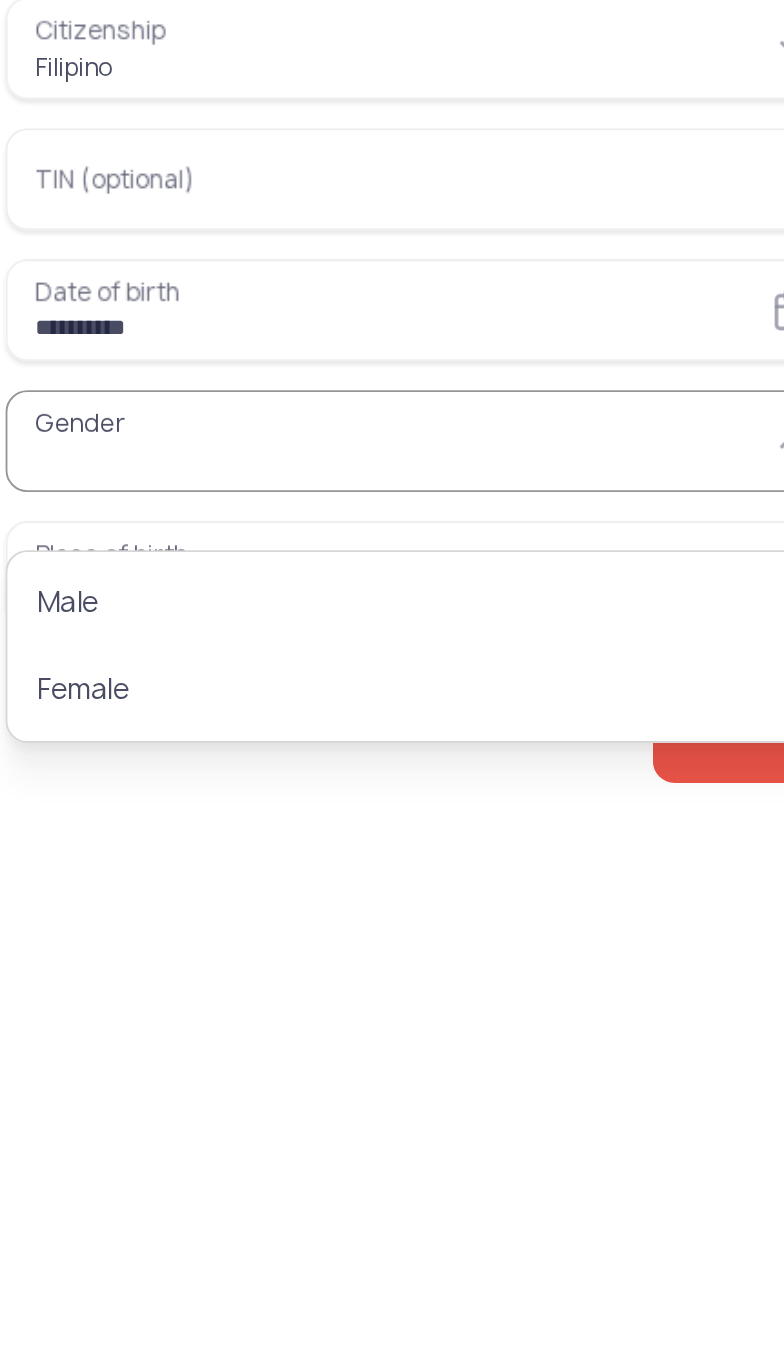 type on "****" 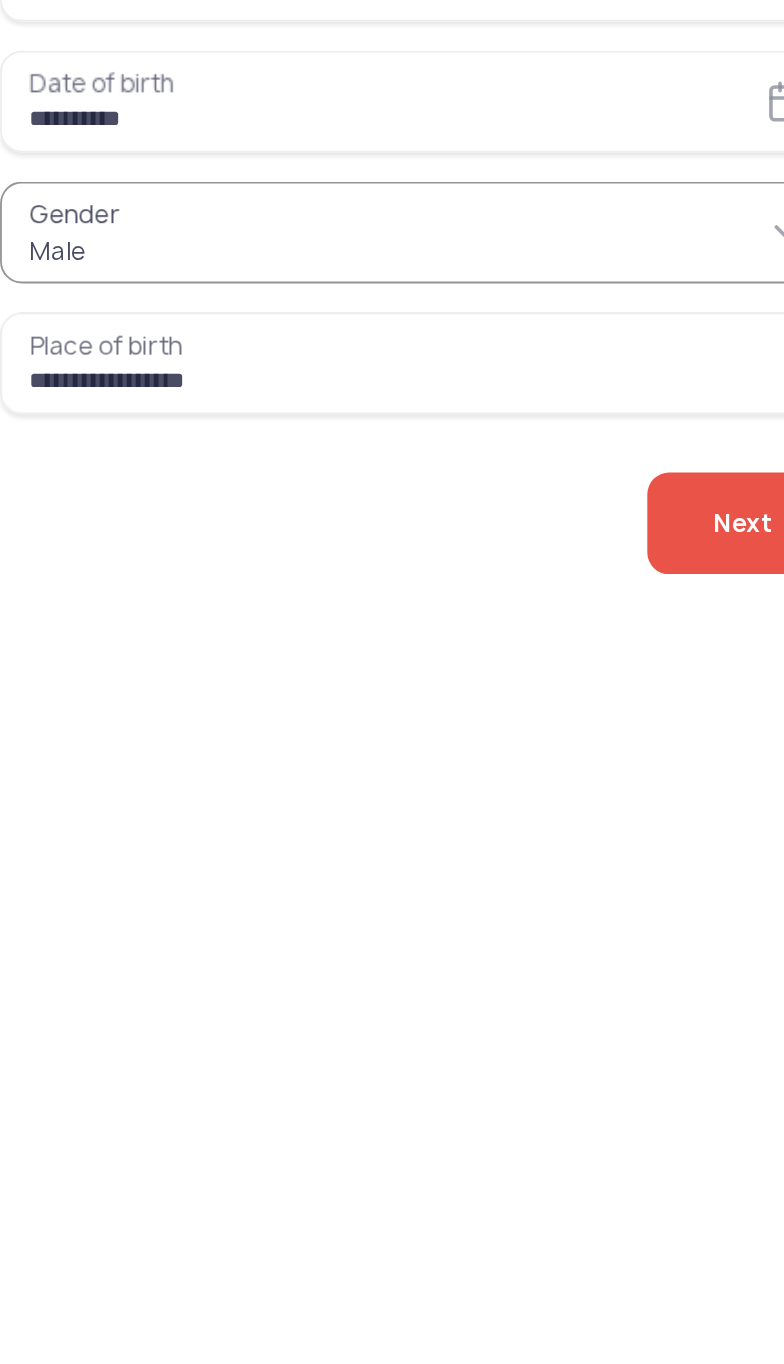 scroll, scrollTop: 0, scrollLeft: 0, axis: both 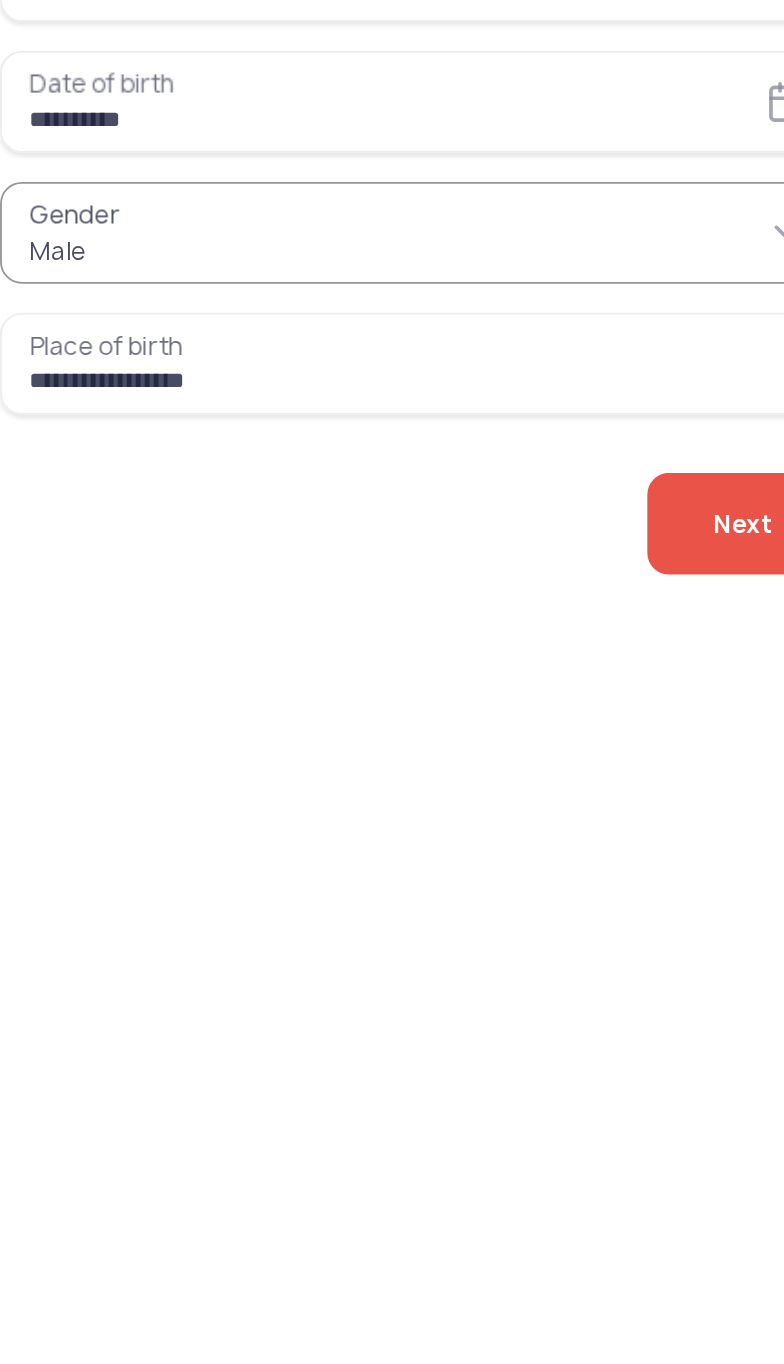 click on "Next" 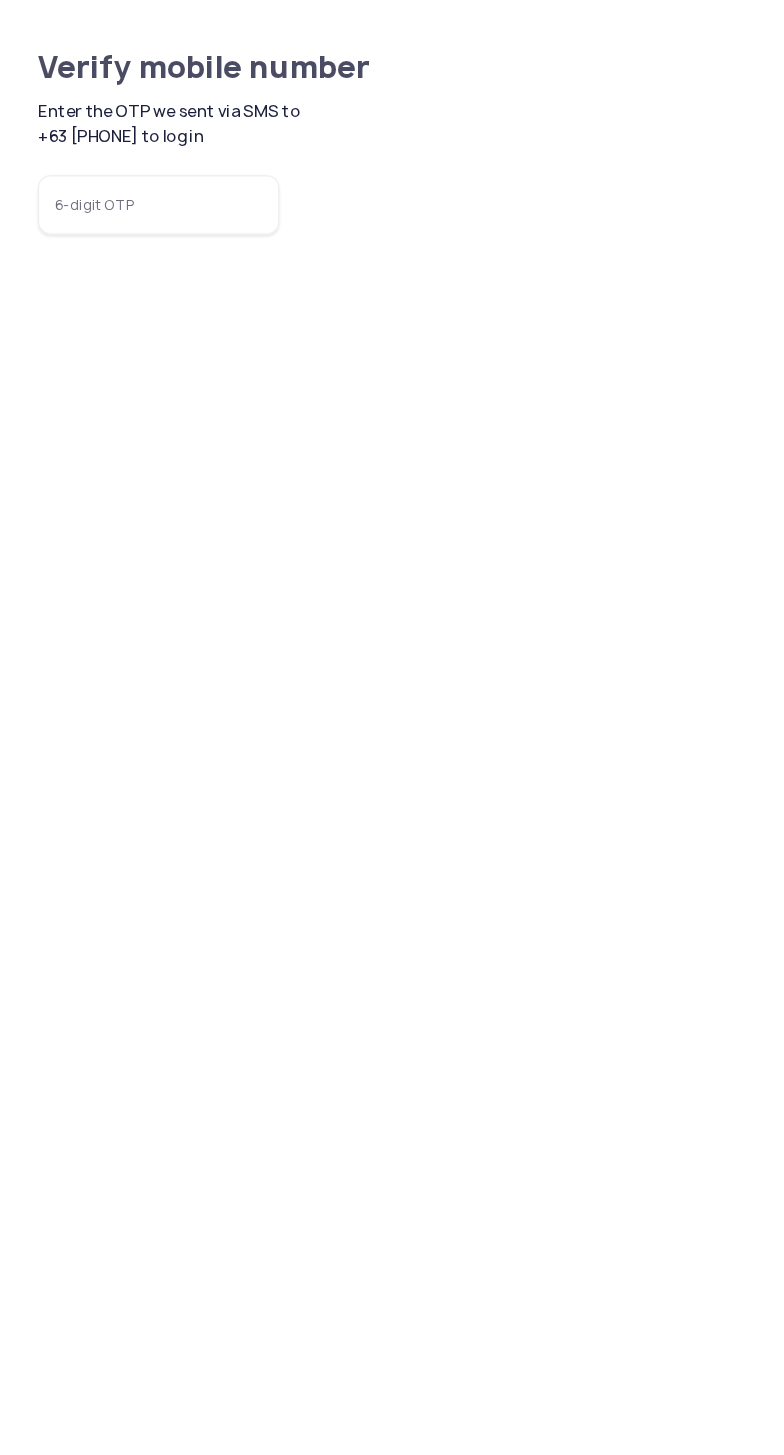 scroll, scrollTop: 0, scrollLeft: 0, axis: both 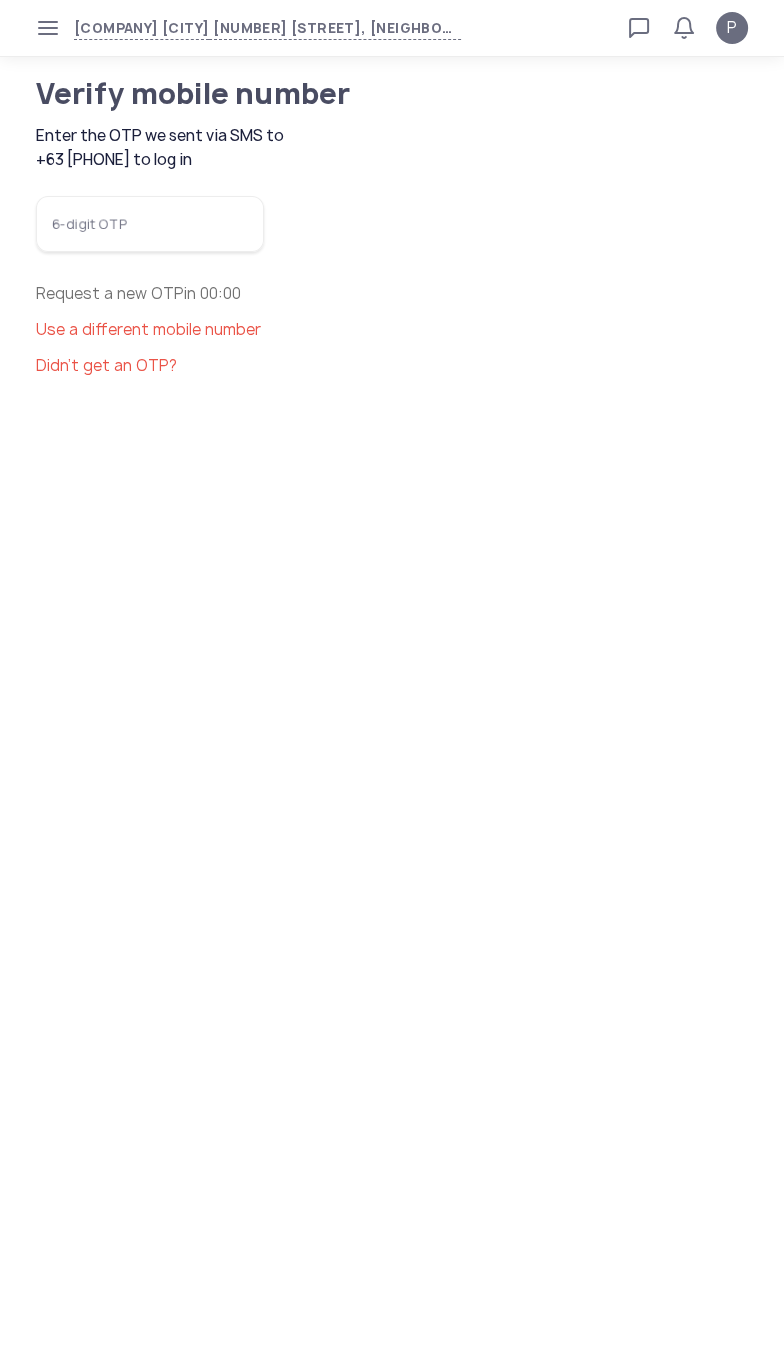 click on "6-digit OTP" at bounding box center [150, 224] 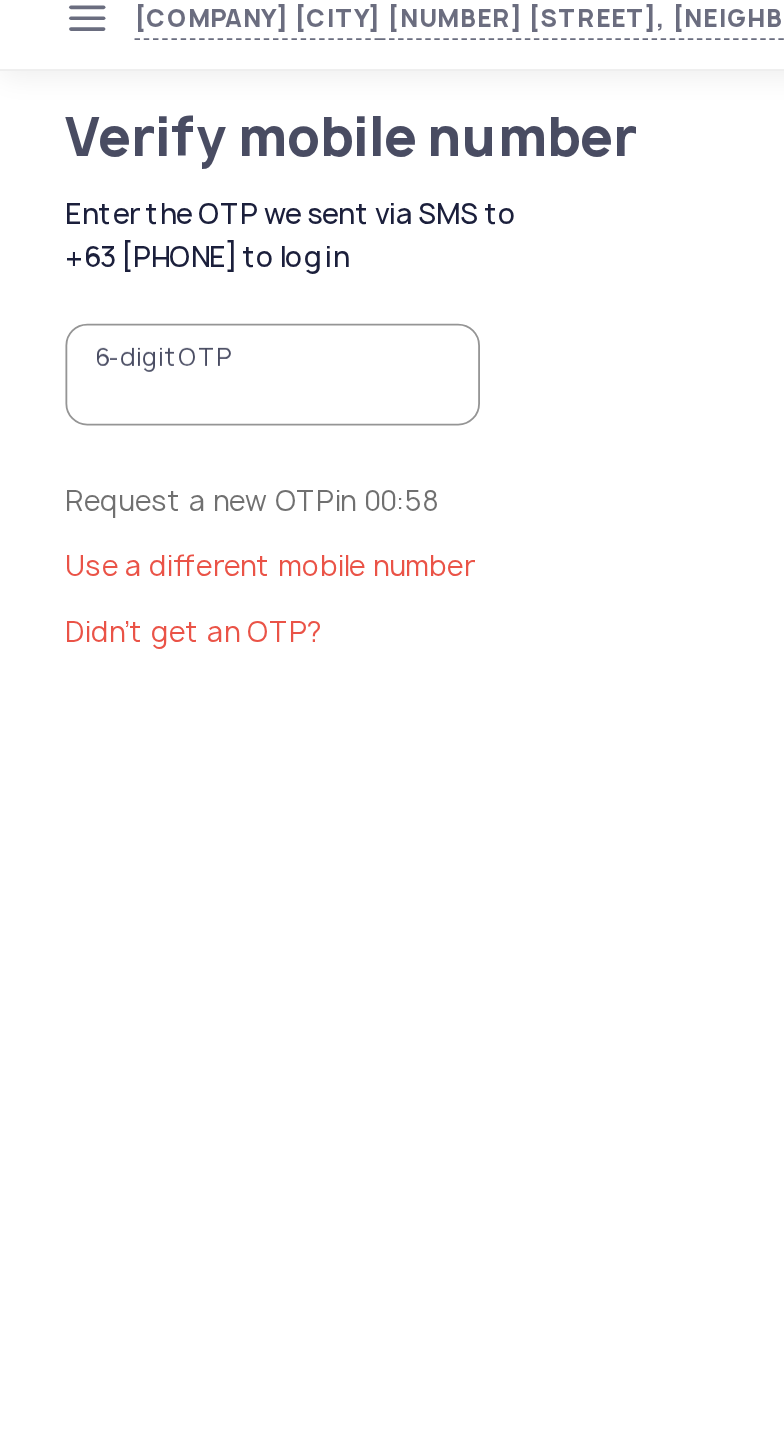 click on "6-digit OTP" at bounding box center (150, 224) 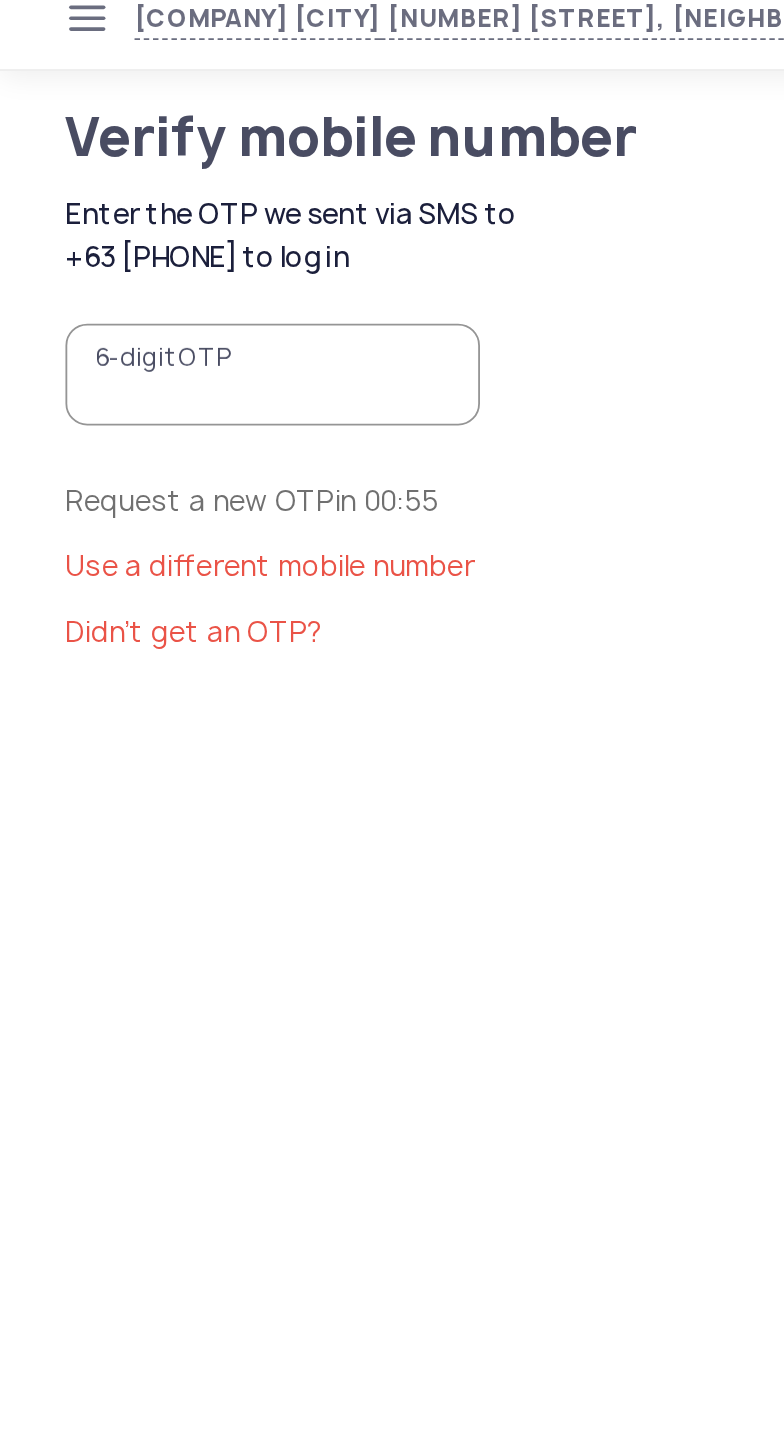 click on "6-digit OTP" at bounding box center [150, 224] 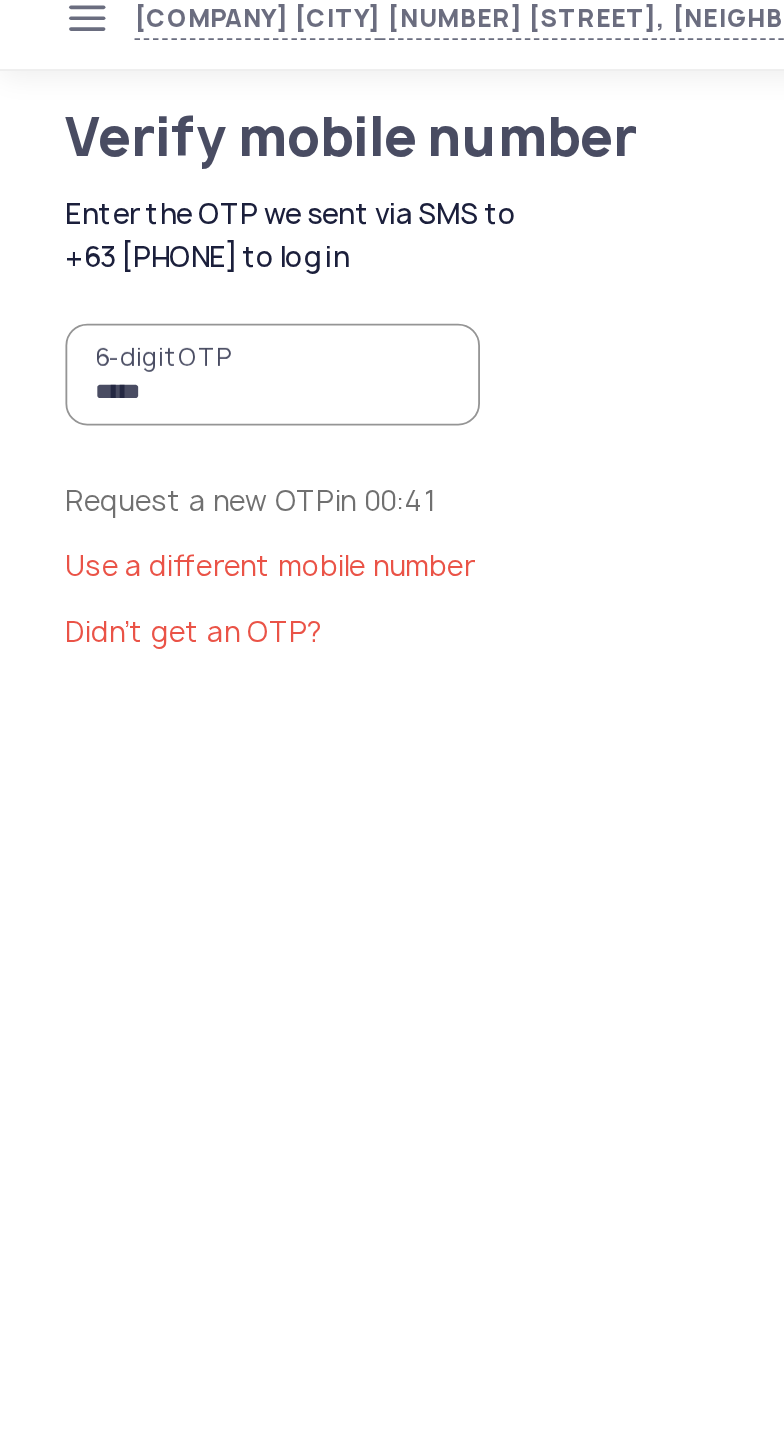 type on "******" 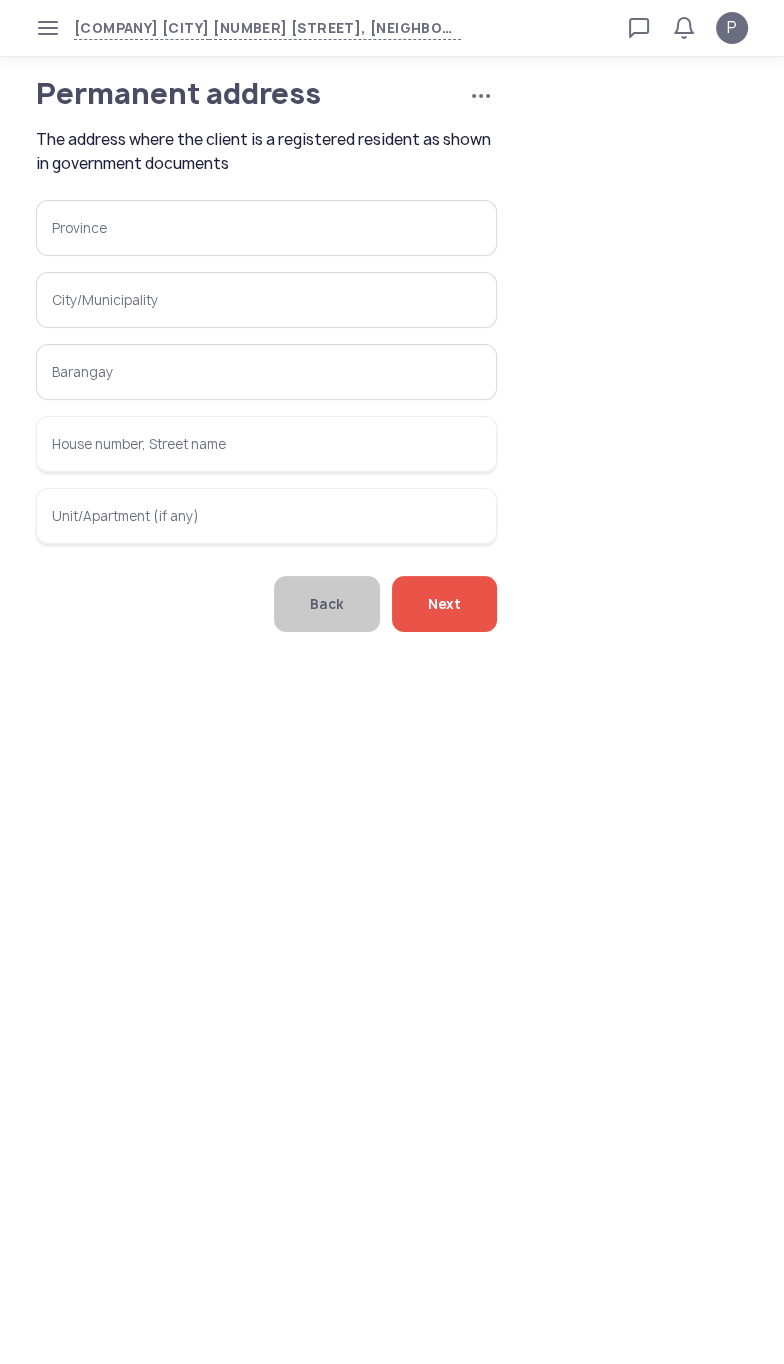 click on "Province" at bounding box center (266, 228) 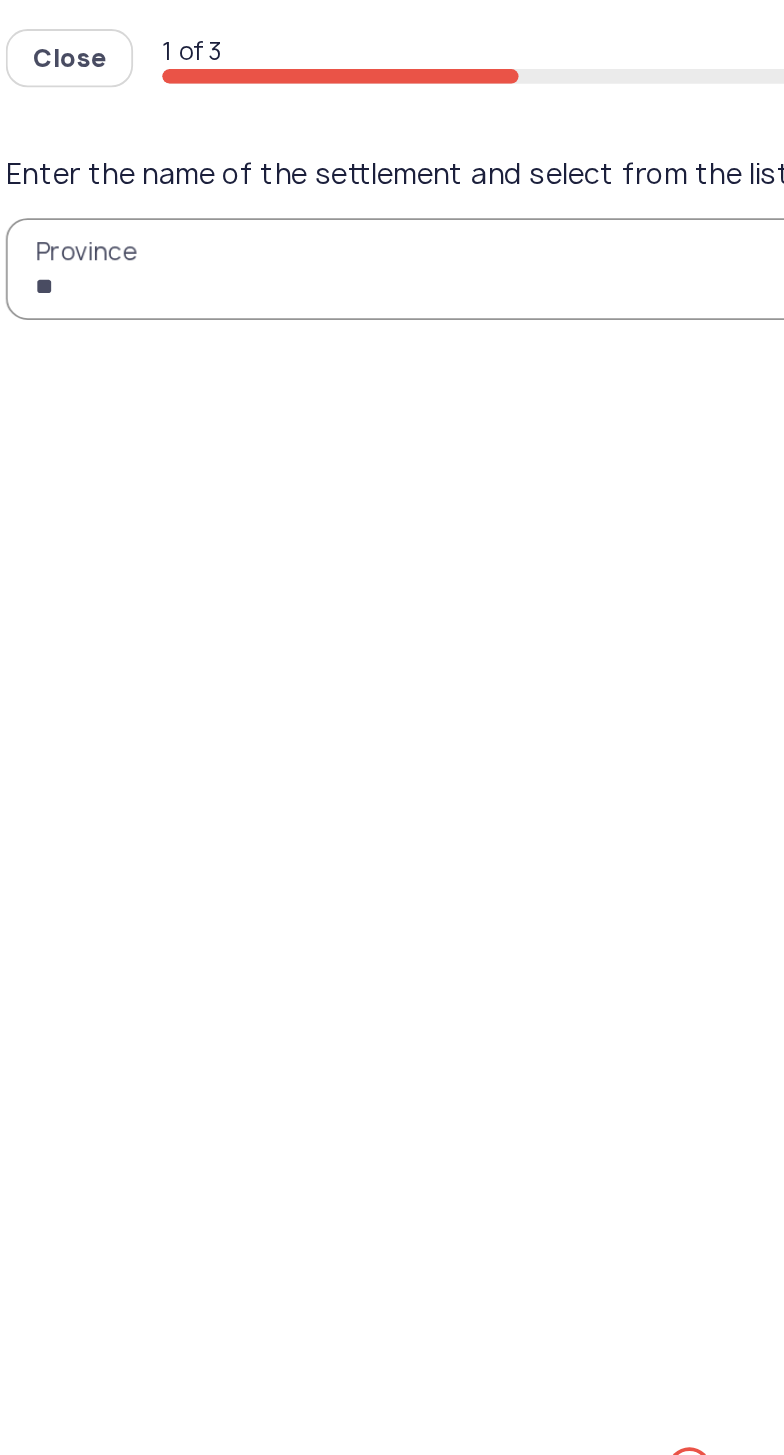 type on "***" 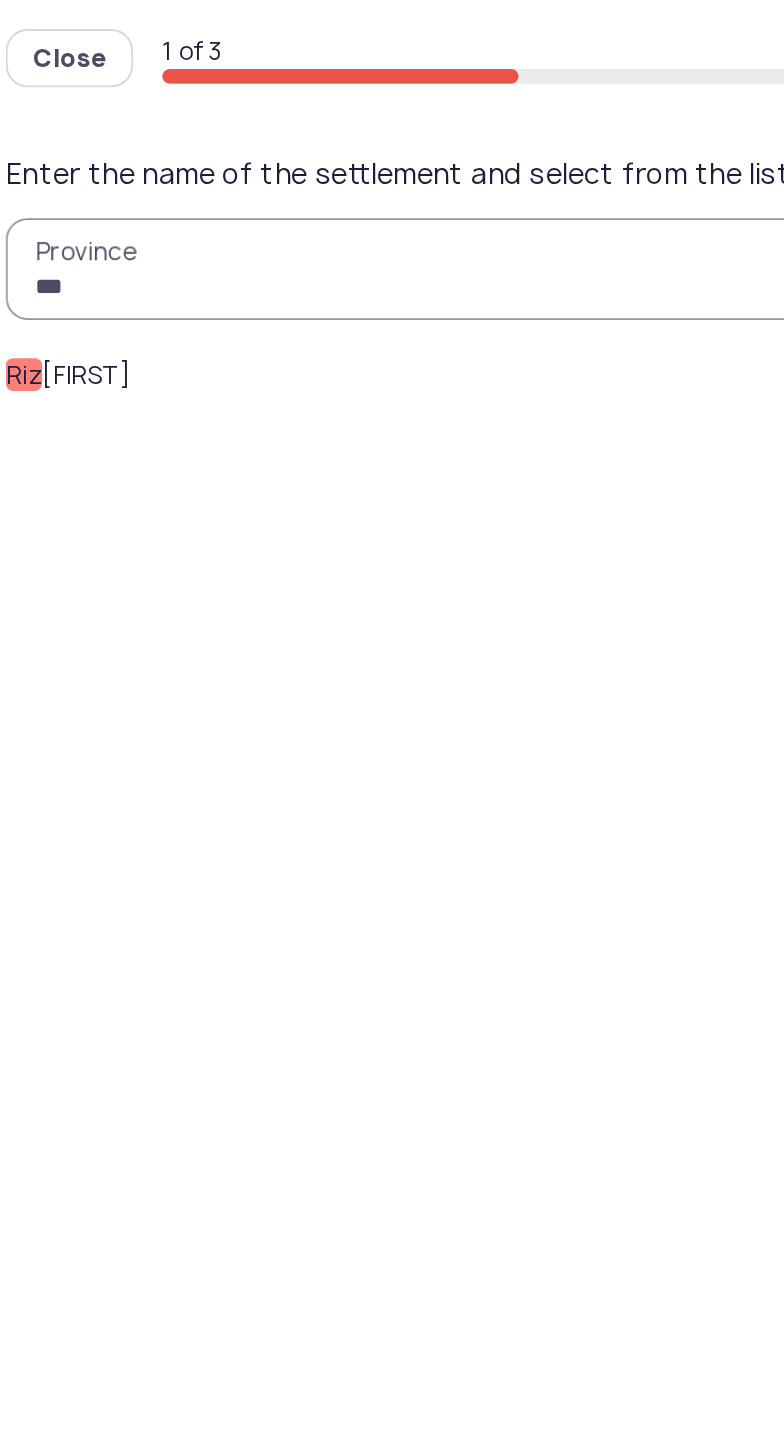 click on "Riz" 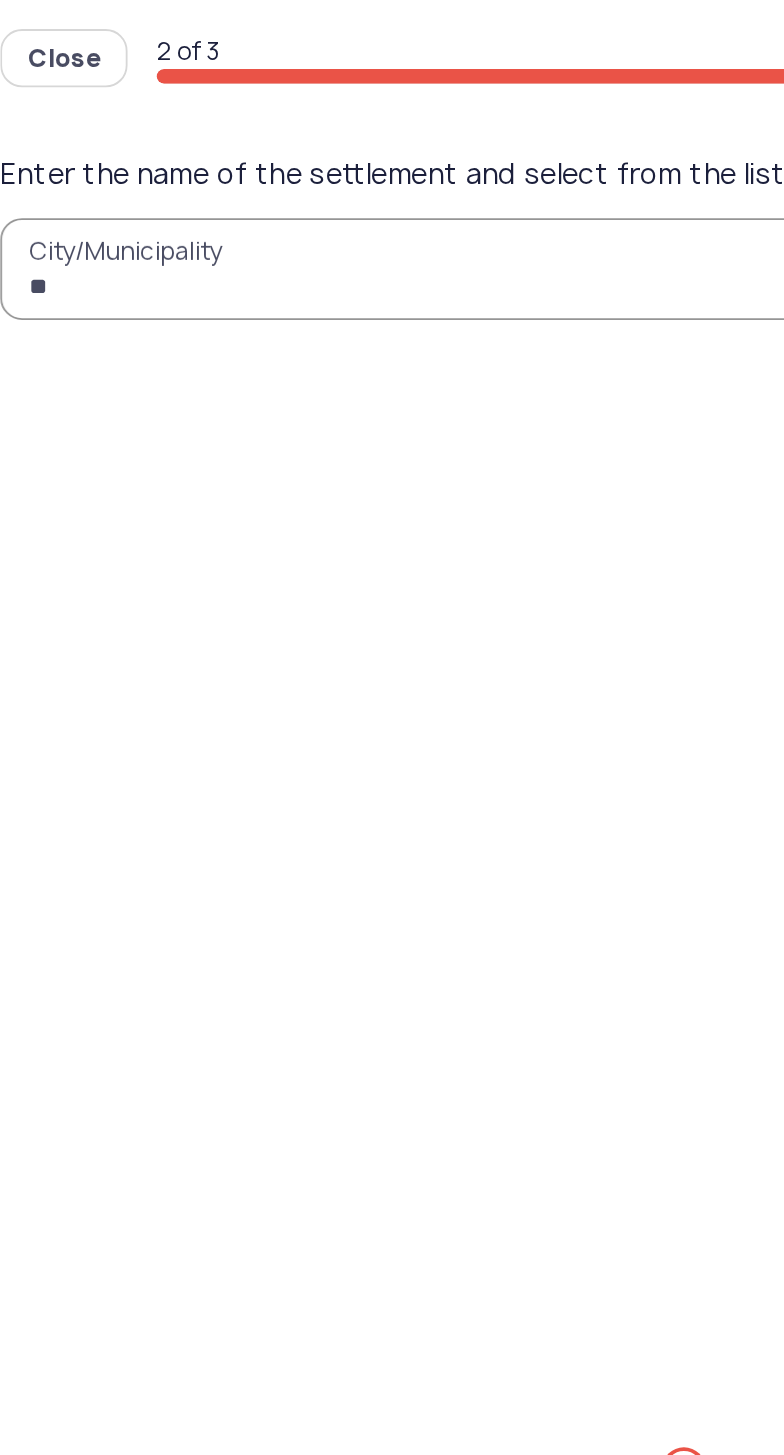 type on "***" 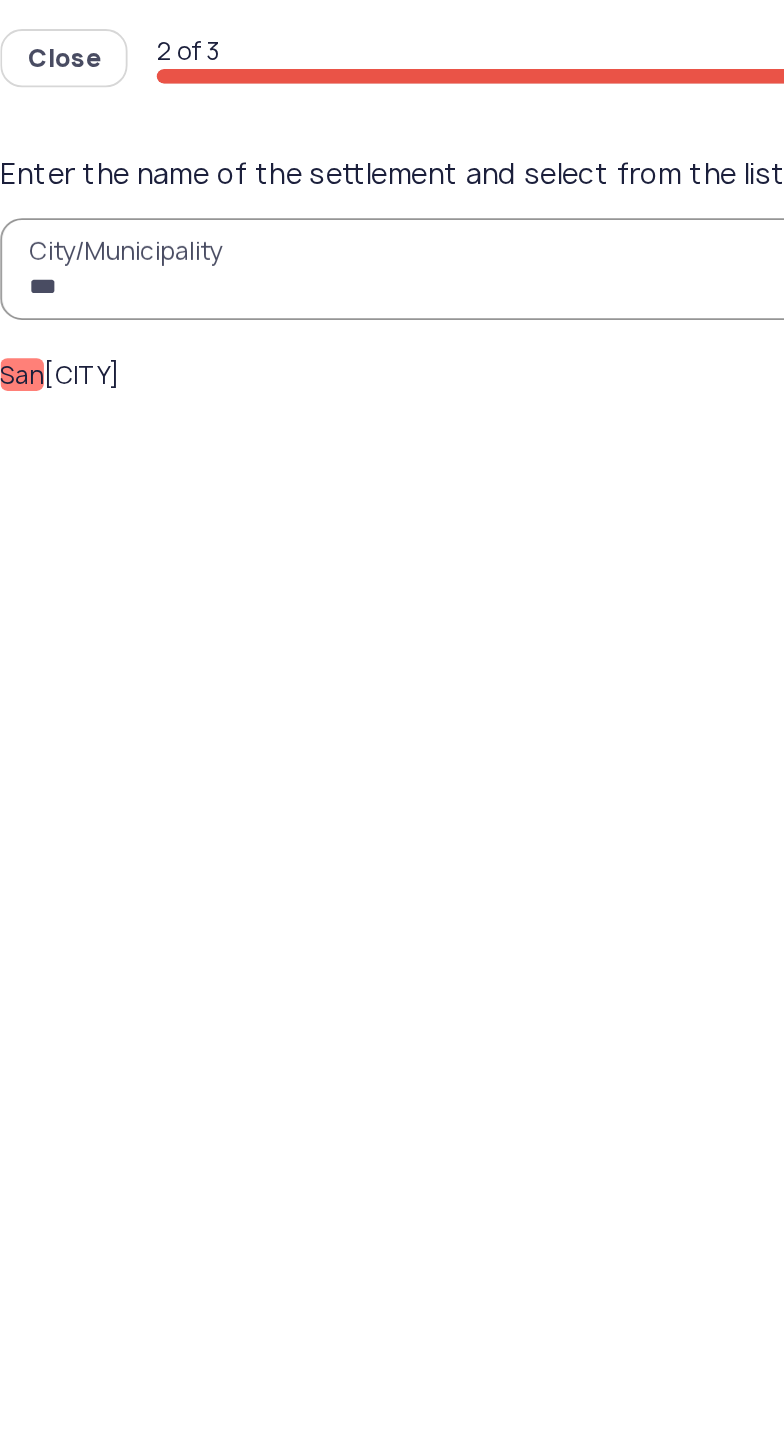 click on "San" 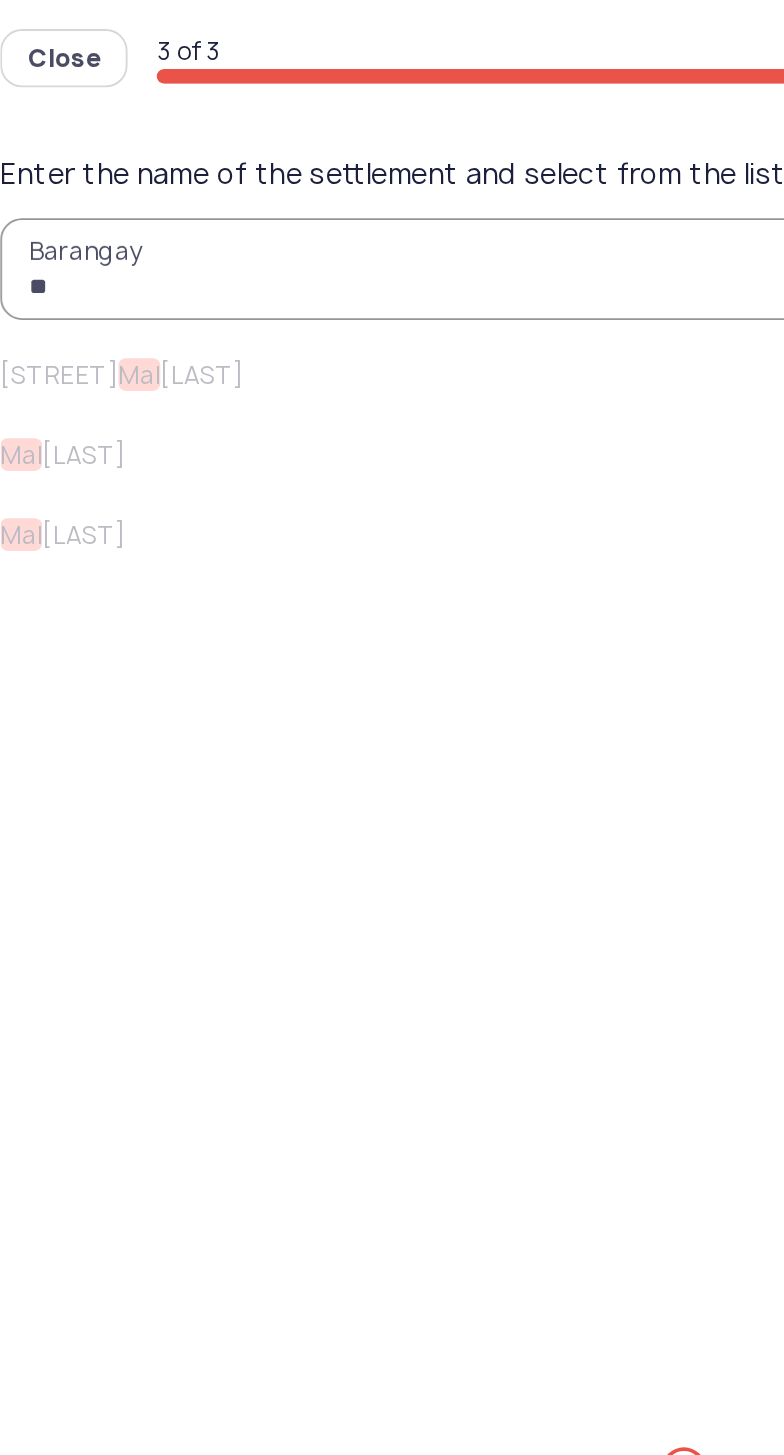 type on "*" 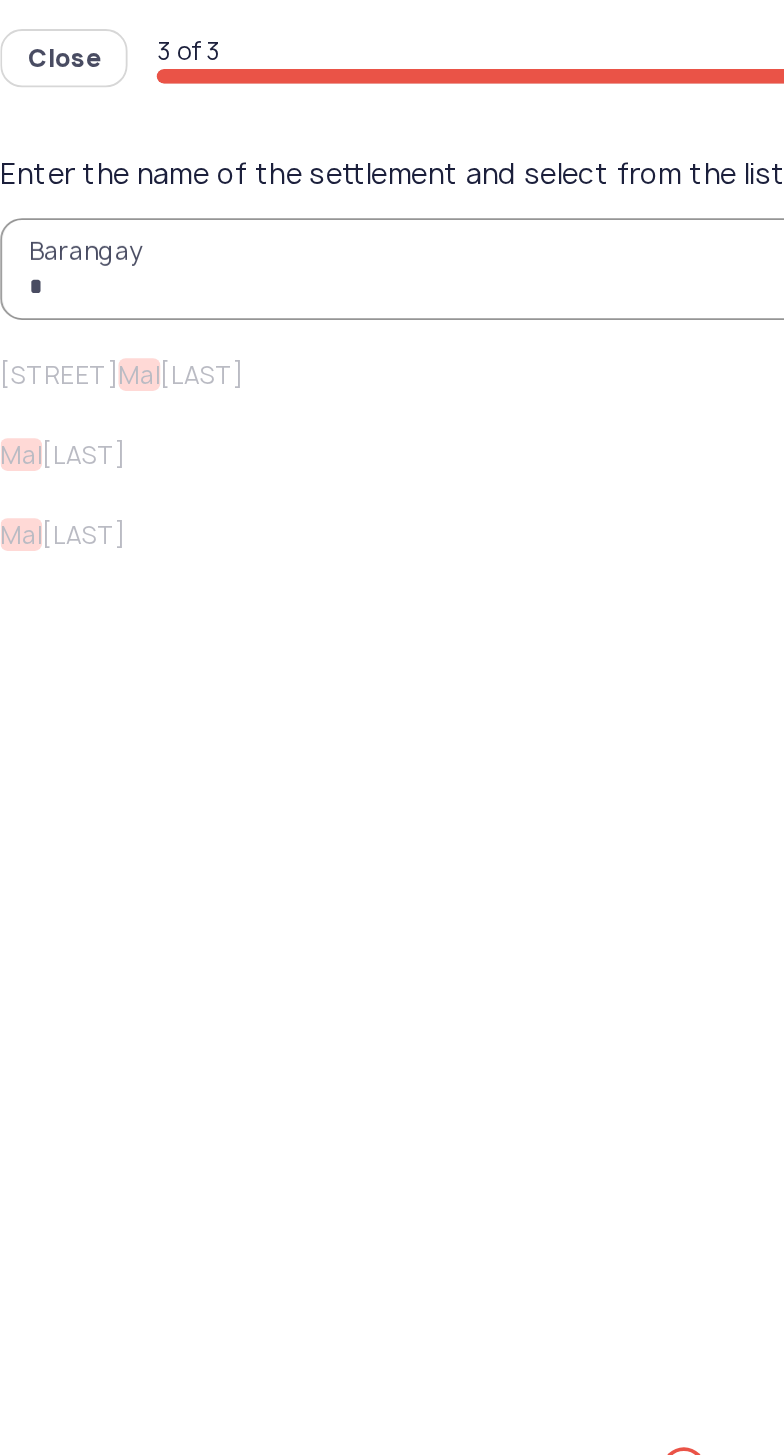 type 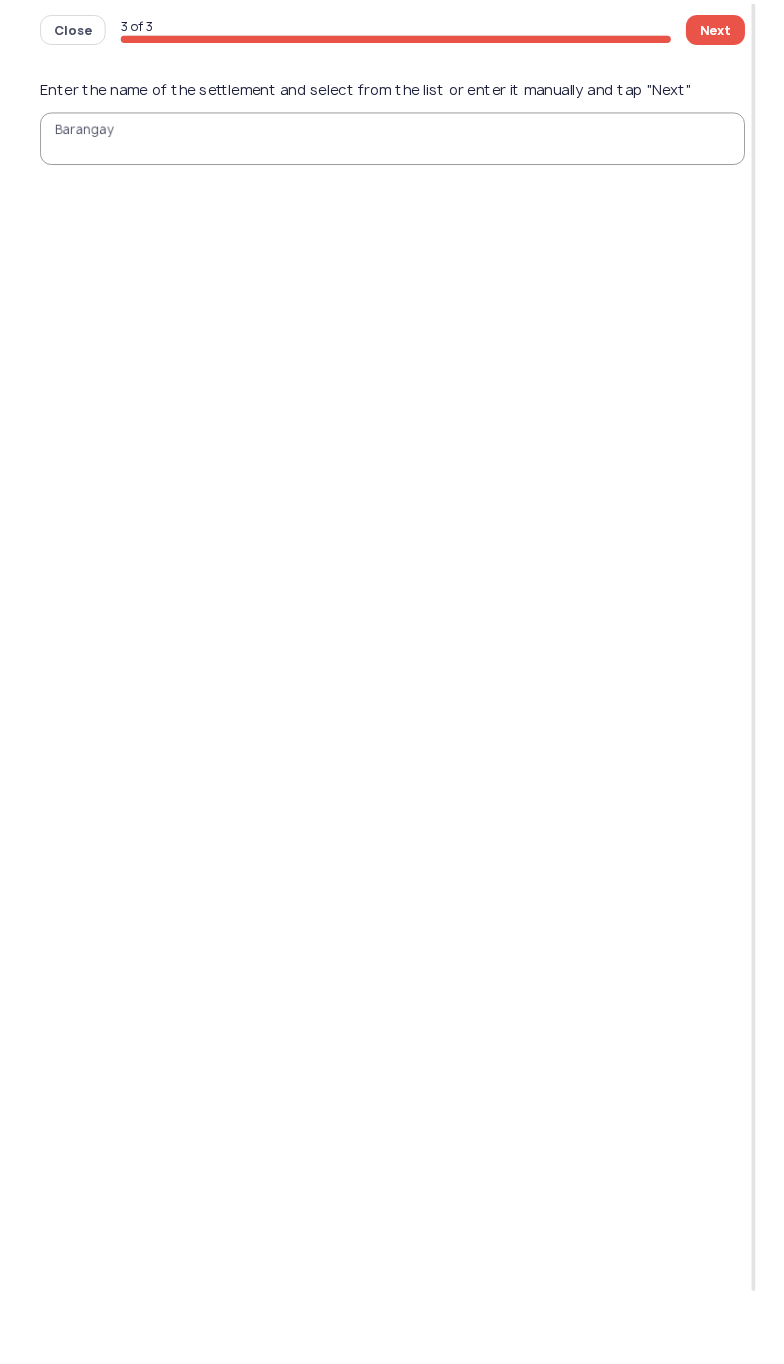 scroll, scrollTop: 0, scrollLeft: 0, axis: both 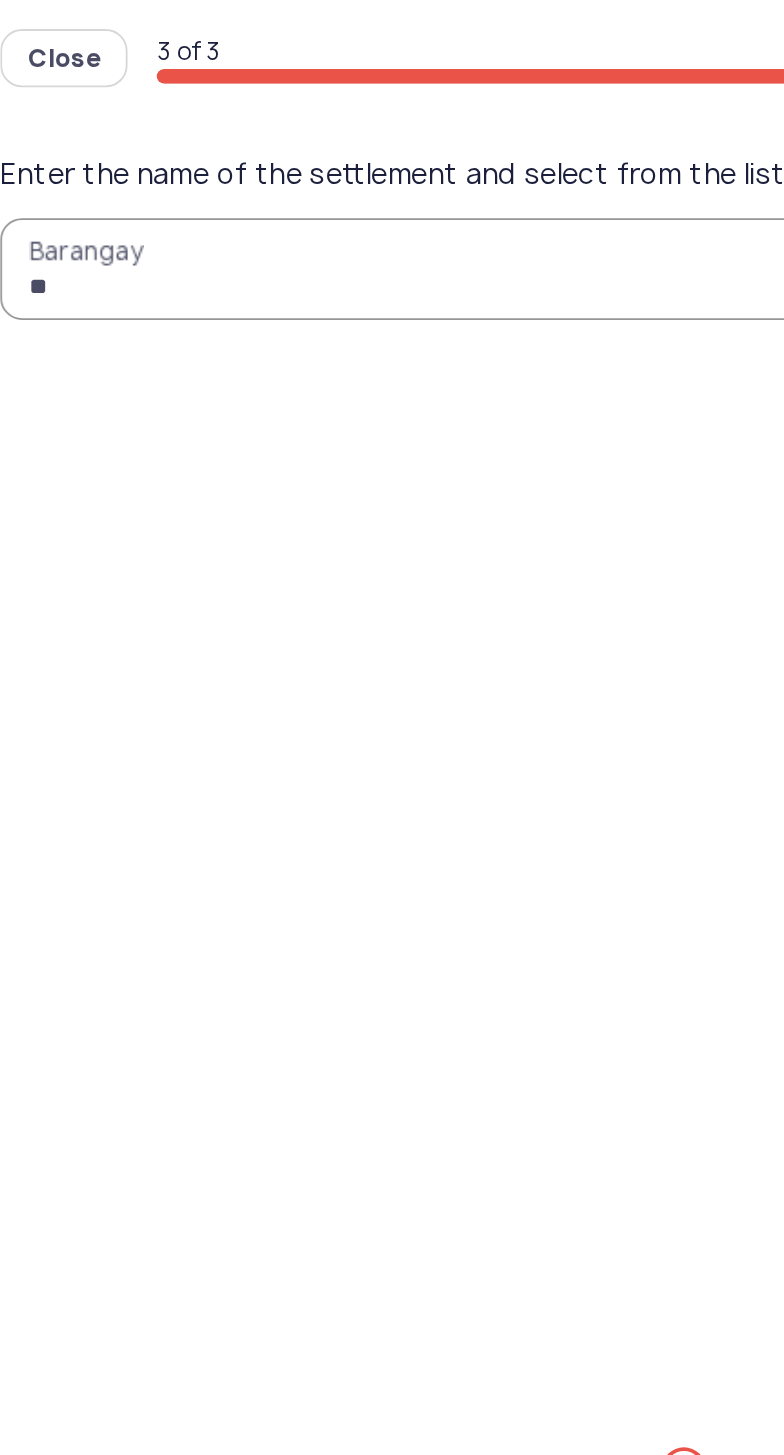 type on "*" 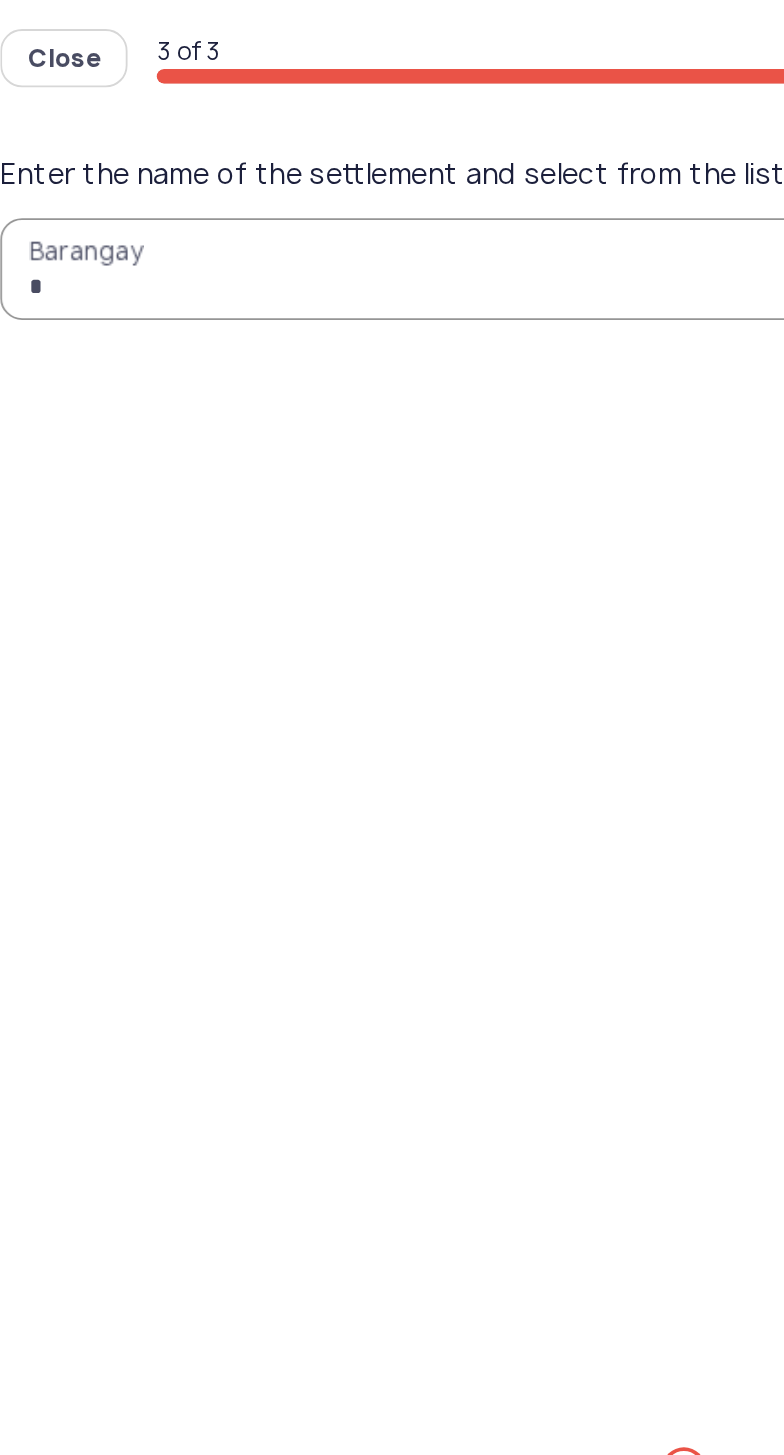 type 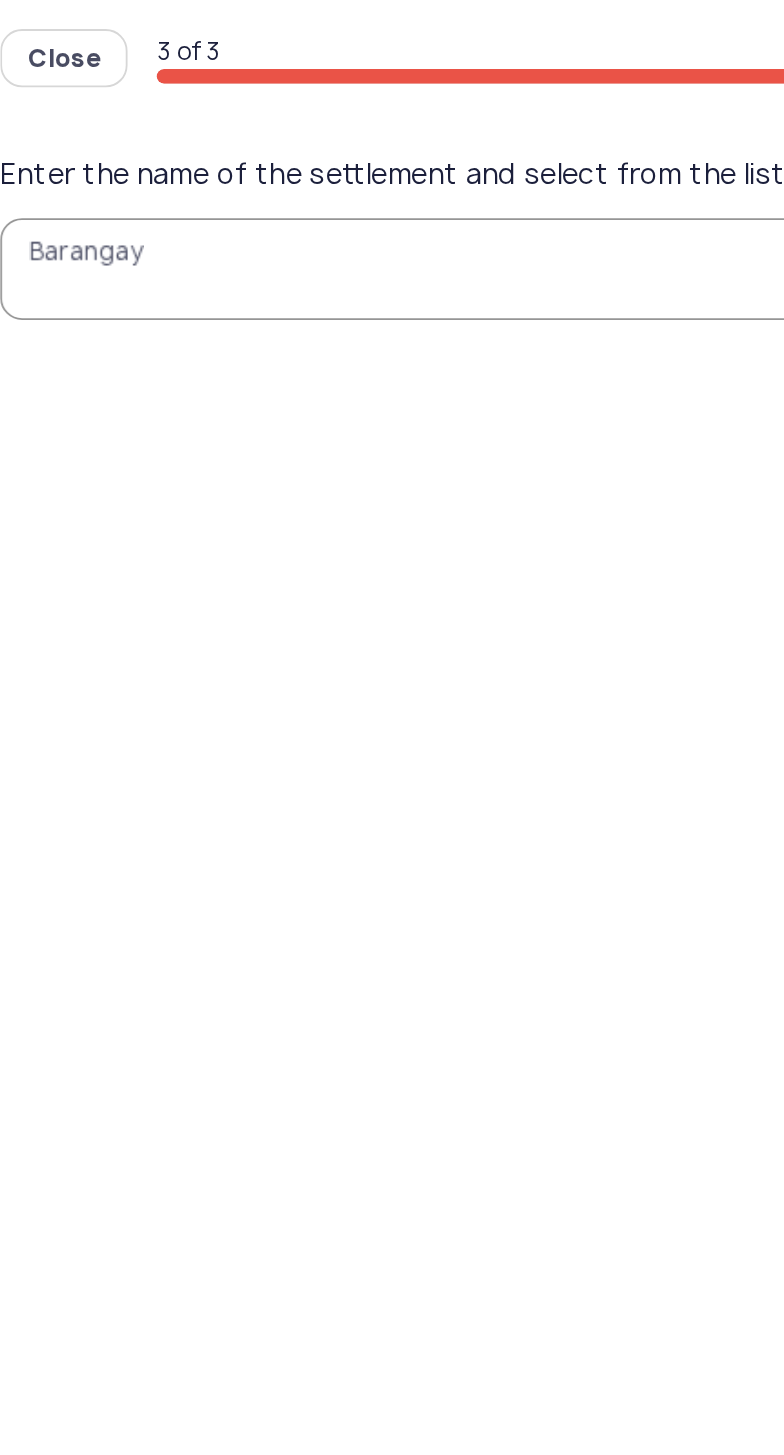 click on "Close" 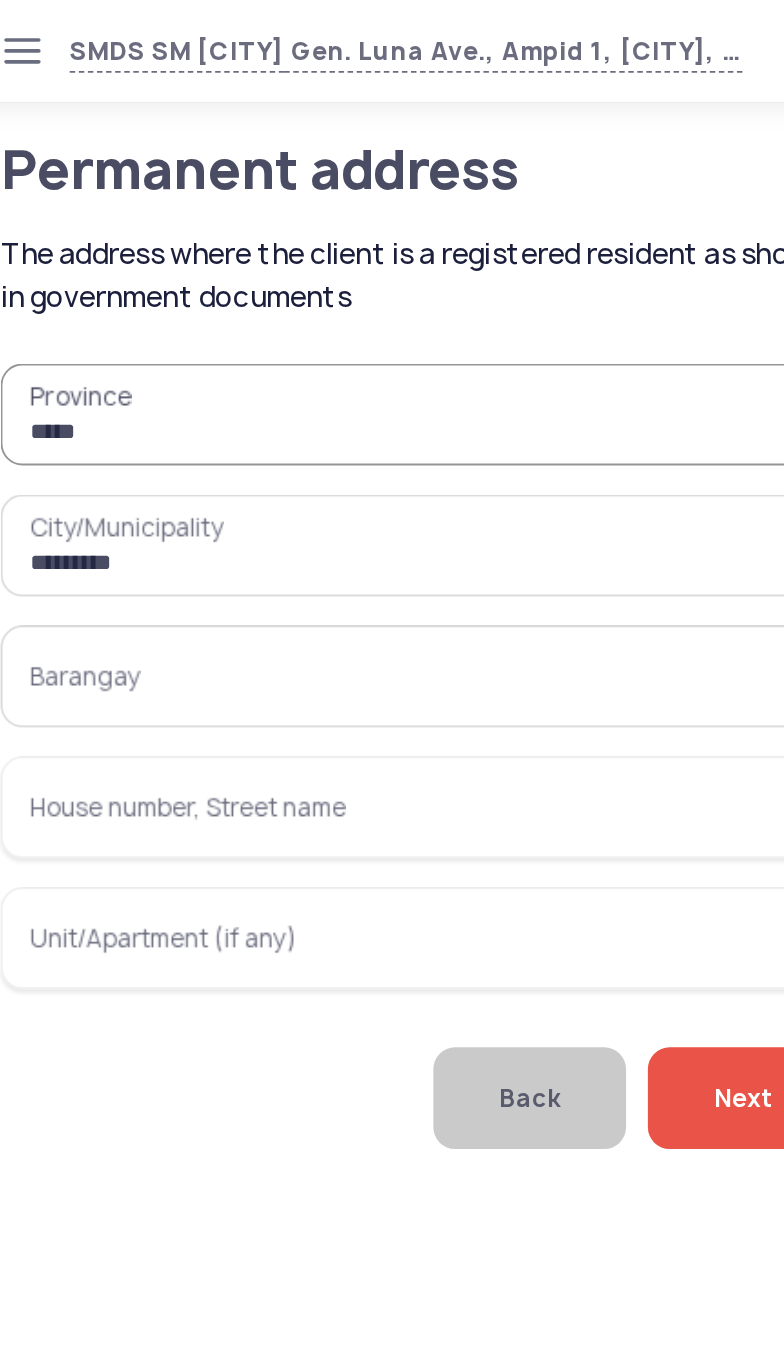 click on "*********" at bounding box center [266, 300] 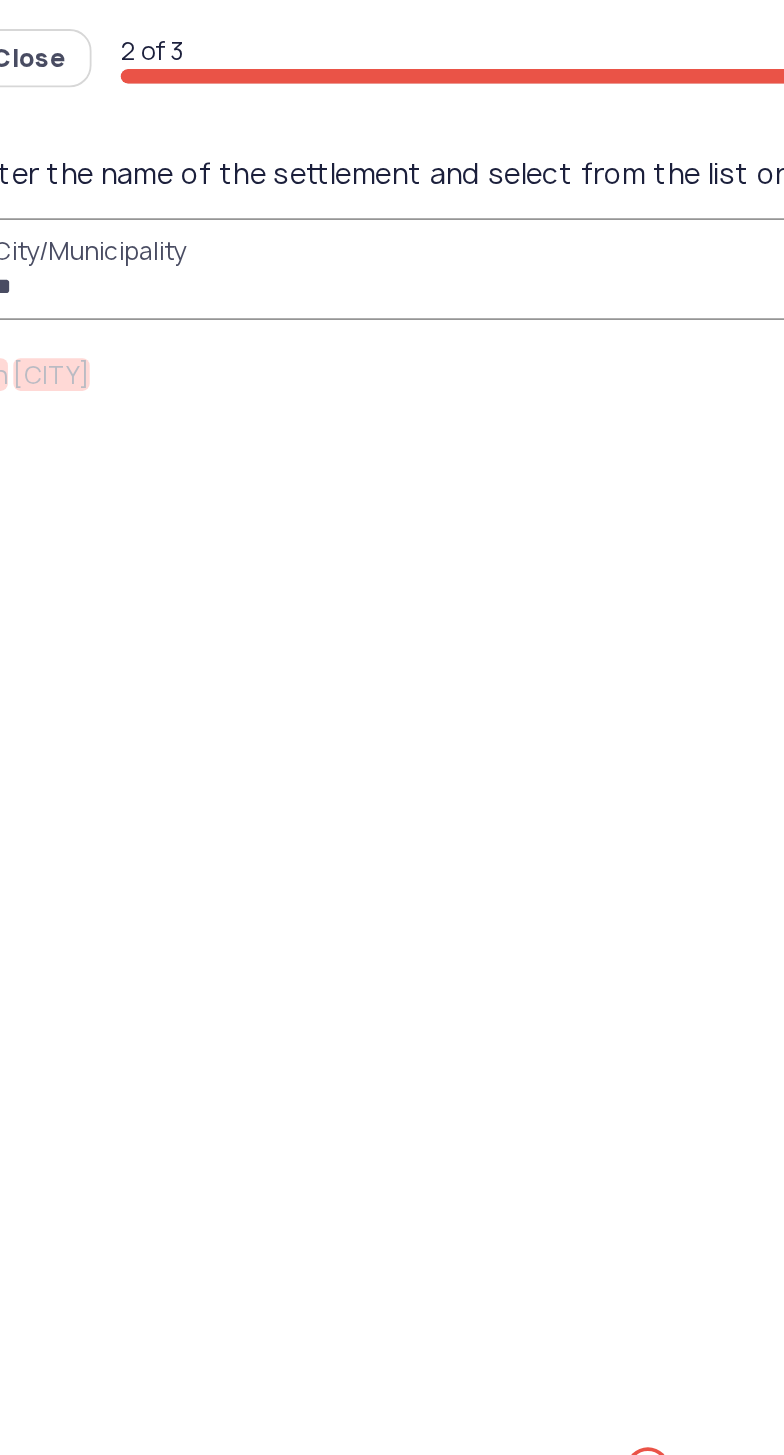 type on "*" 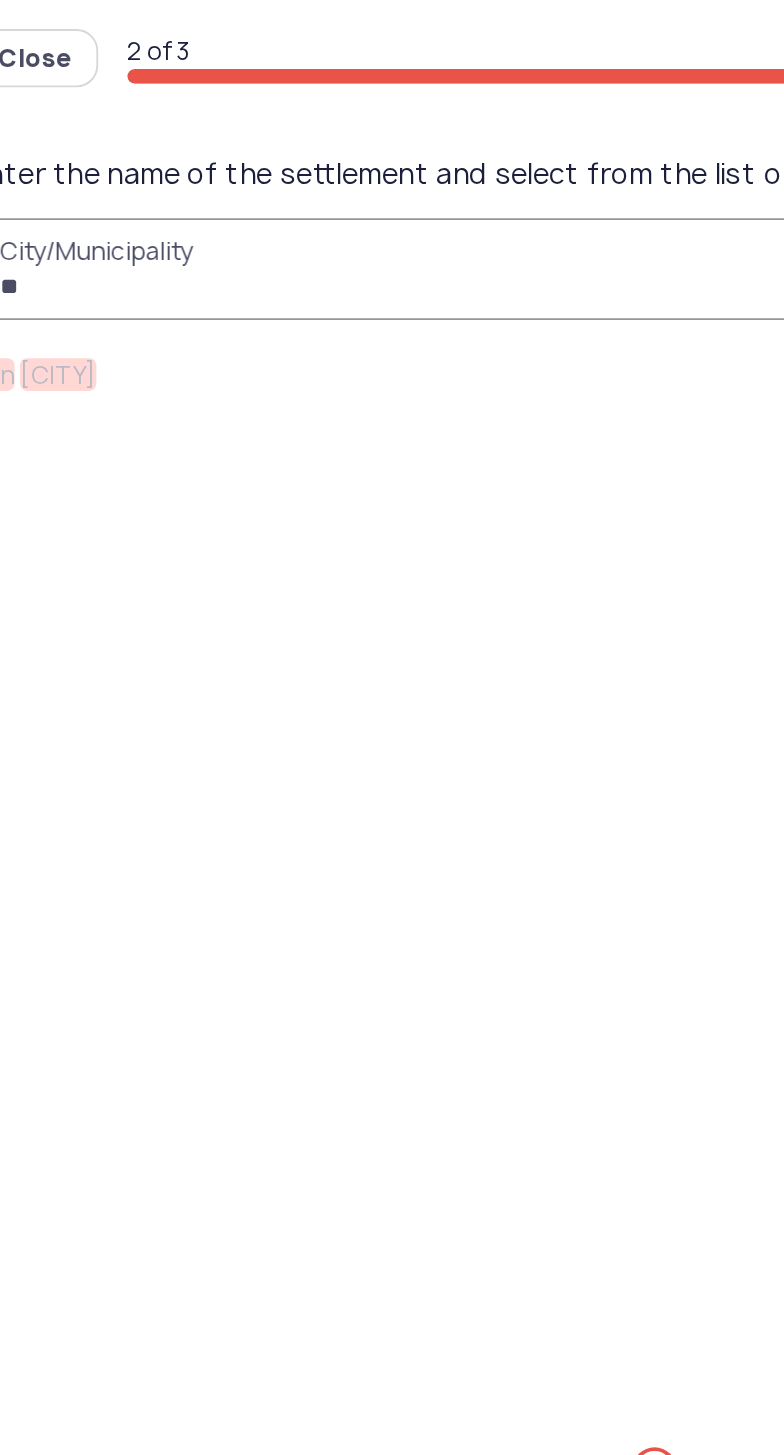 type on "***" 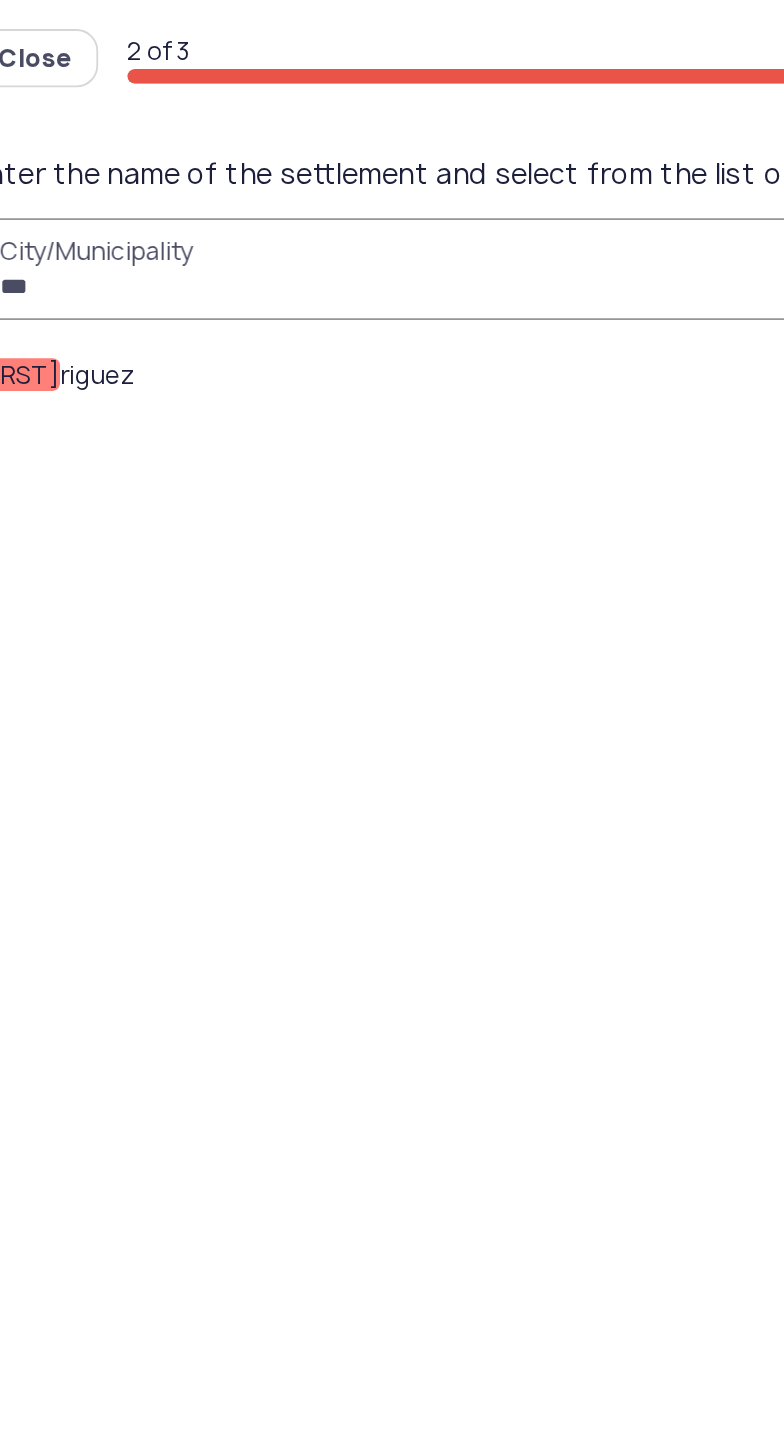 click on "Rod riguez" 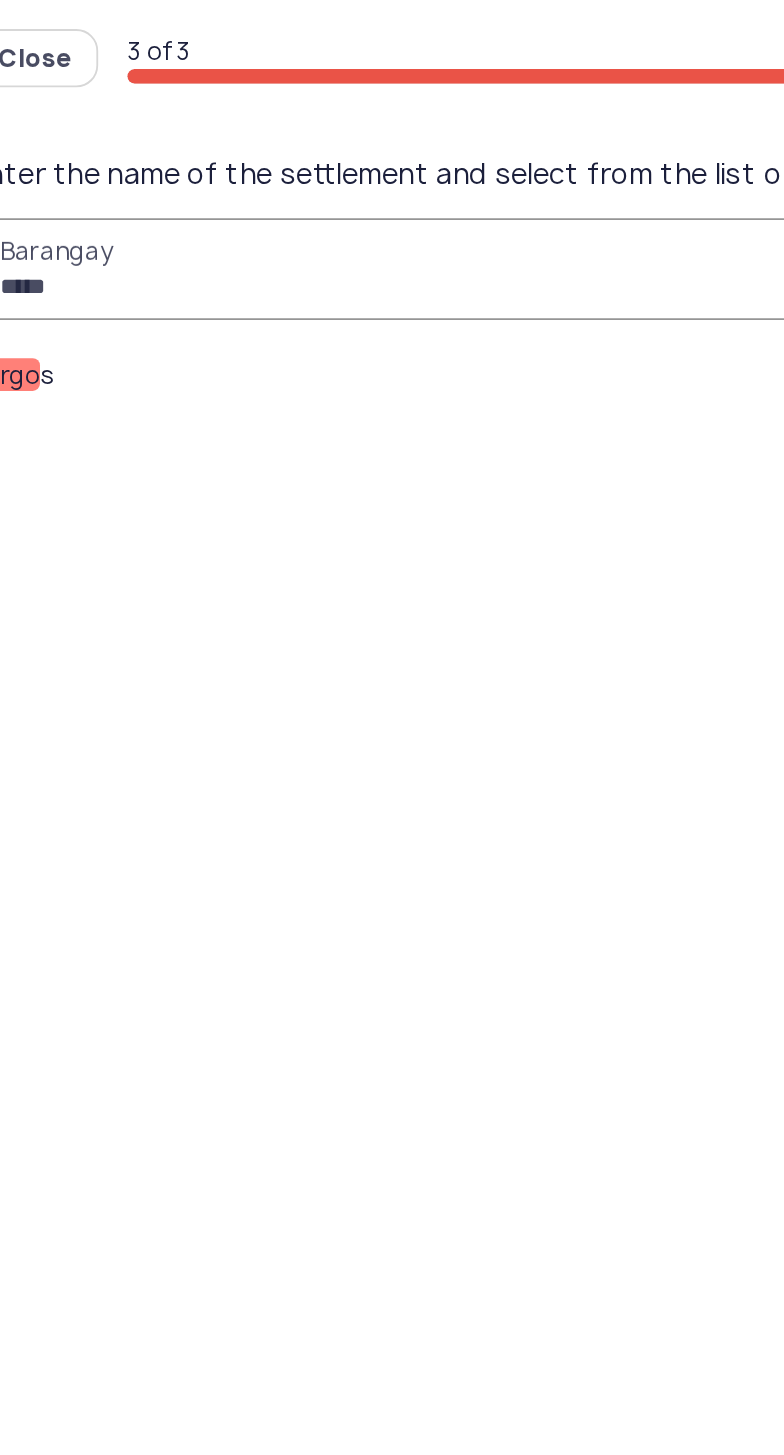 type on "*****" 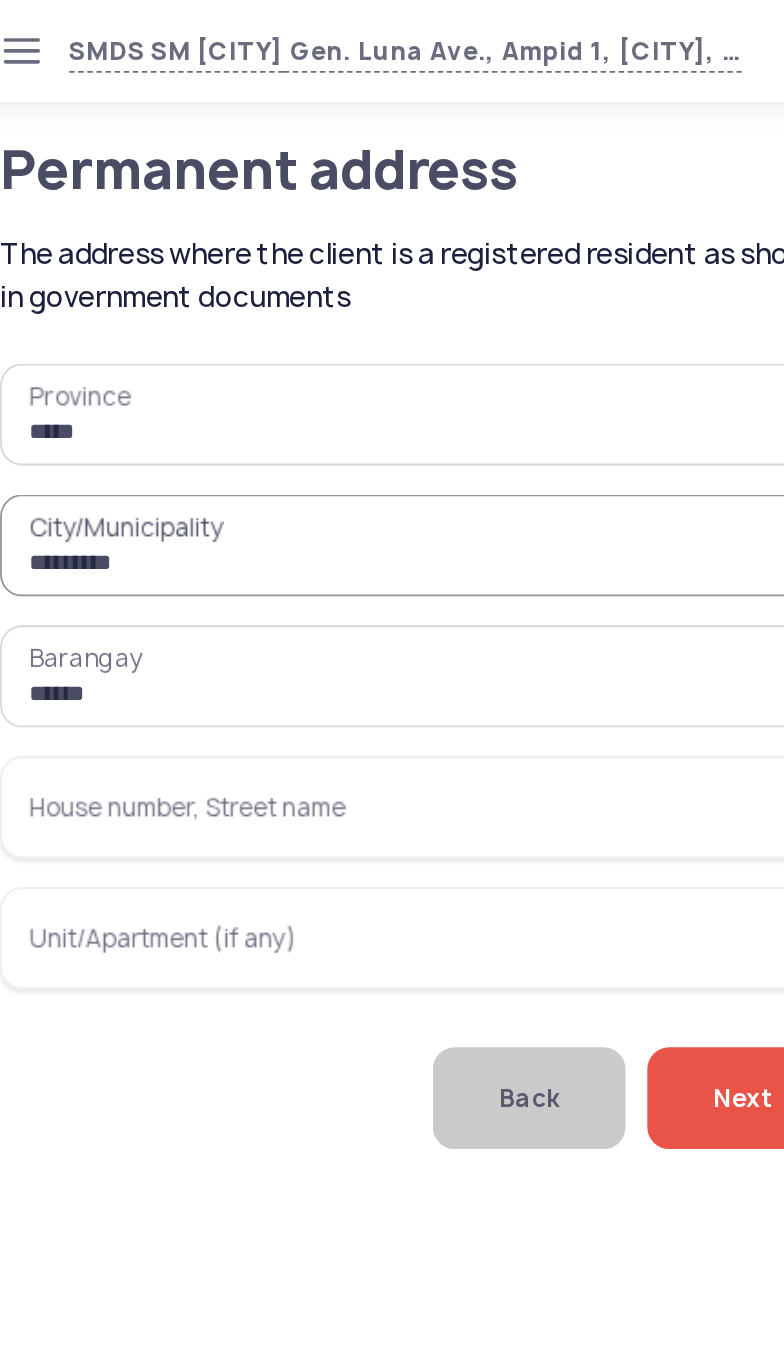 click on "House number, Street name" at bounding box center (266, 444) 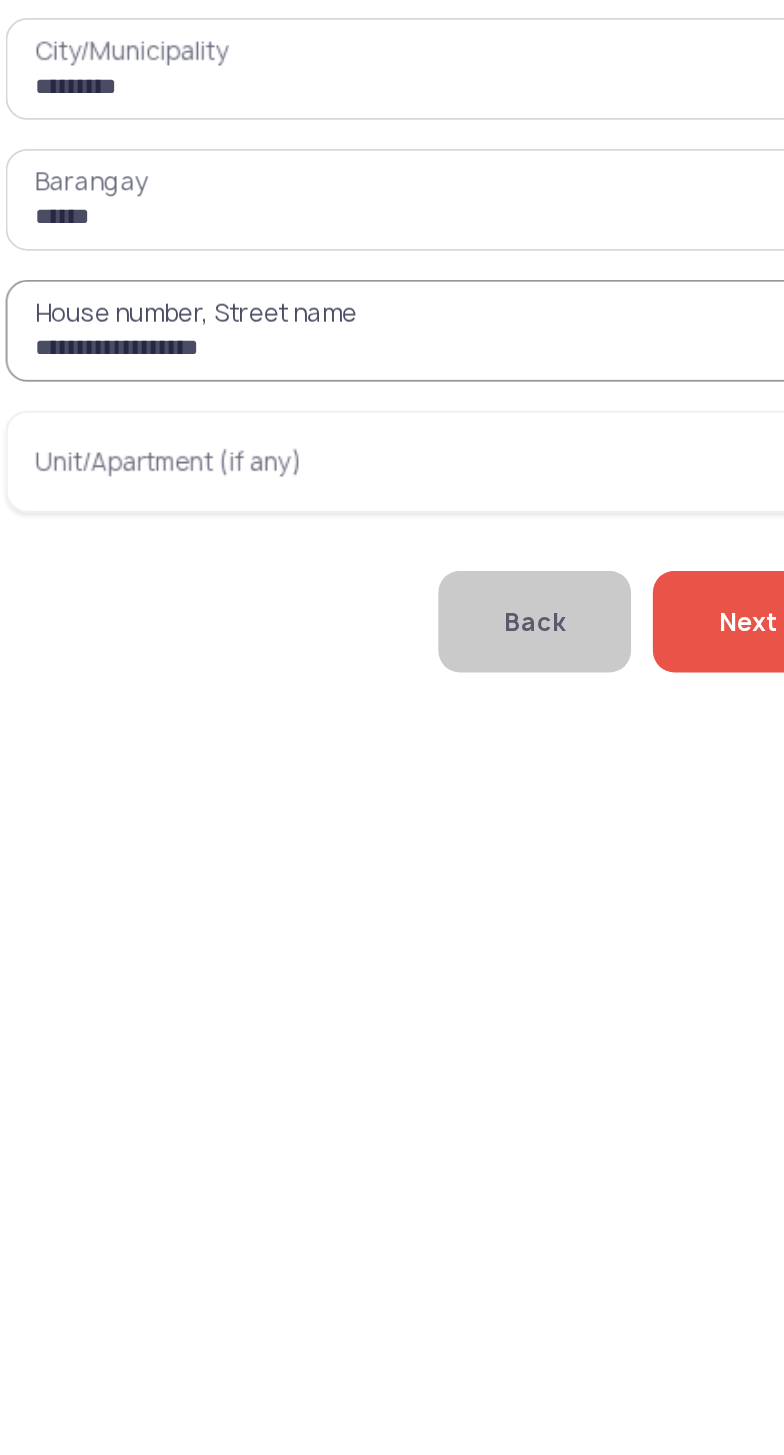 type on "**********" 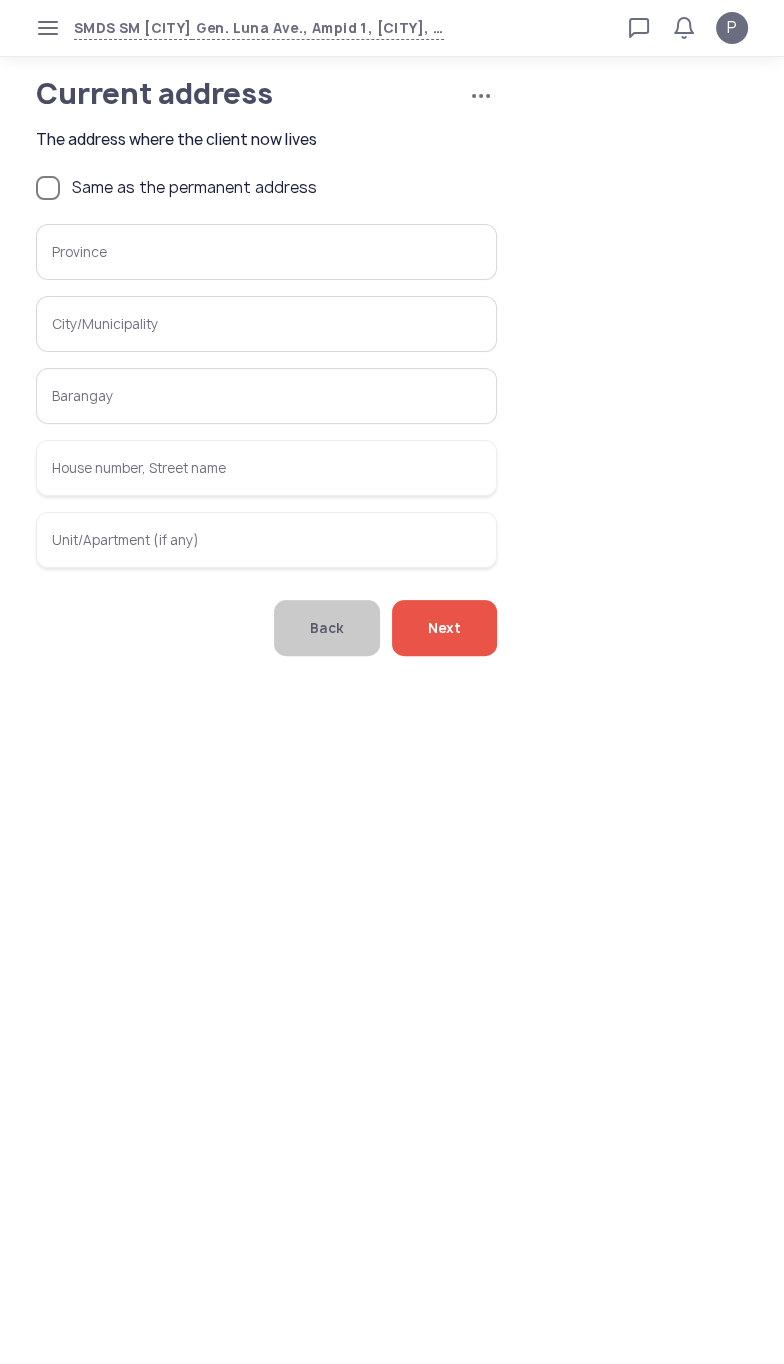 click on "Same as the permanent address" 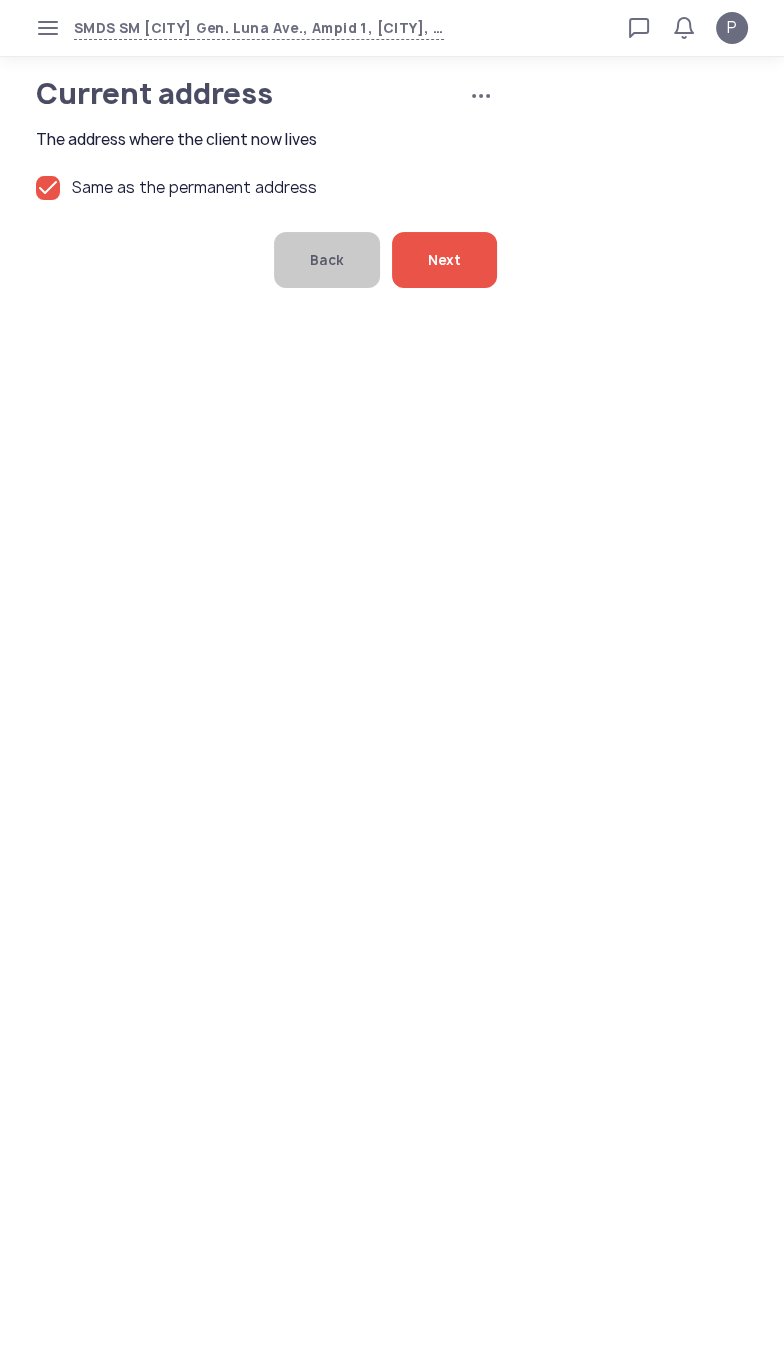 click on "Next" 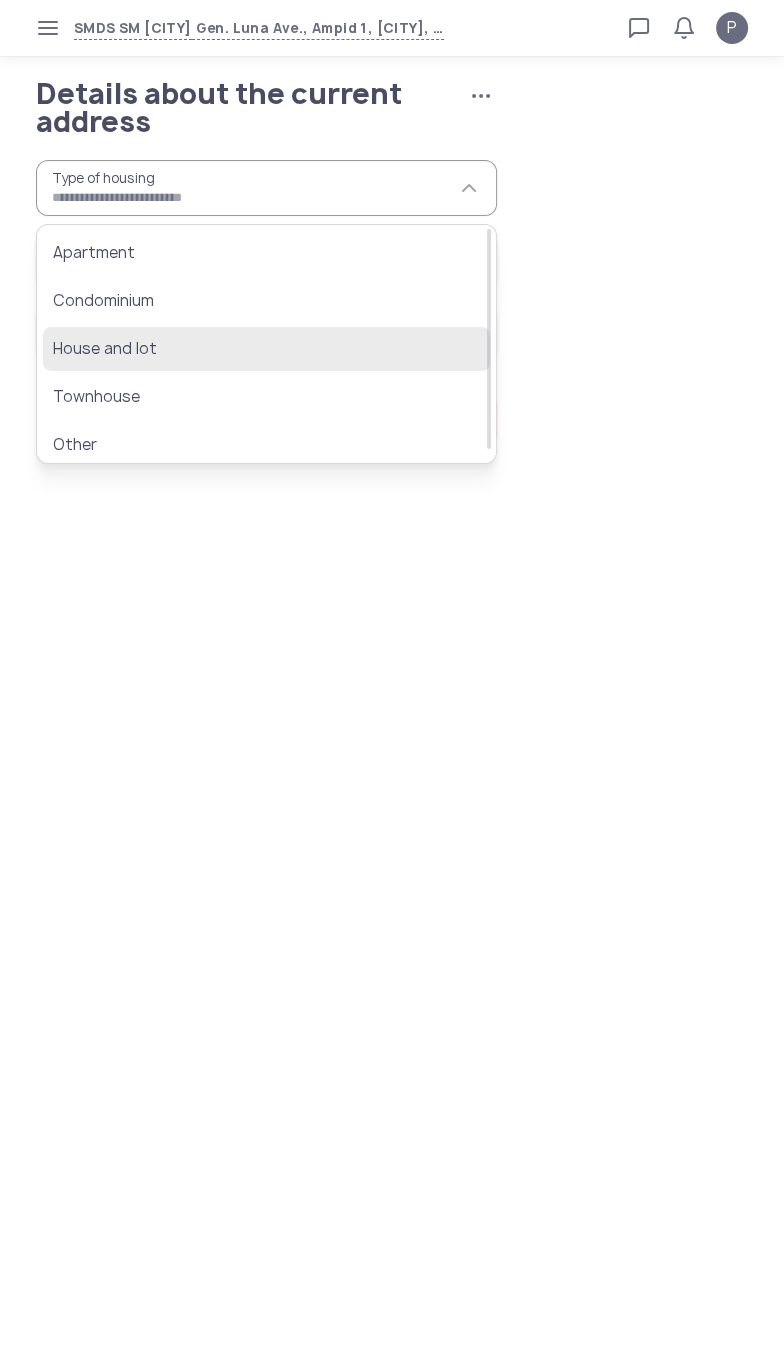 click on "House and lot" 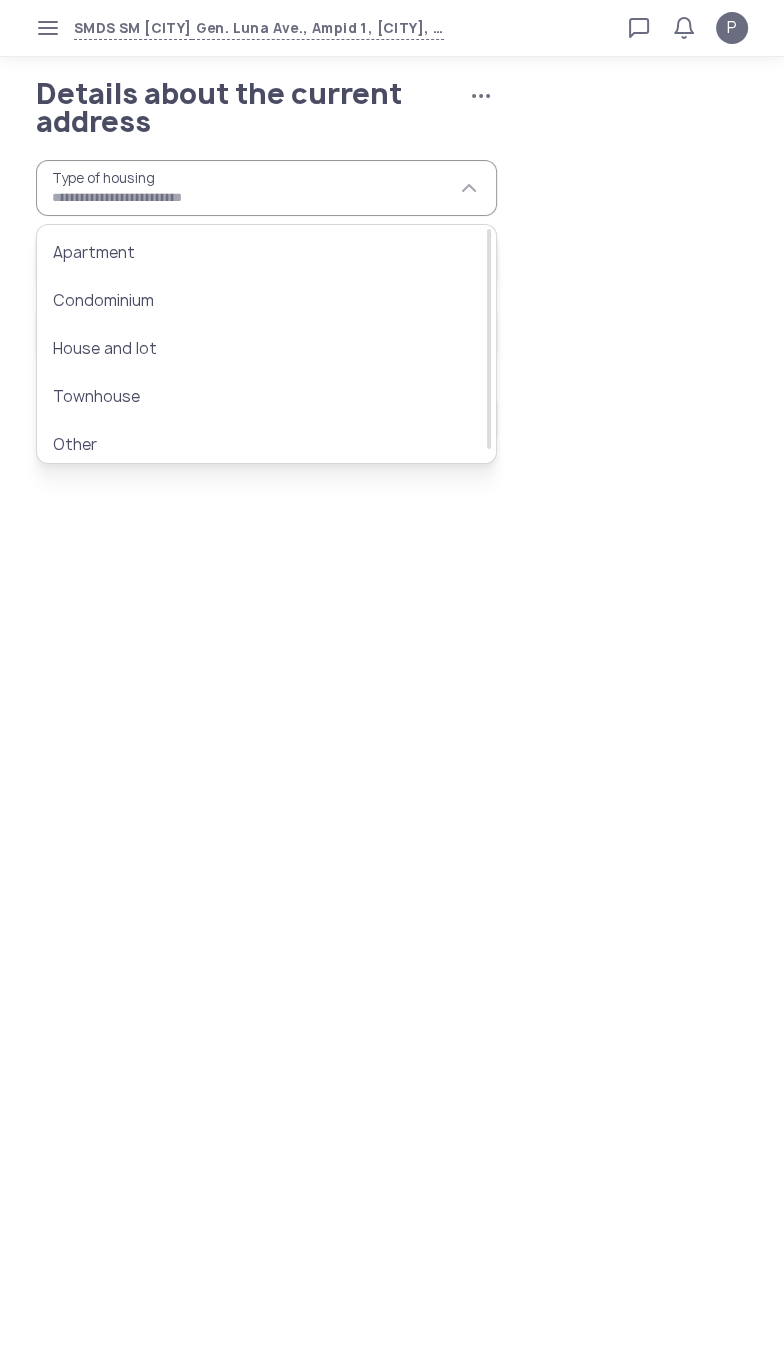type on "**********" 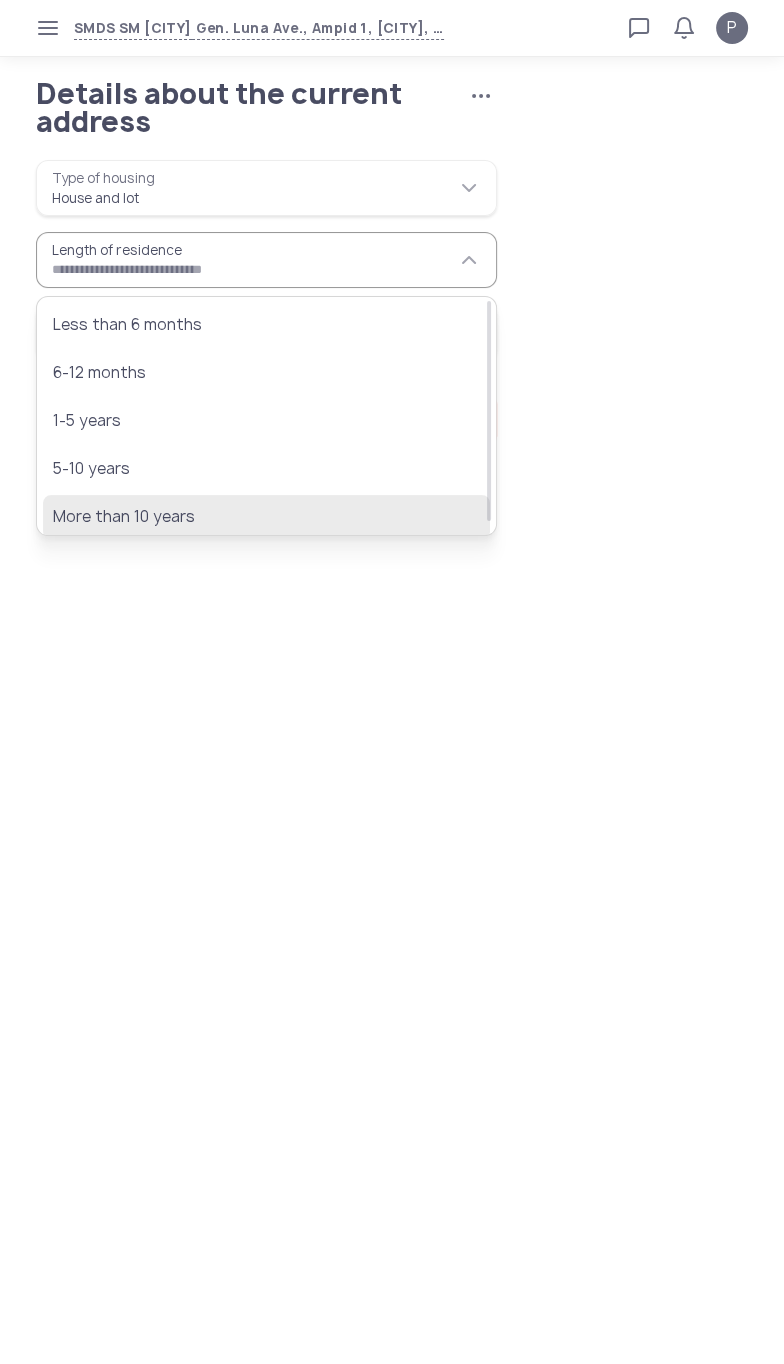 click on "More than 10 years" 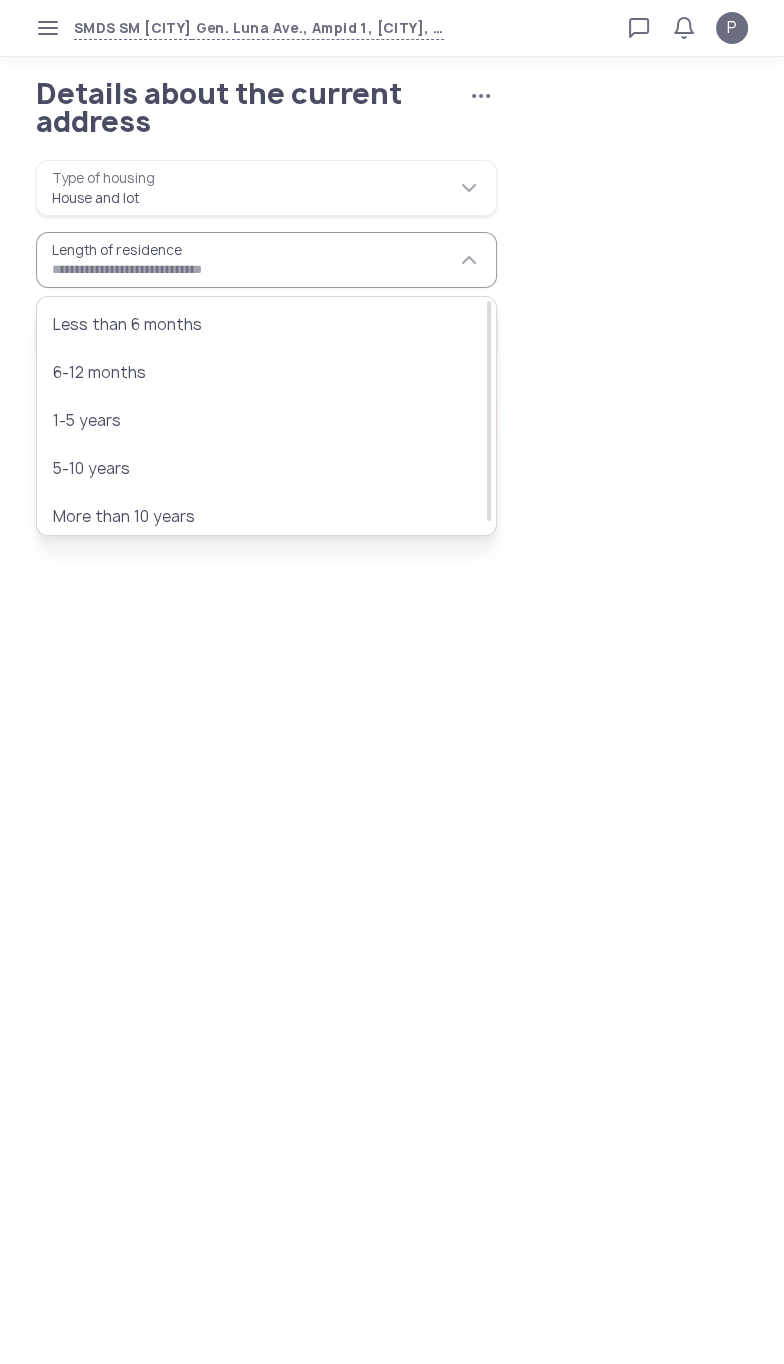 type on "**********" 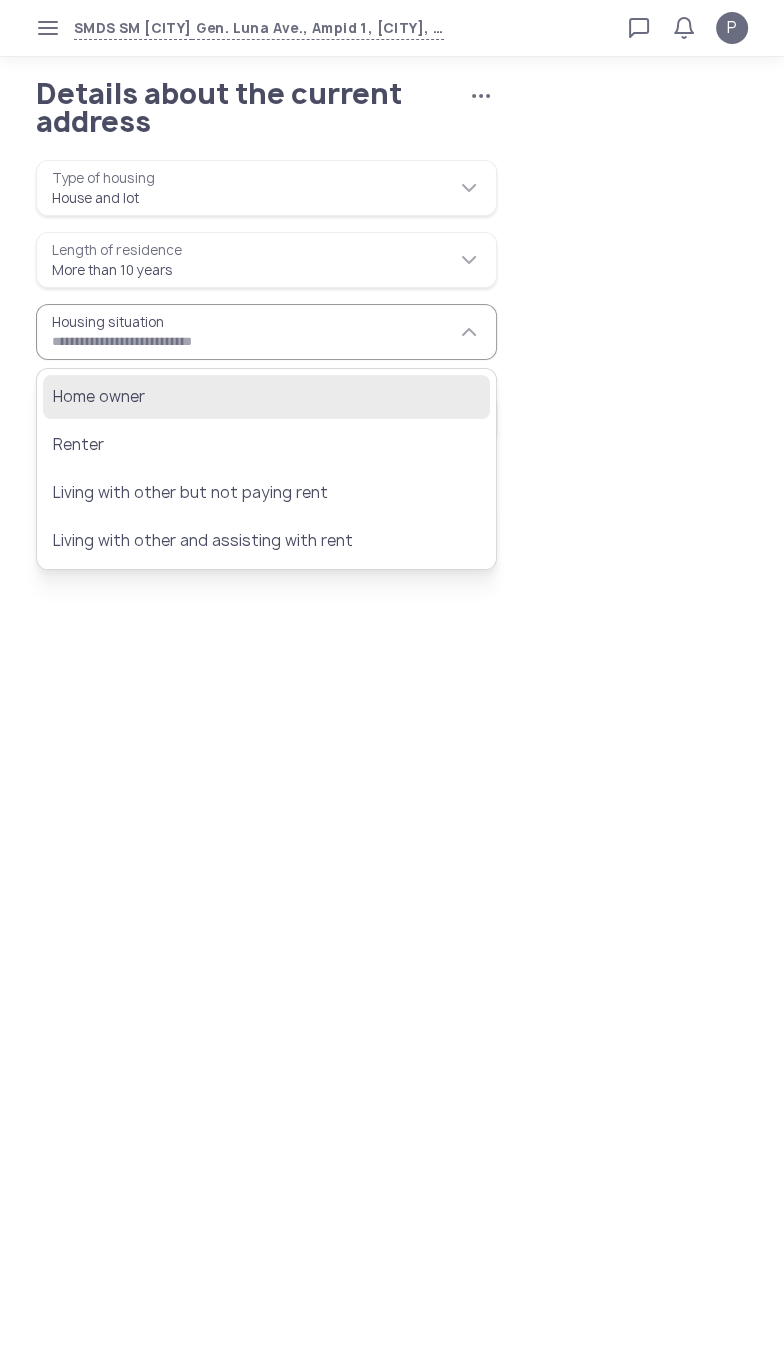 click on "Home owner" 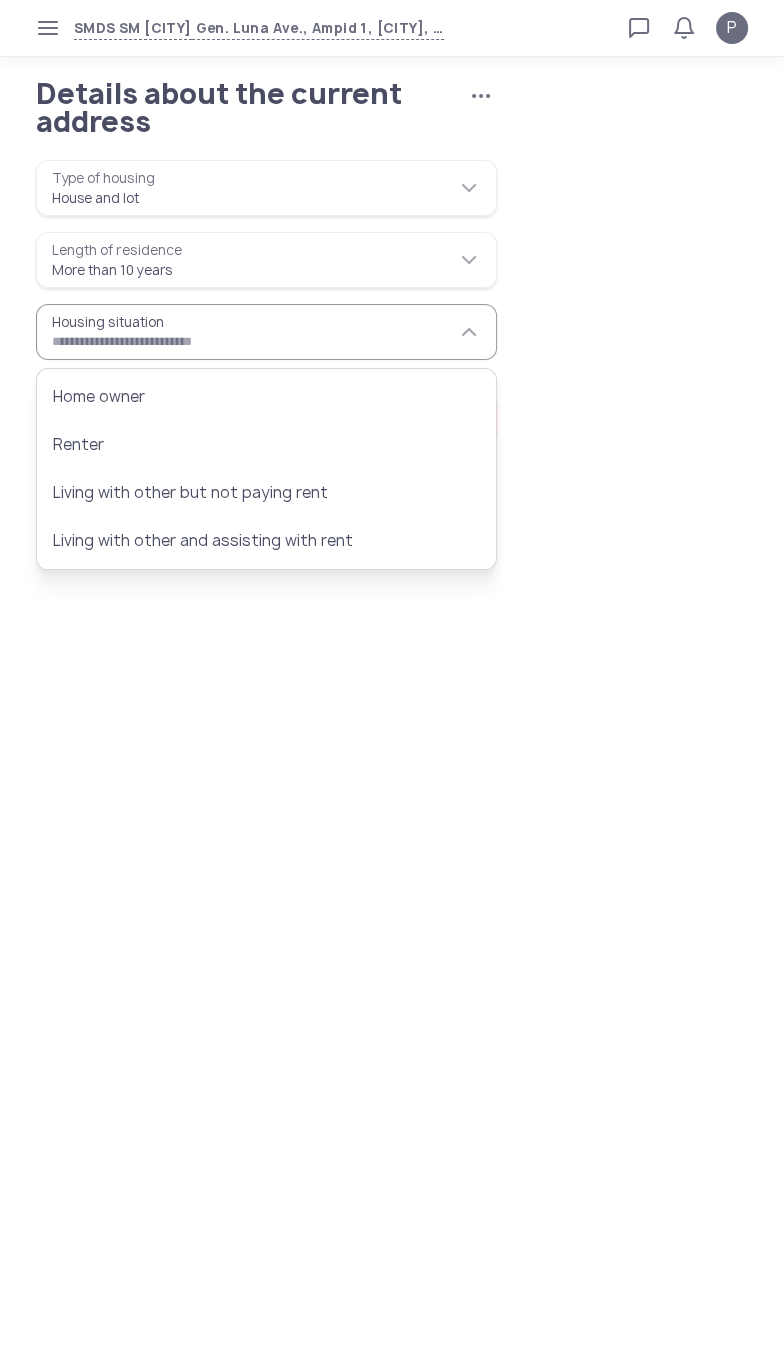type on "**********" 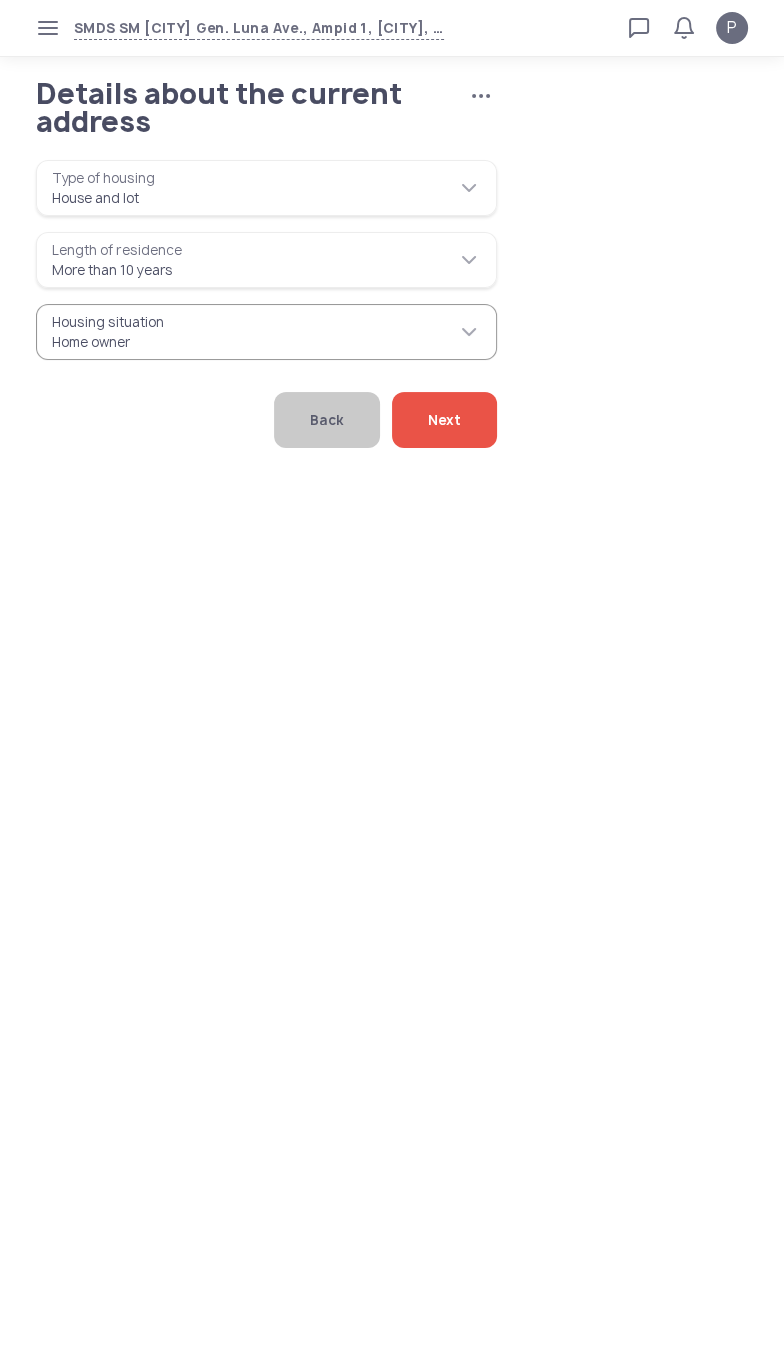 click on "Next" 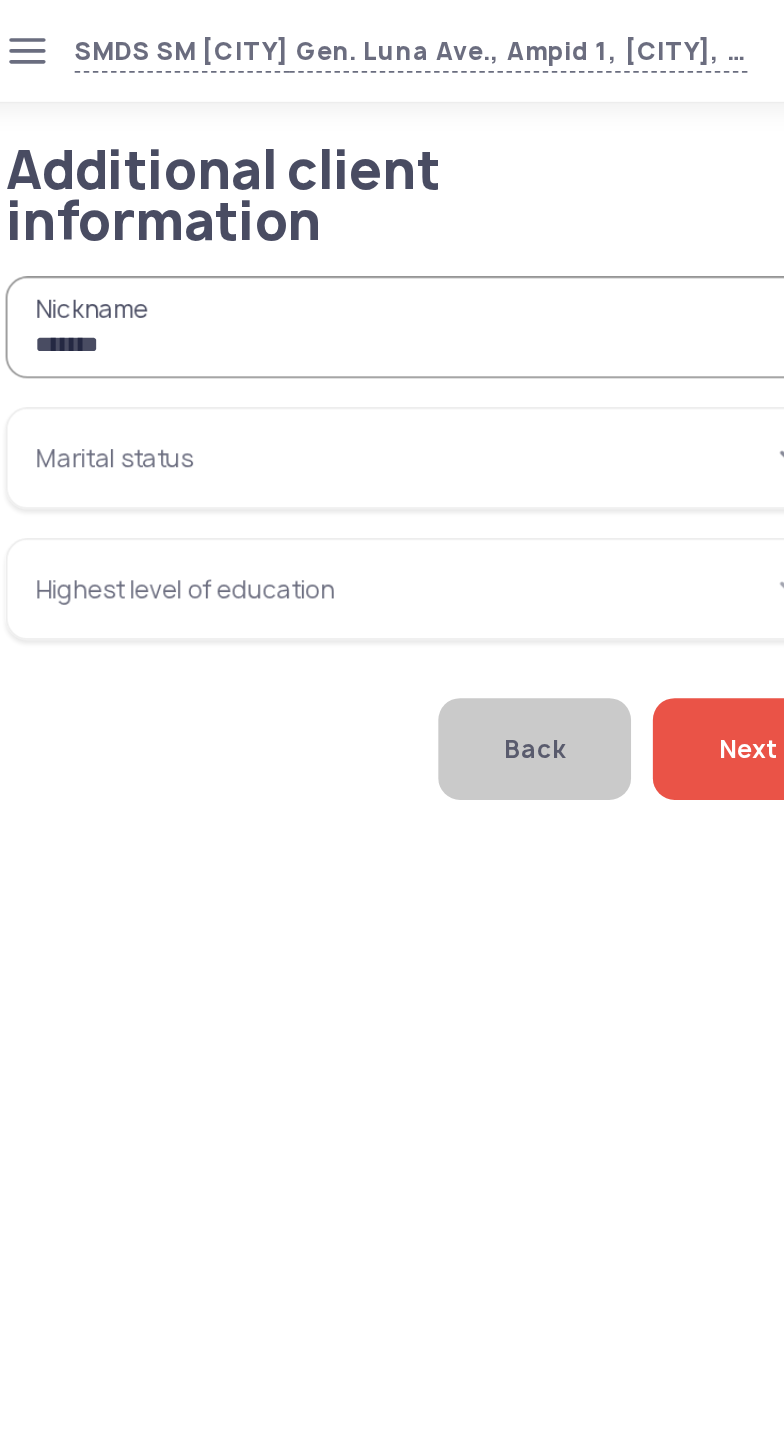 type on "*******" 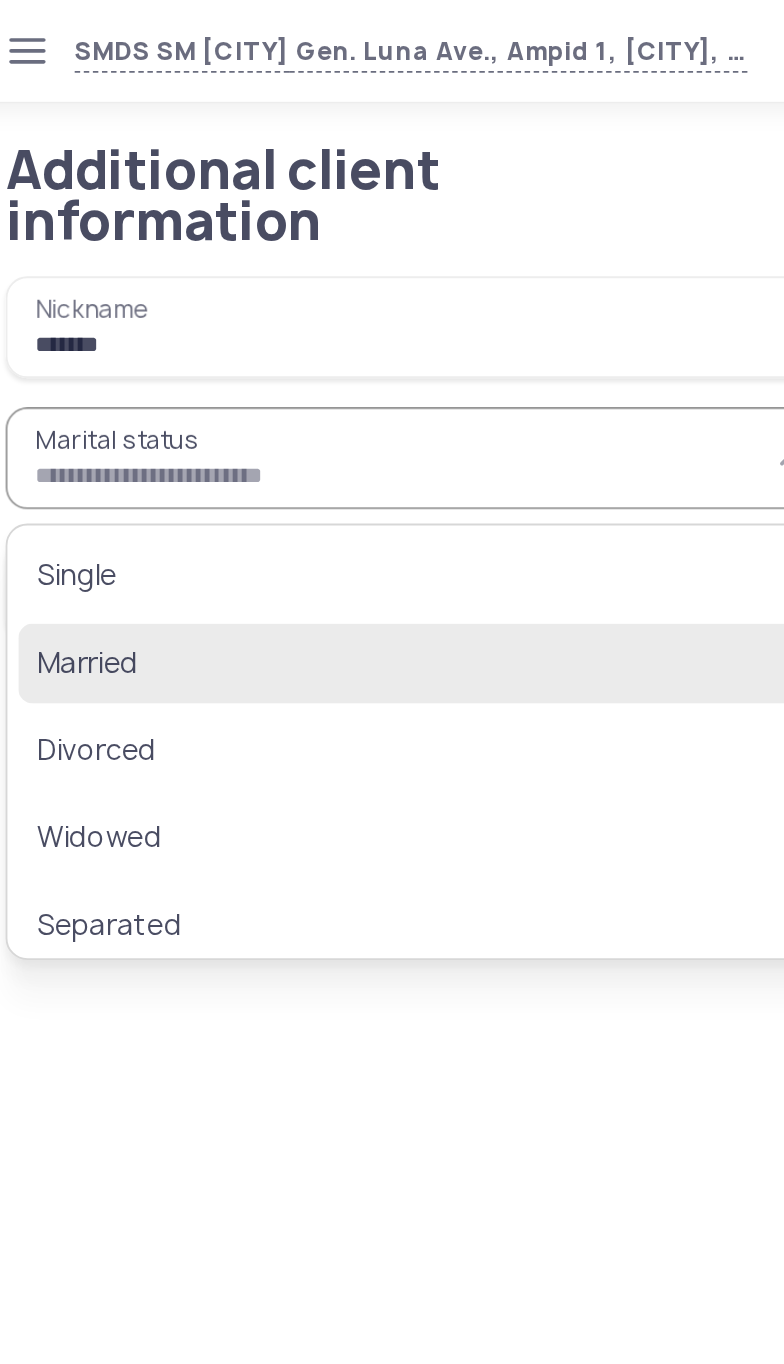 click on "Married" 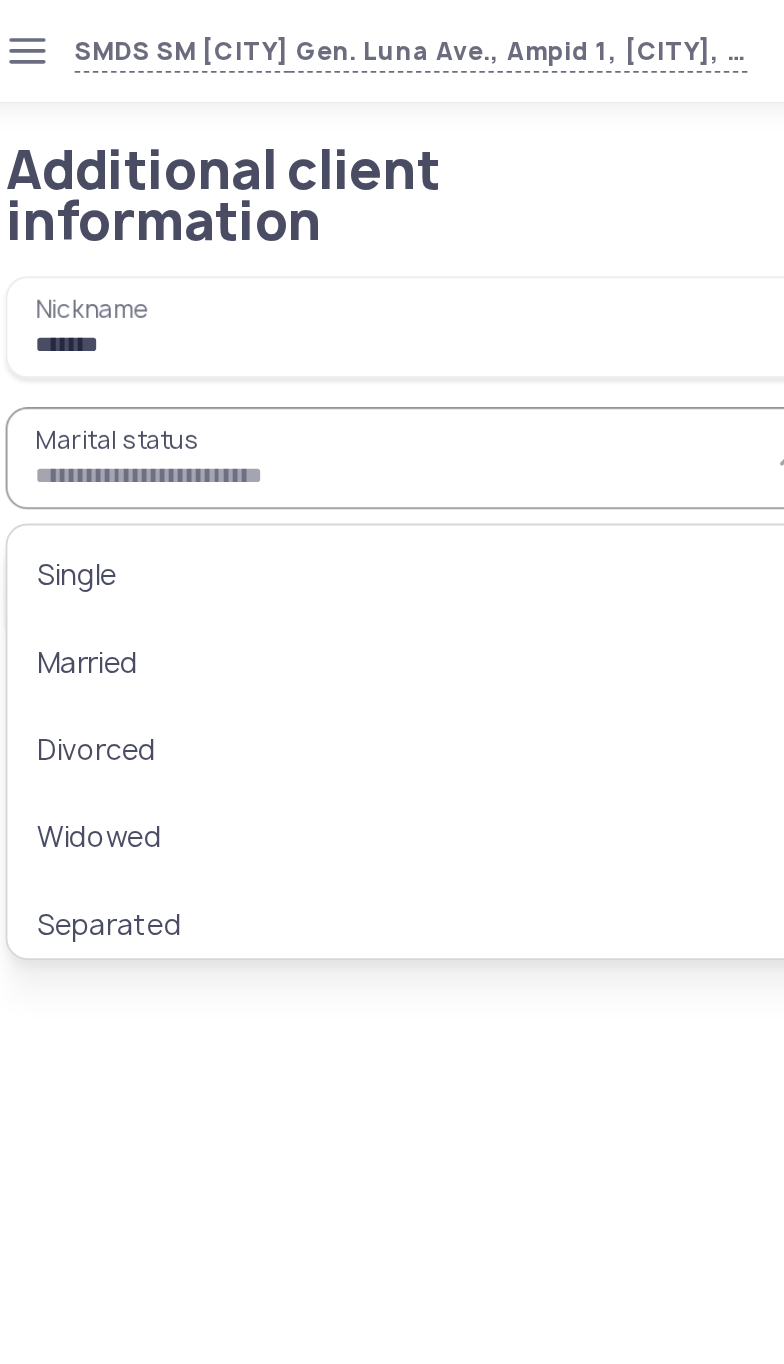 type on "*******" 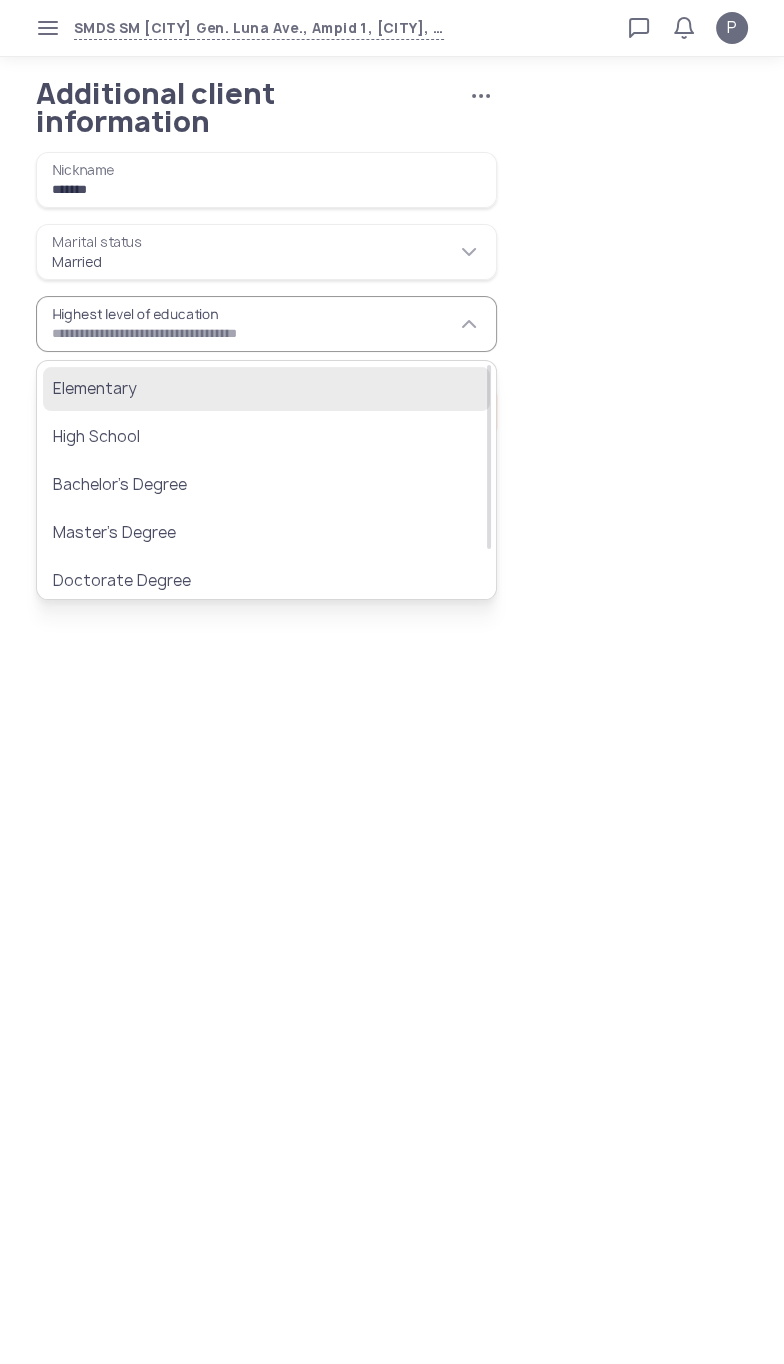 click on "Elementary" 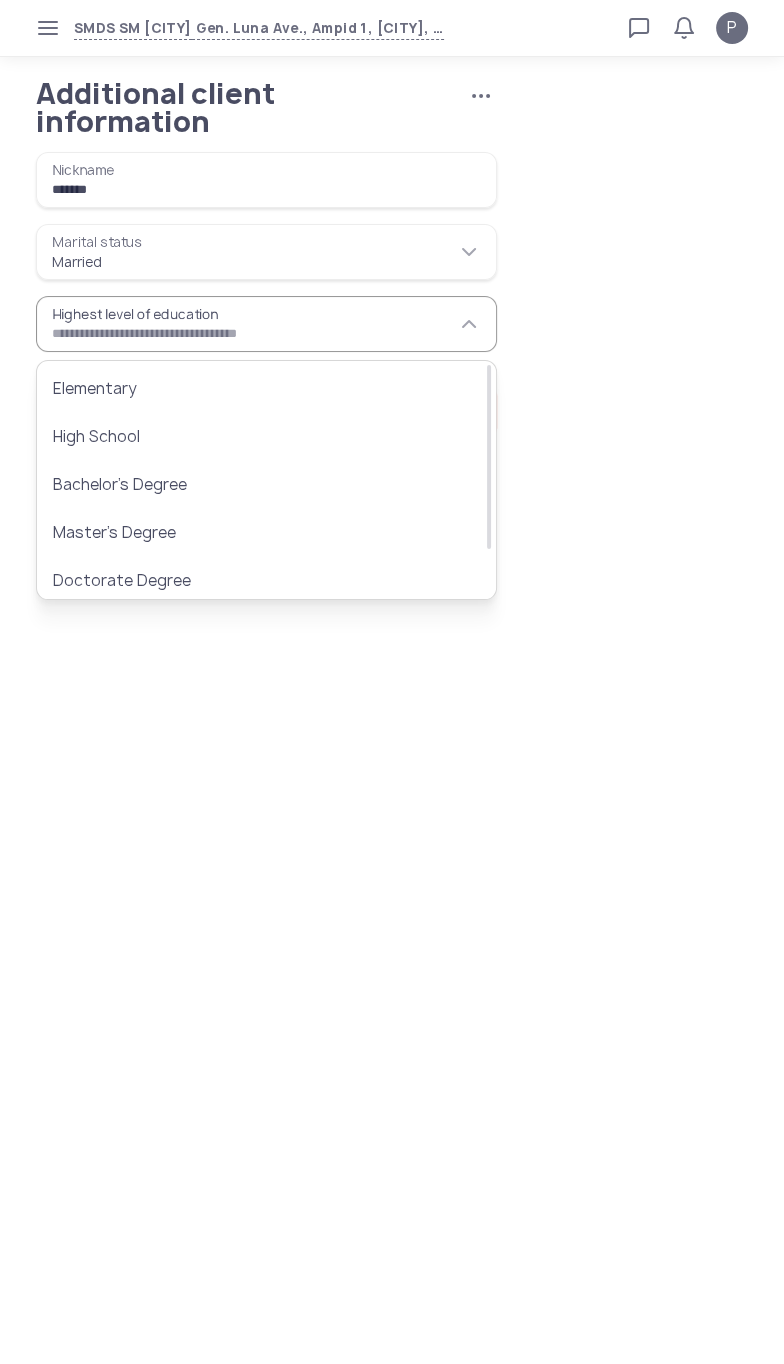 type on "**********" 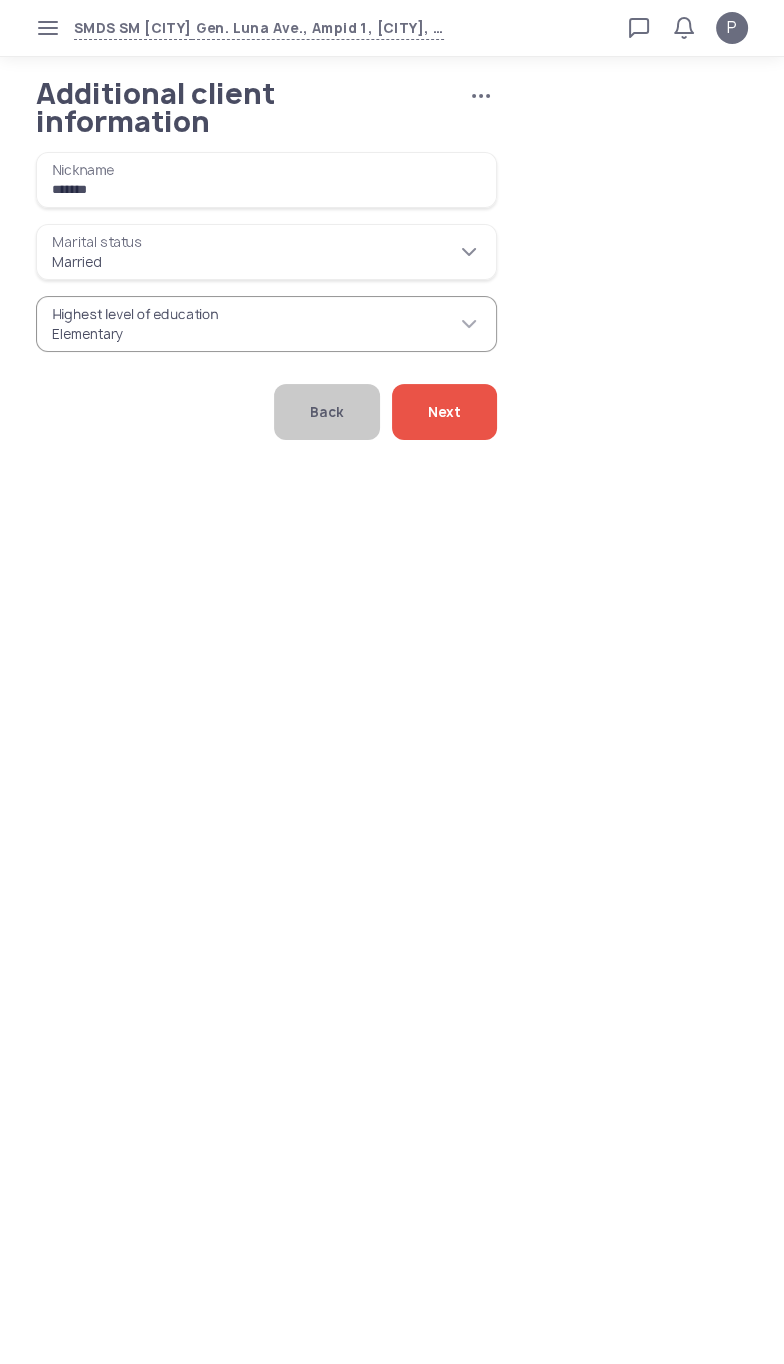 click on "*******" at bounding box center (266, 252) 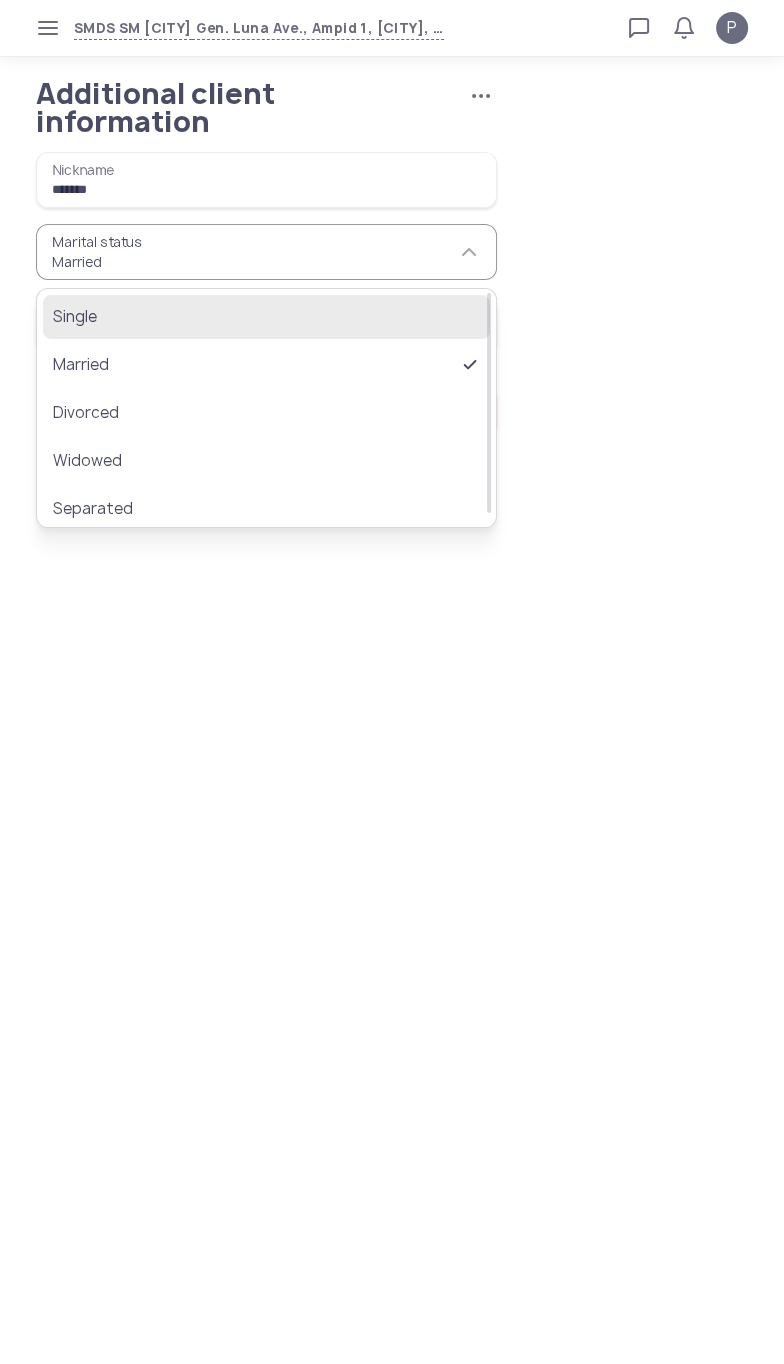 click on "Single" 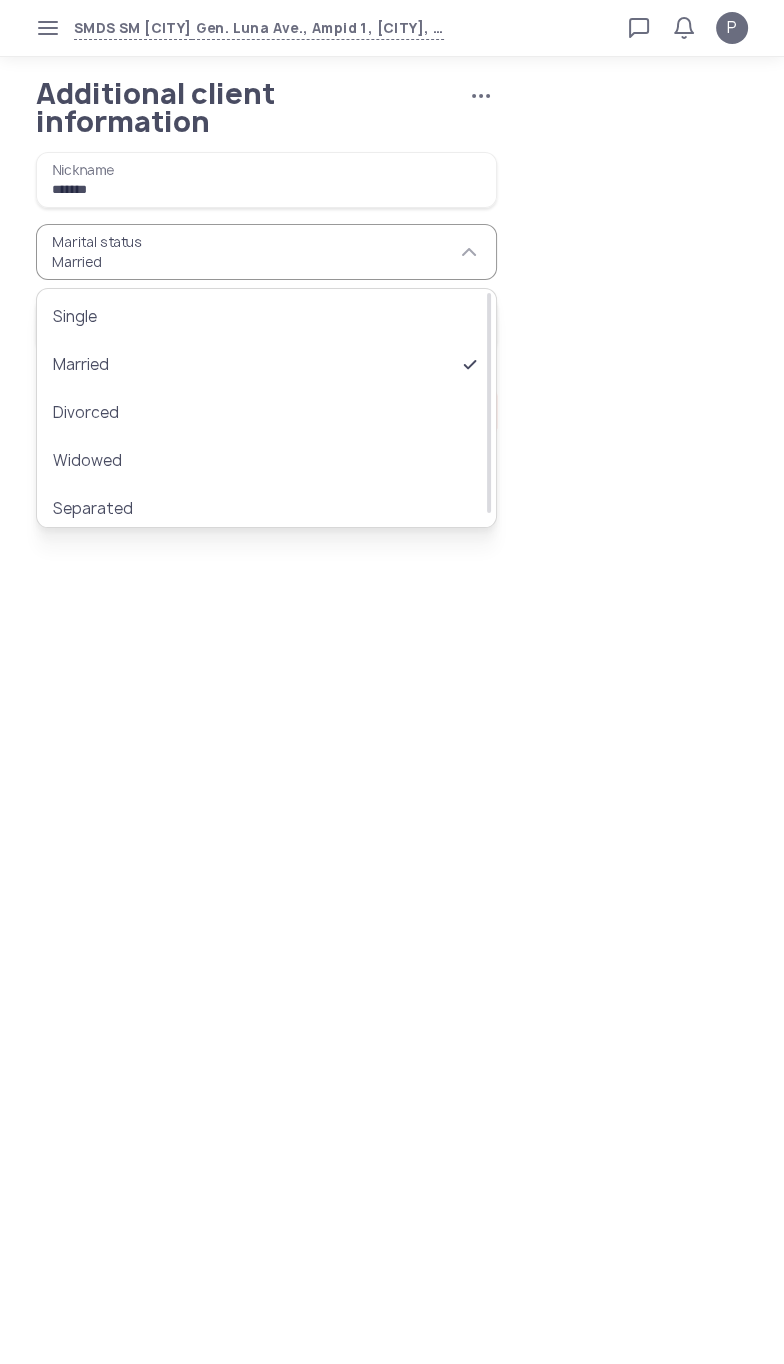 type on "******" 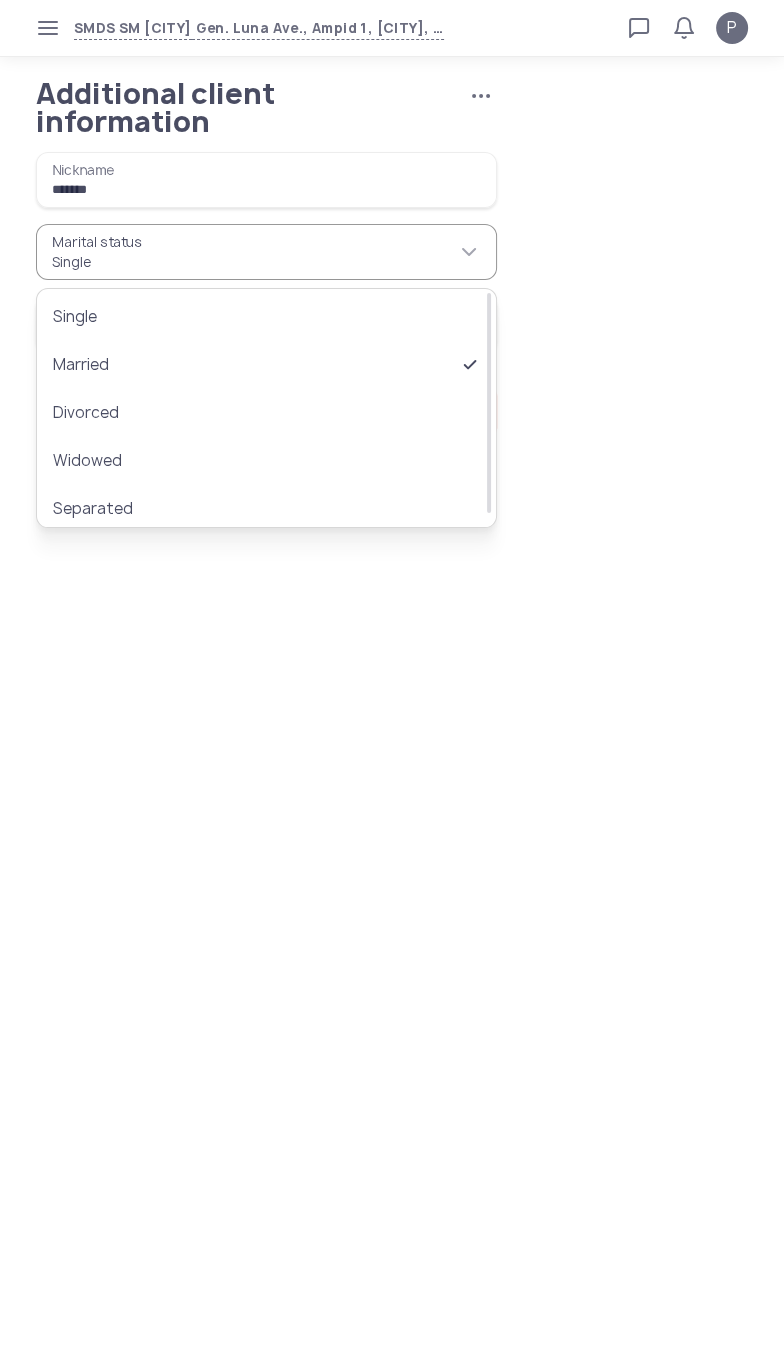 scroll, scrollTop: 0, scrollLeft: -149, axis: horizontal 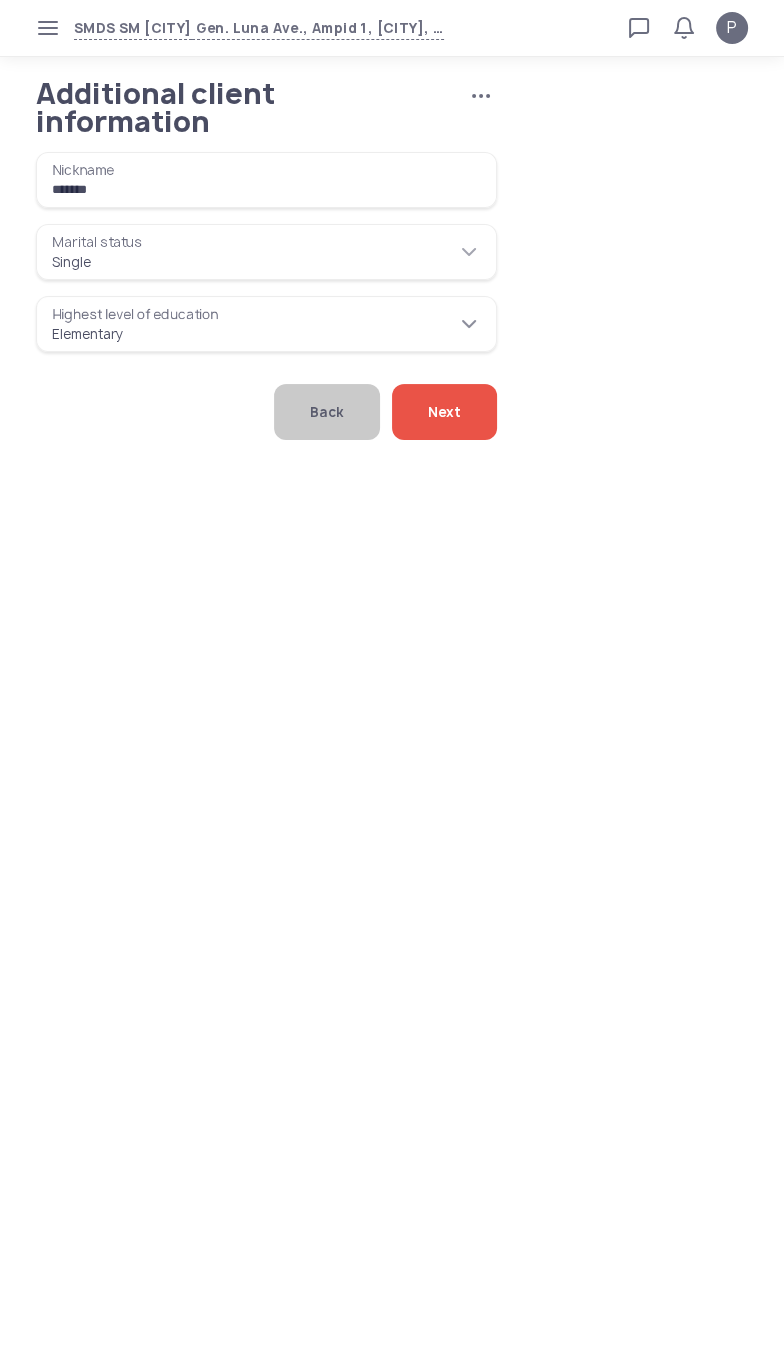 click on "**********" at bounding box center (266, 324) 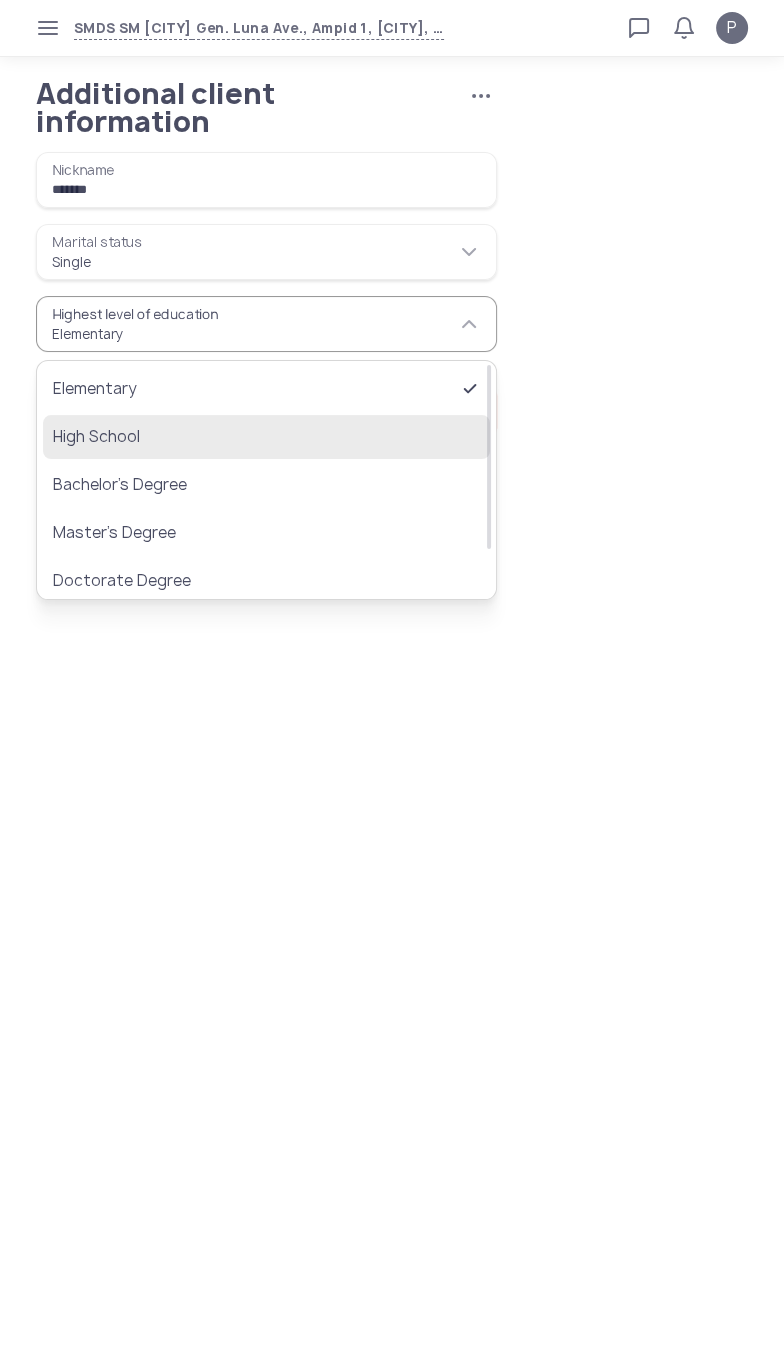 click on "High School" 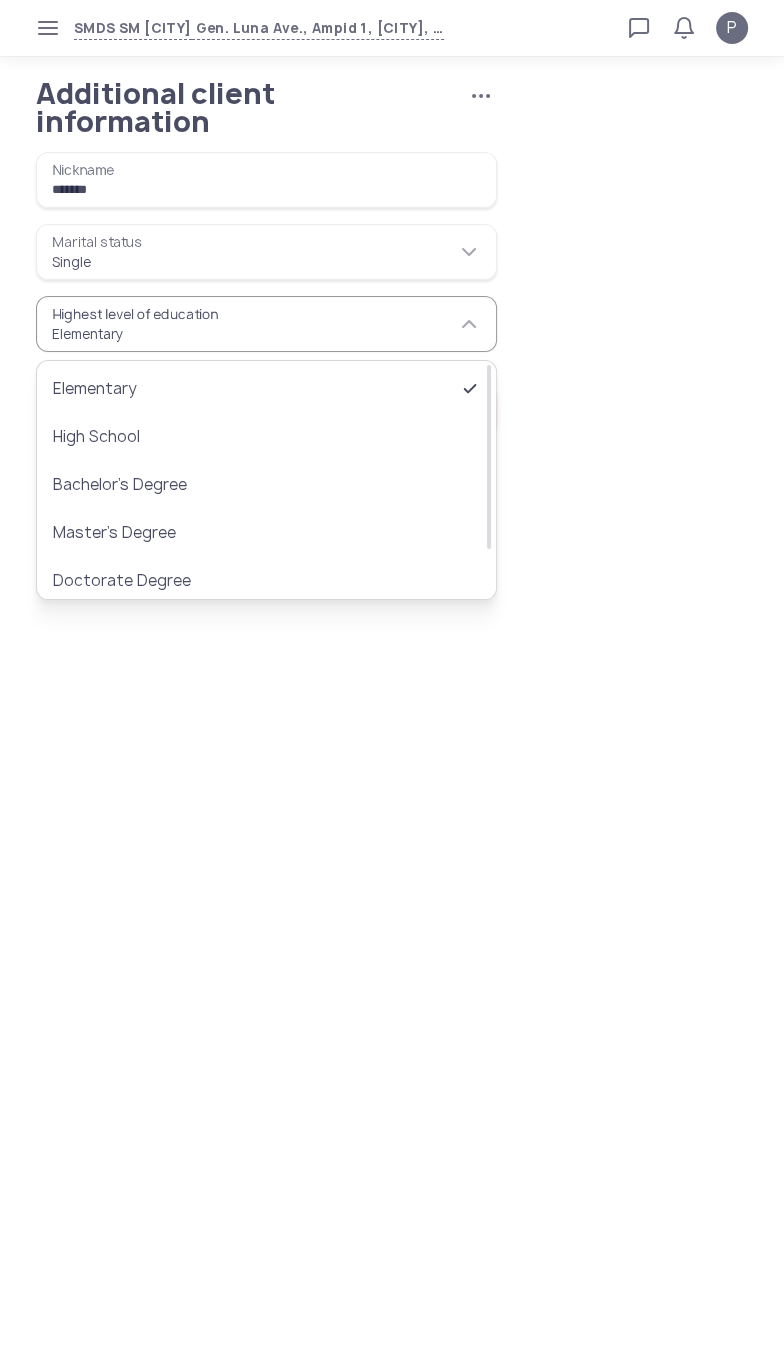 type on "**********" 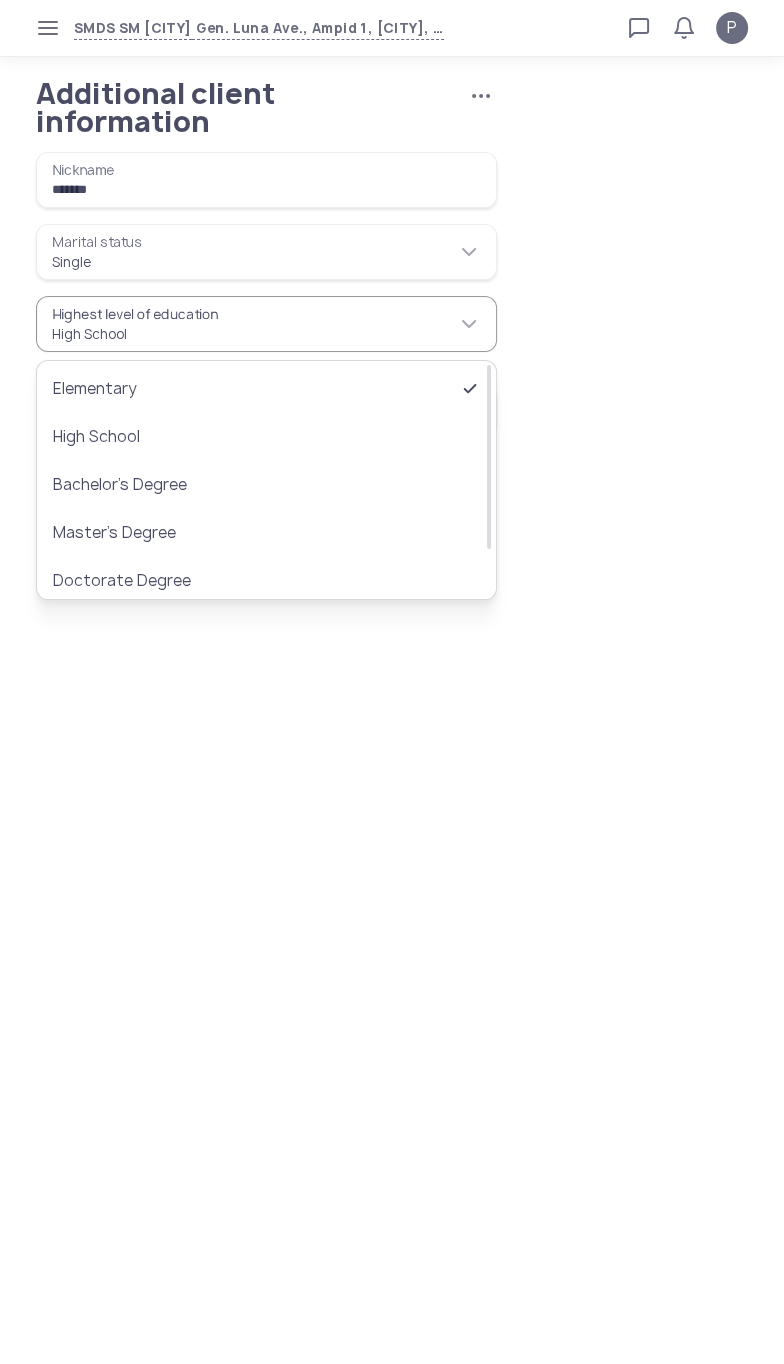 scroll, scrollTop: 0, scrollLeft: -149, axis: horizontal 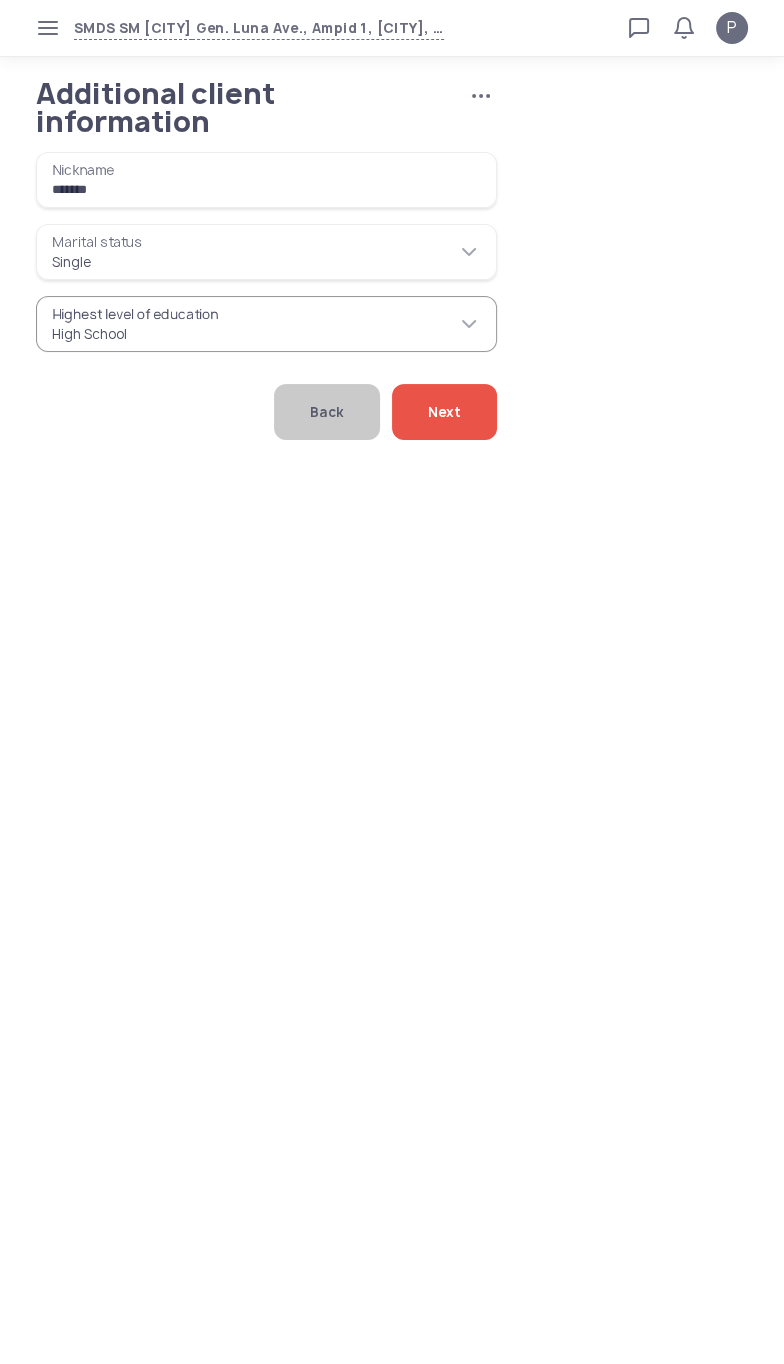 click on "Next" 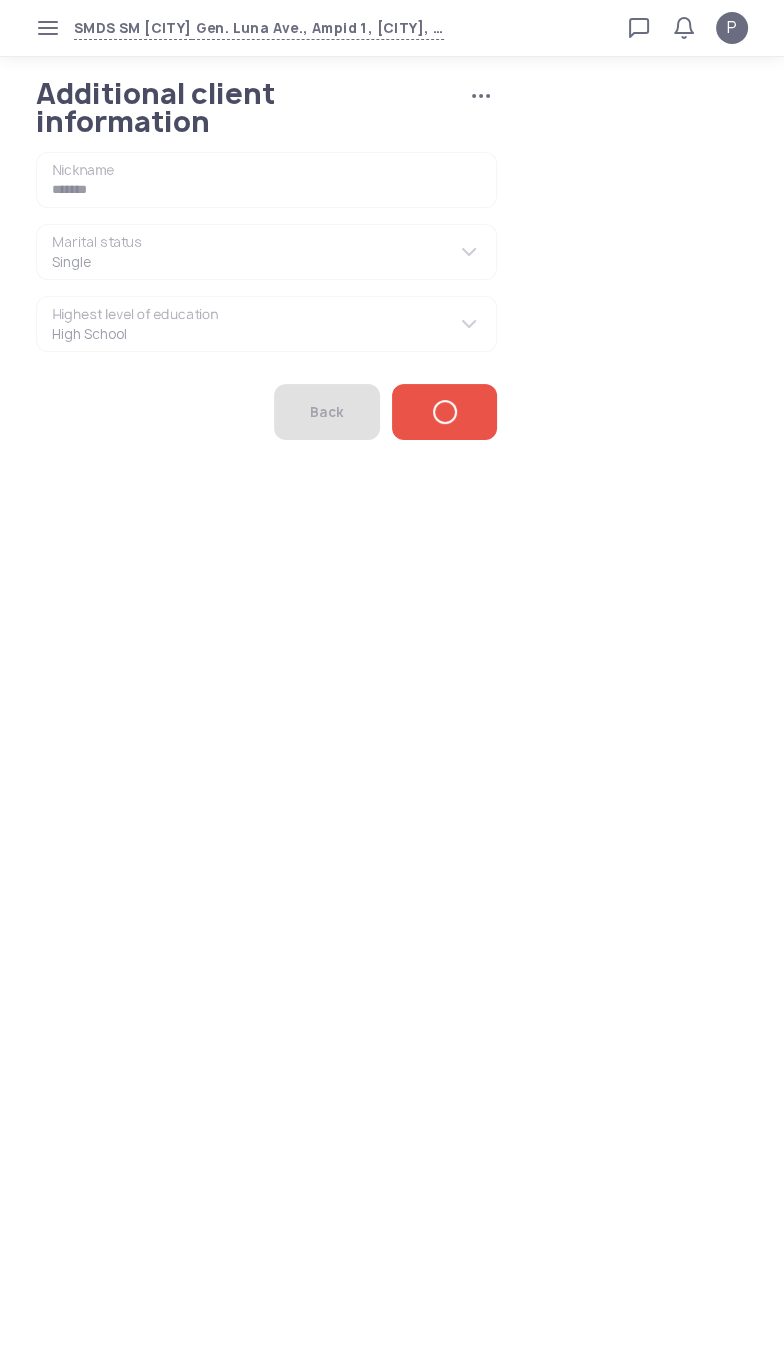scroll, scrollTop: 0, scrollLeft: 0, axis: both 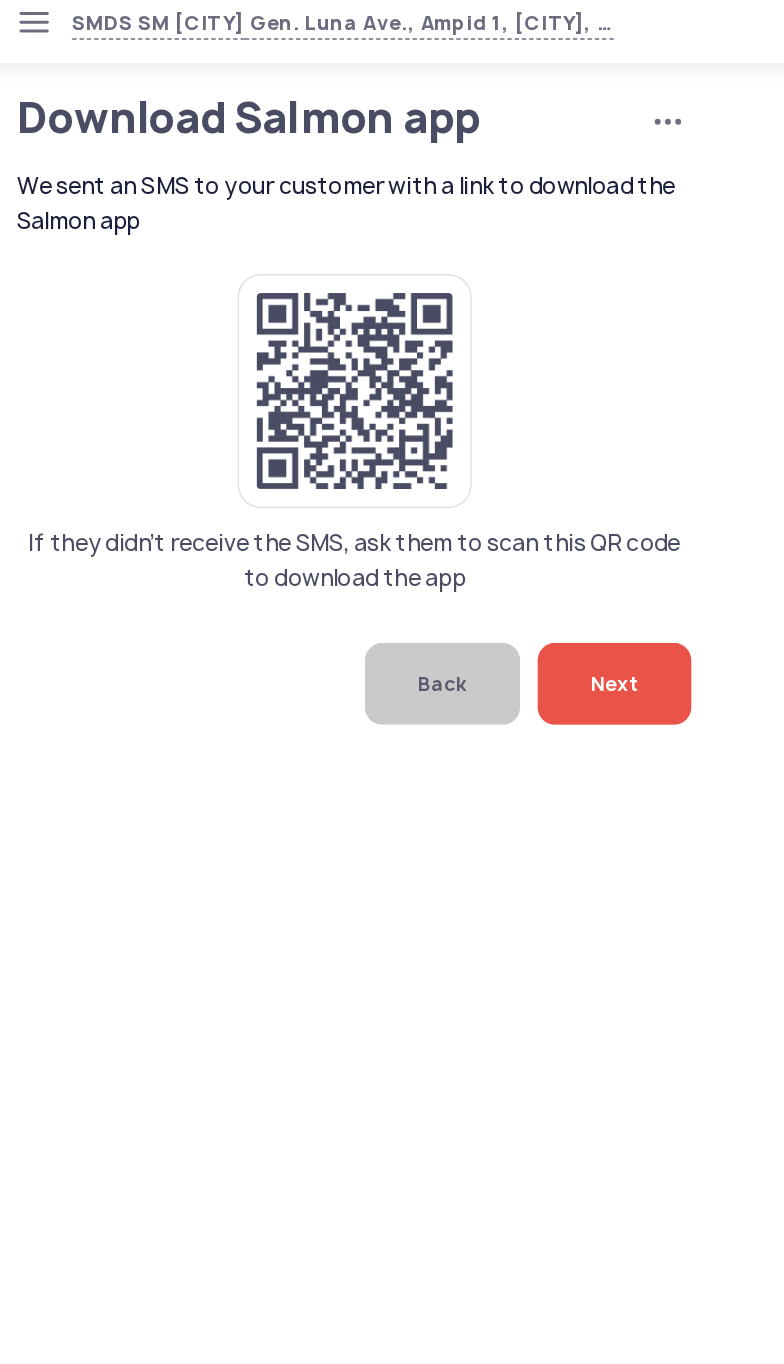 click on "Next" 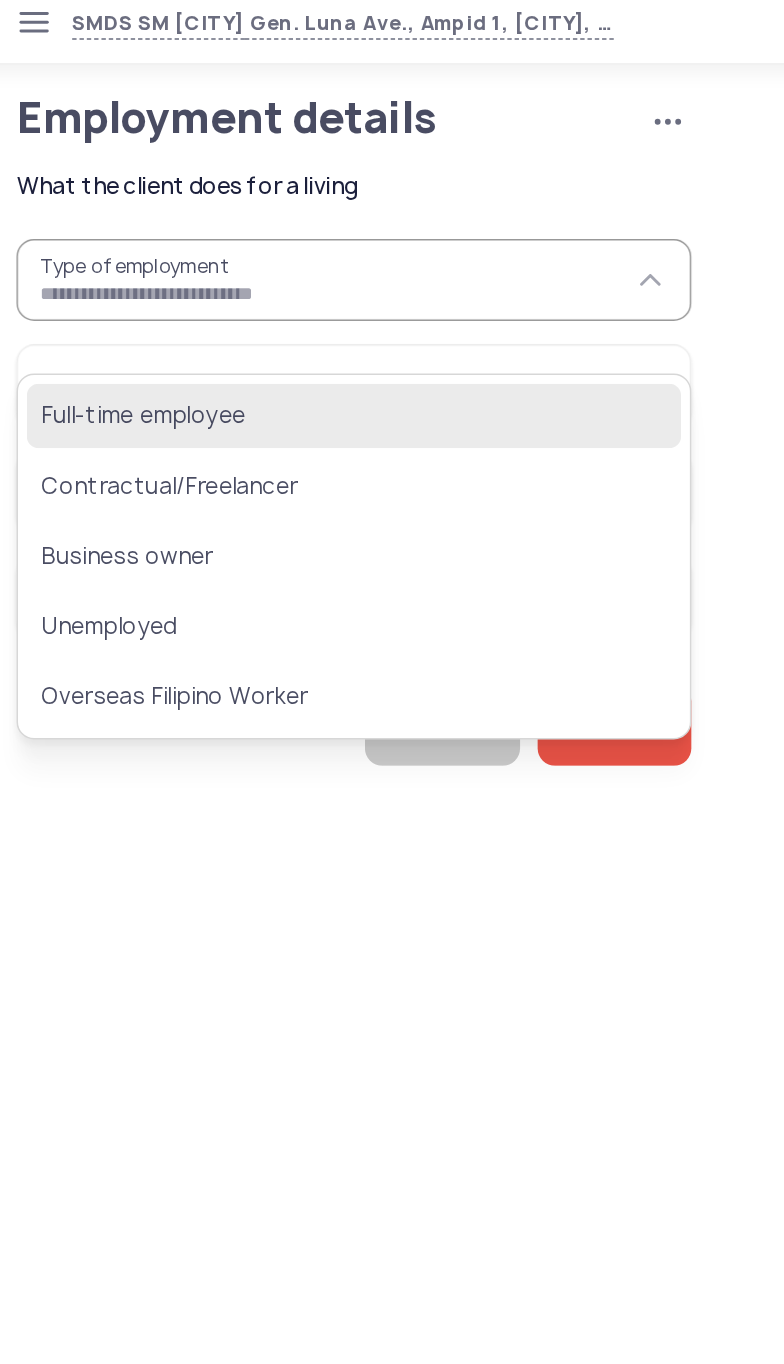 click on "Full-time employee" 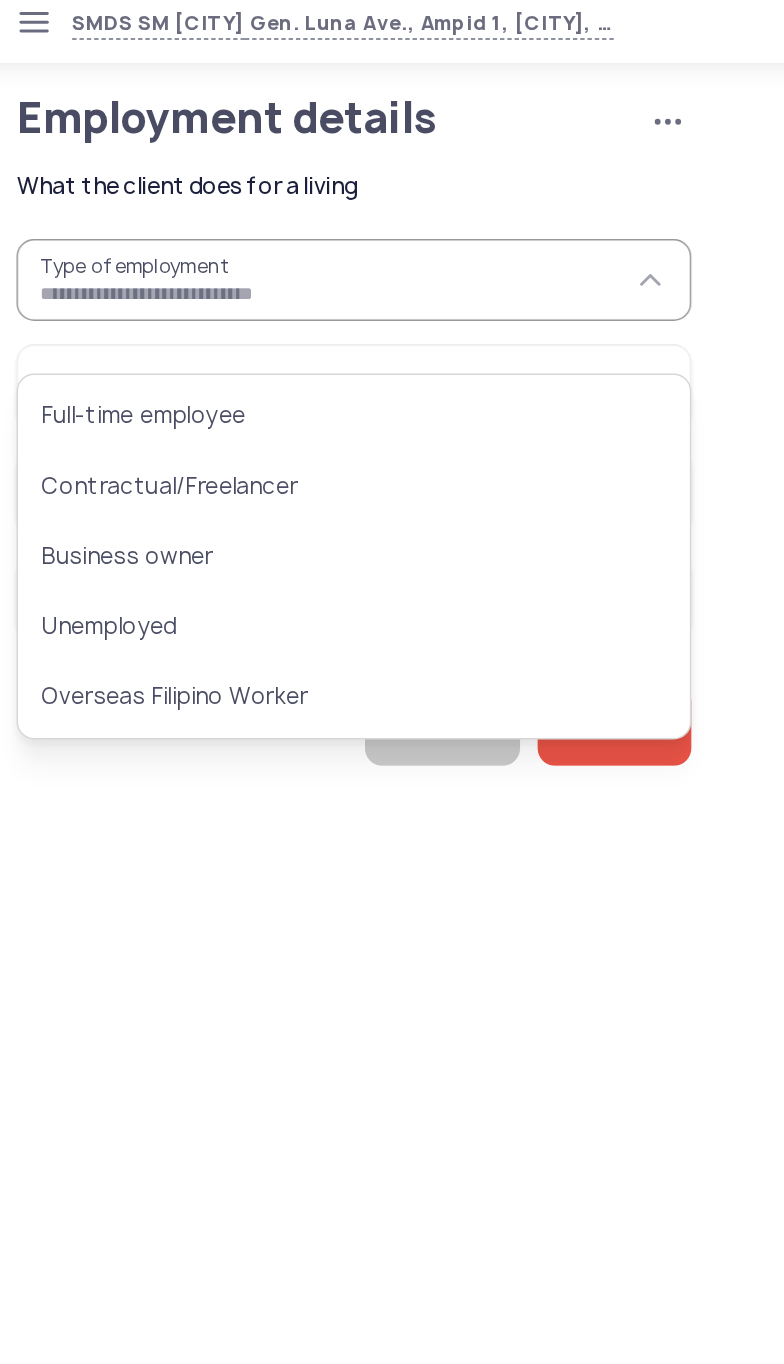 type on "**********" 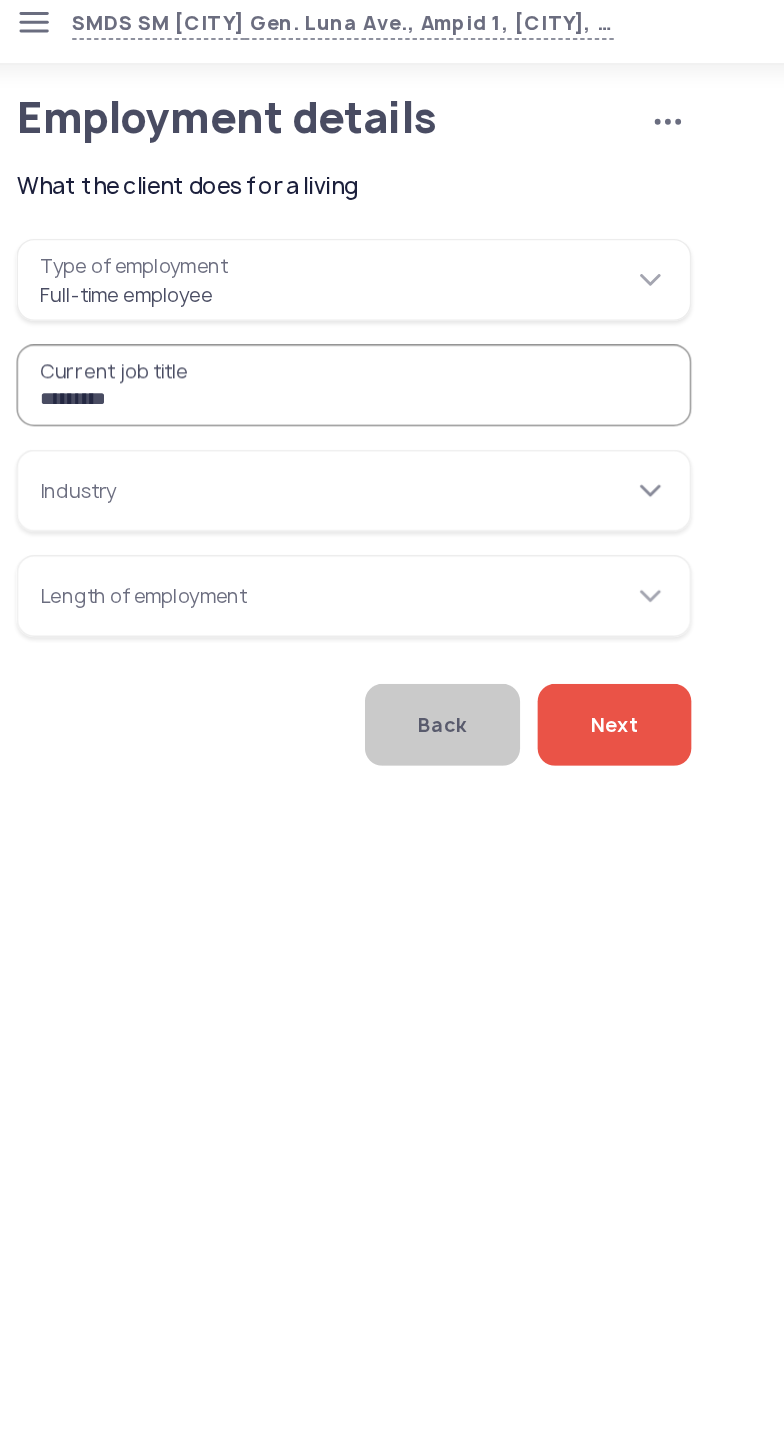 type on "*********" 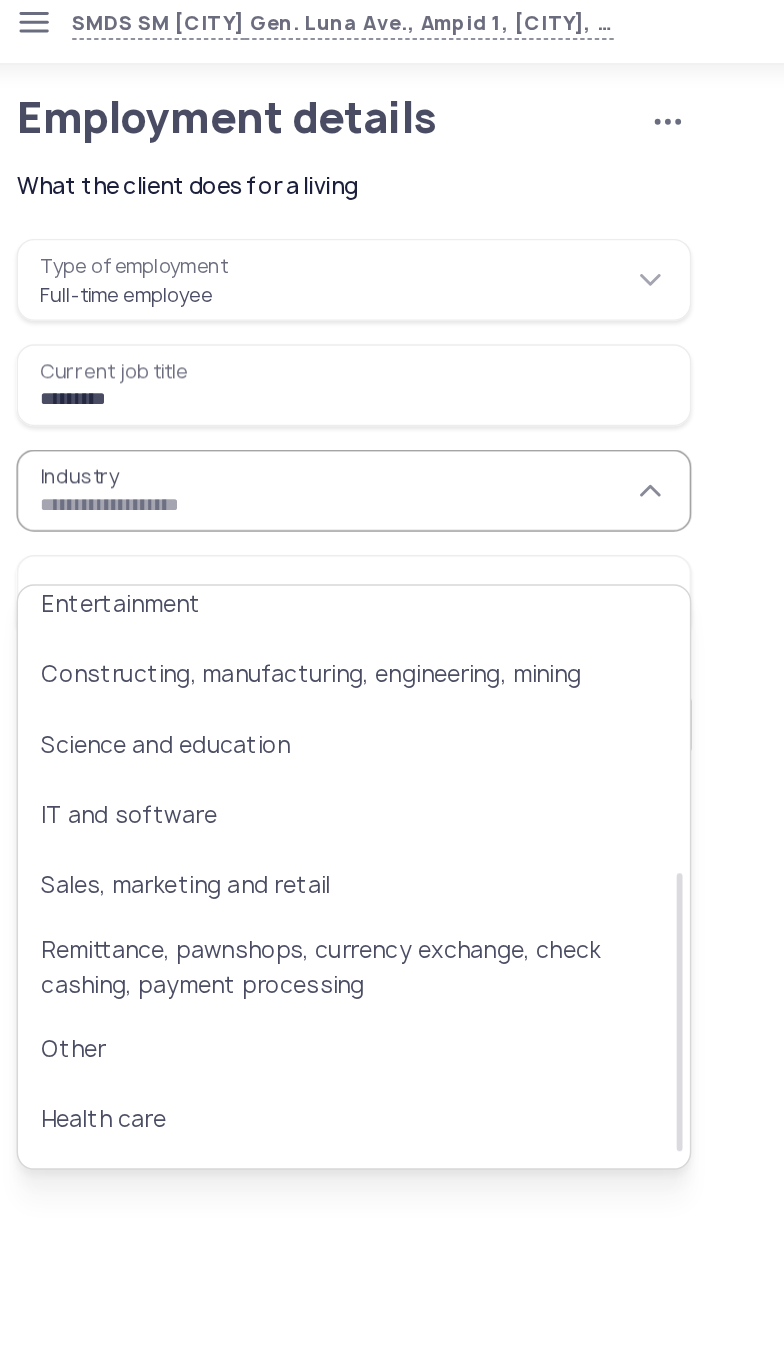 scroll, scrollTop: 405, scrollLeft: 0, axis: vertical 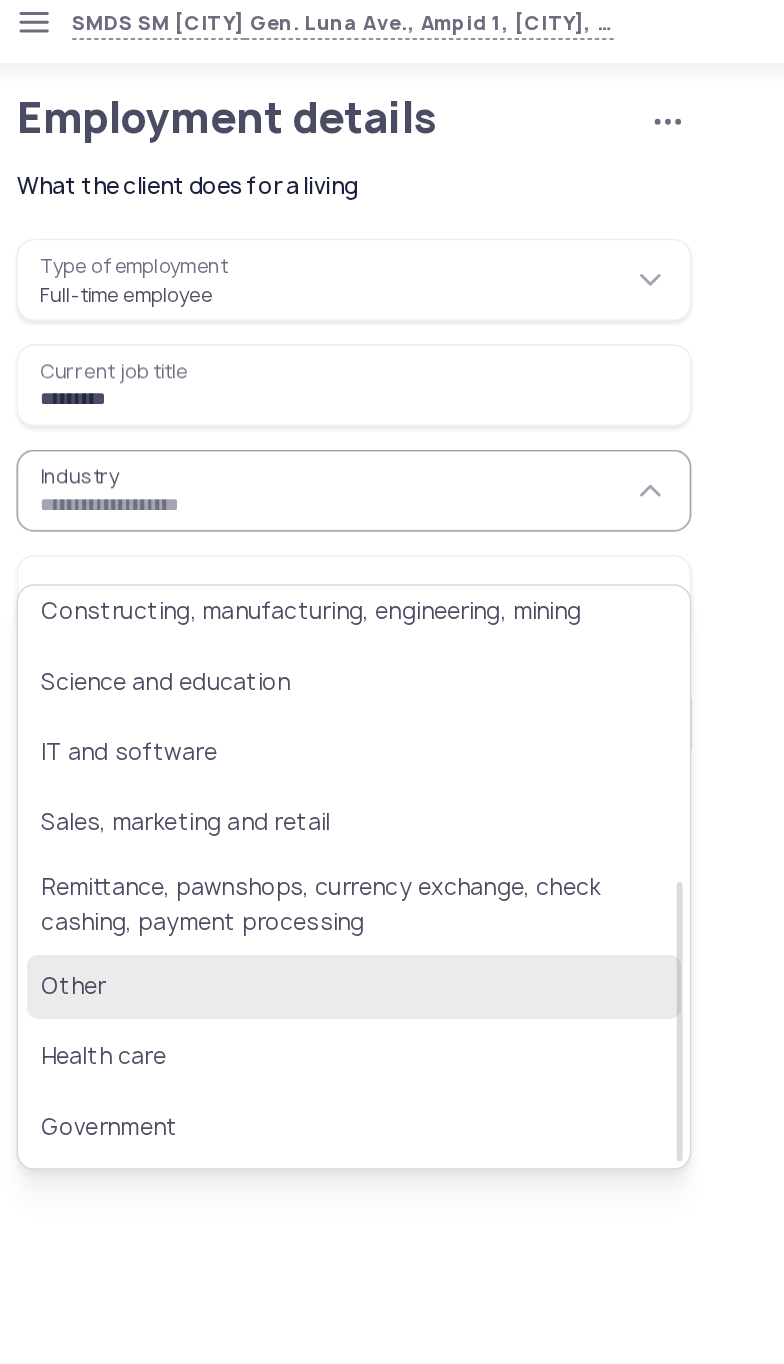 click on "Other" 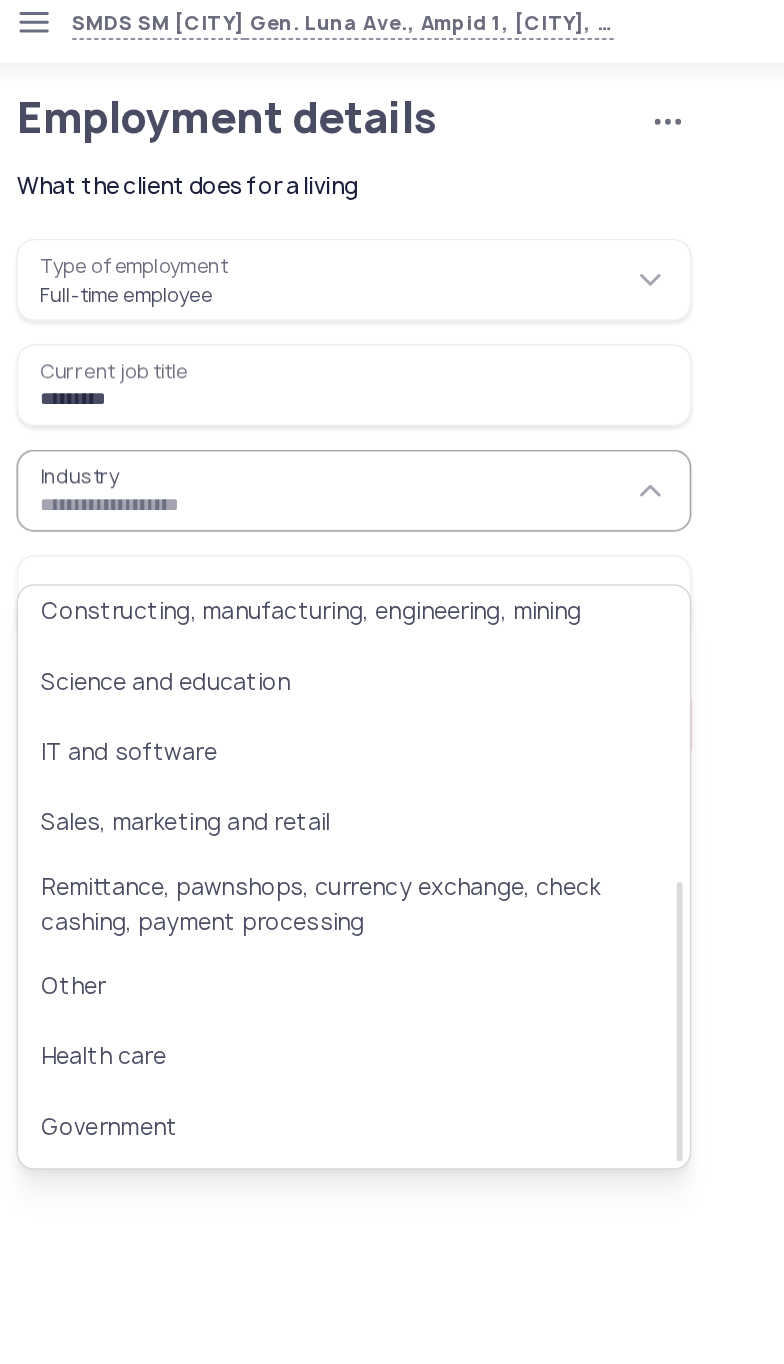 type on "*****" 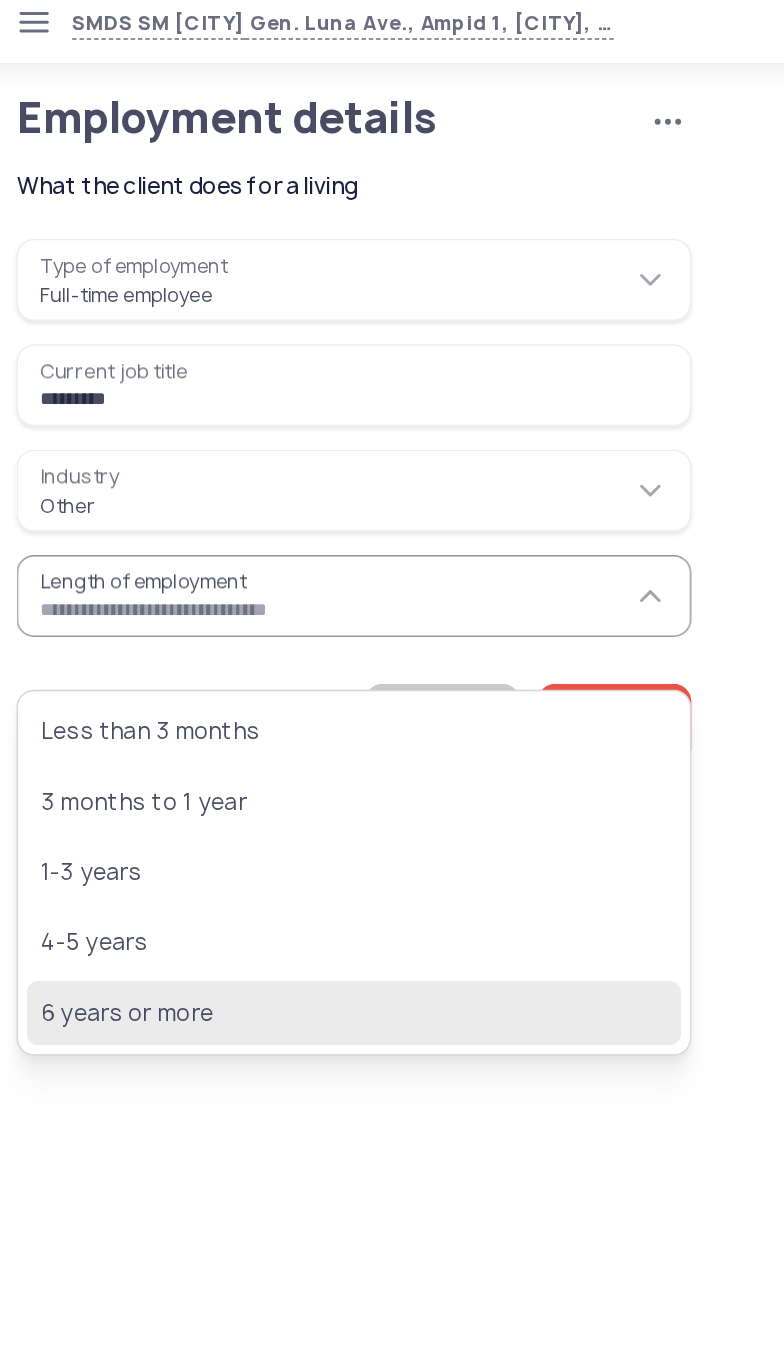 click on "6 years or more" 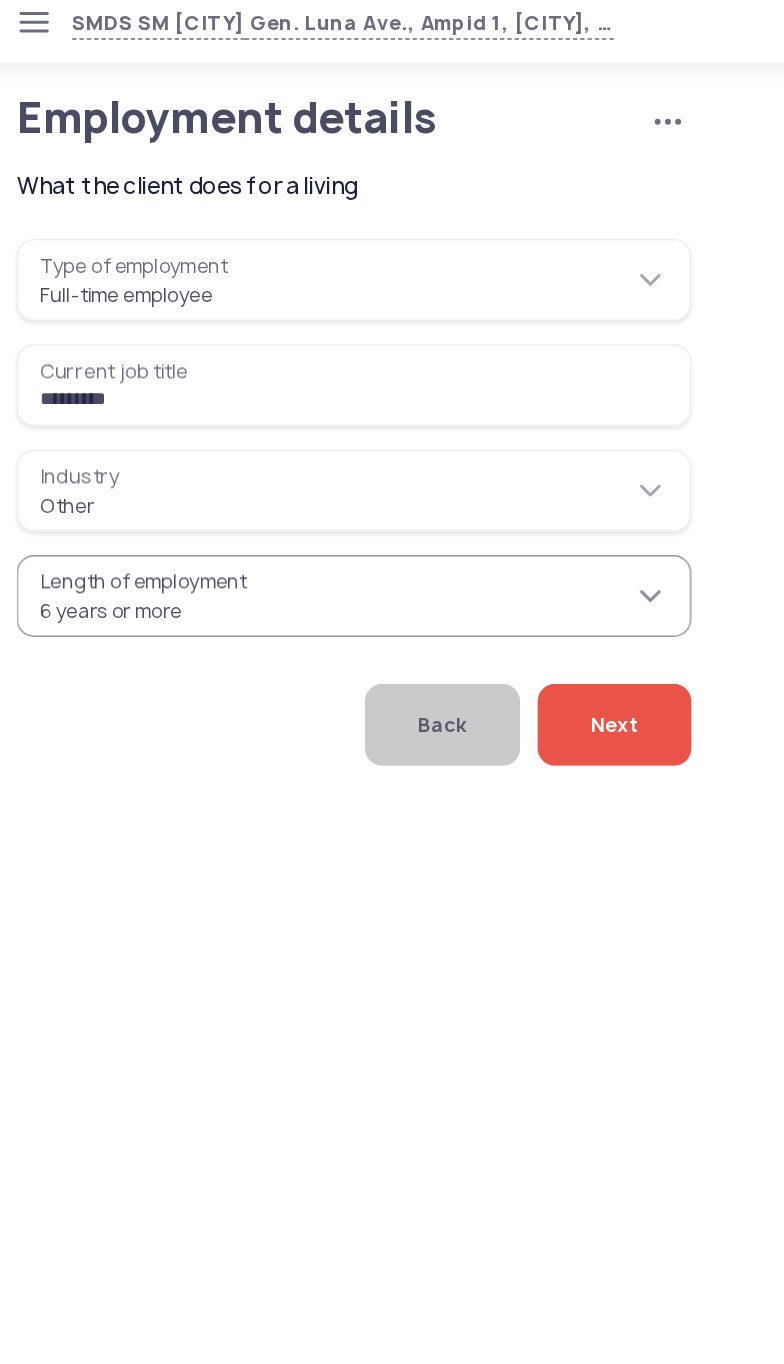 click on "**********" at bounding box center (266, 420) 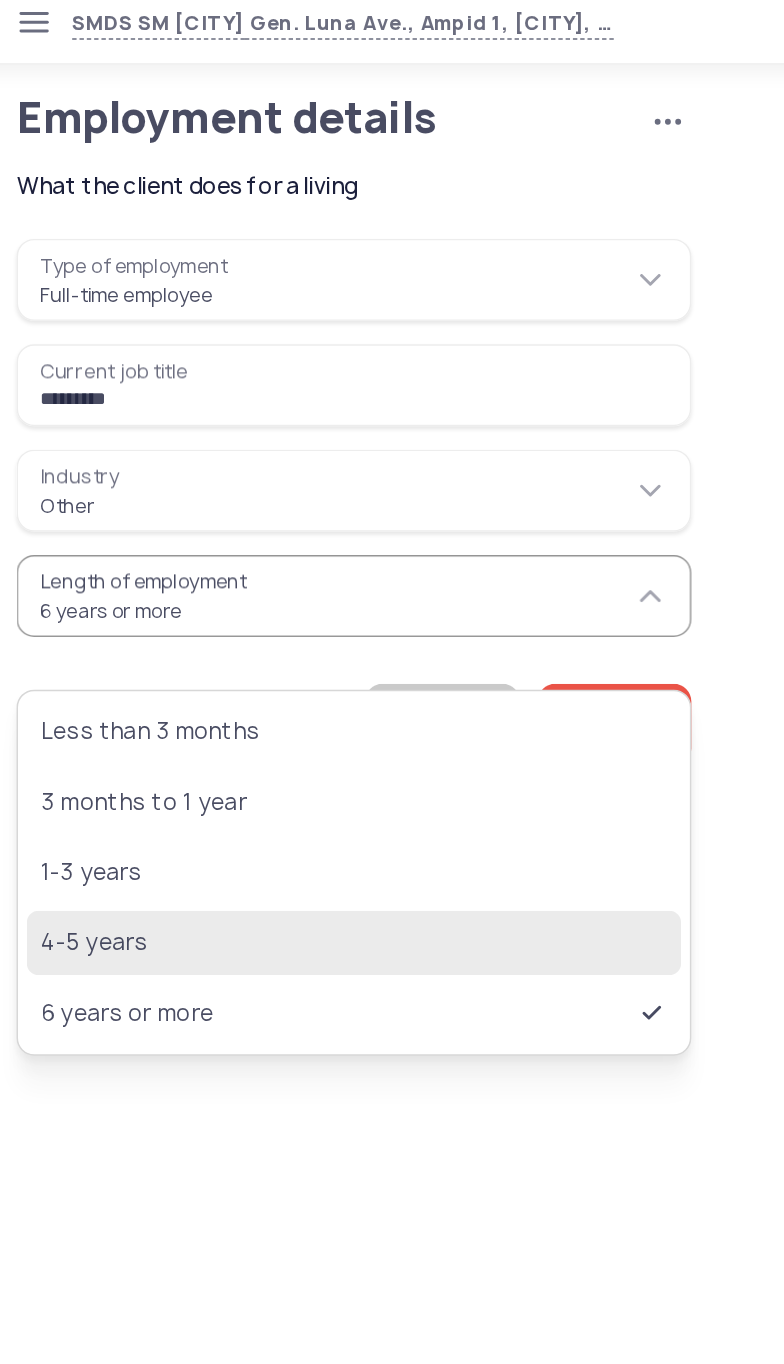 click on "4-5 years" 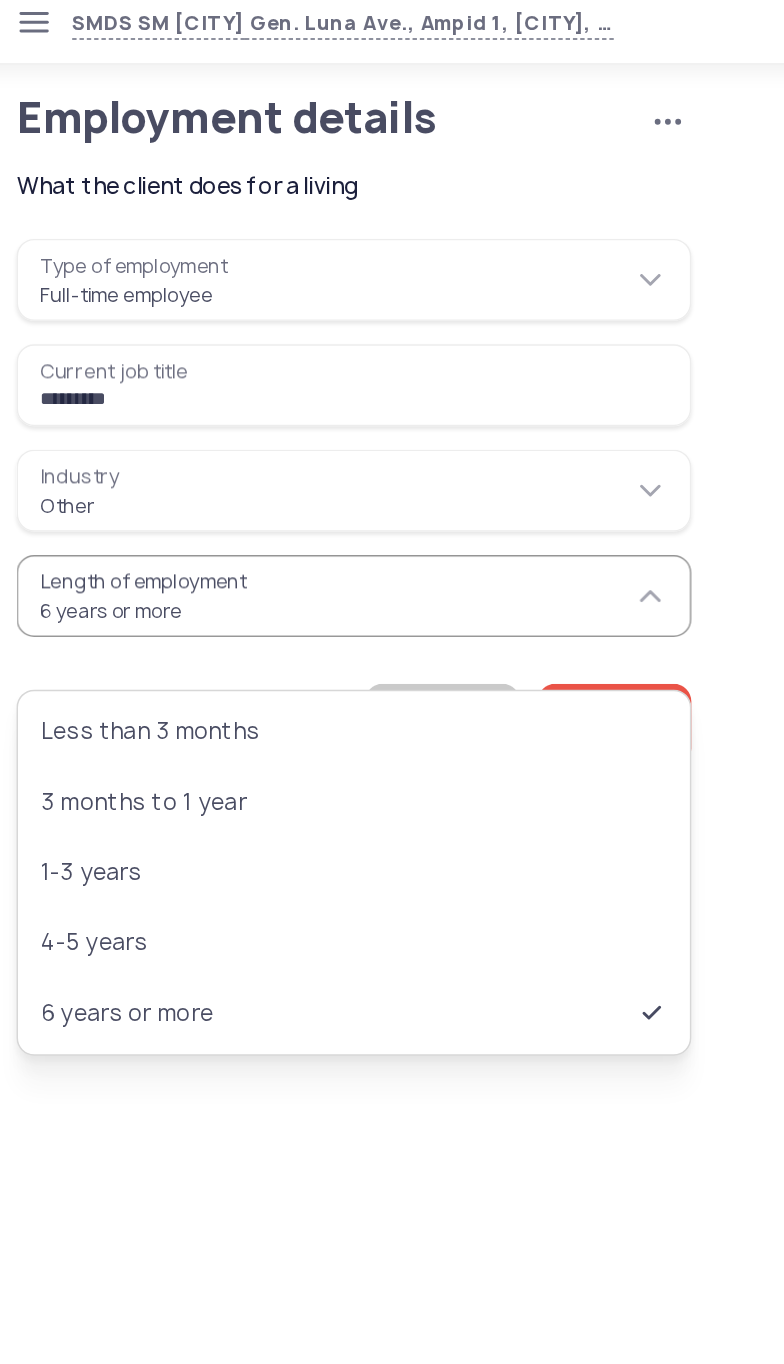 type on "*********" 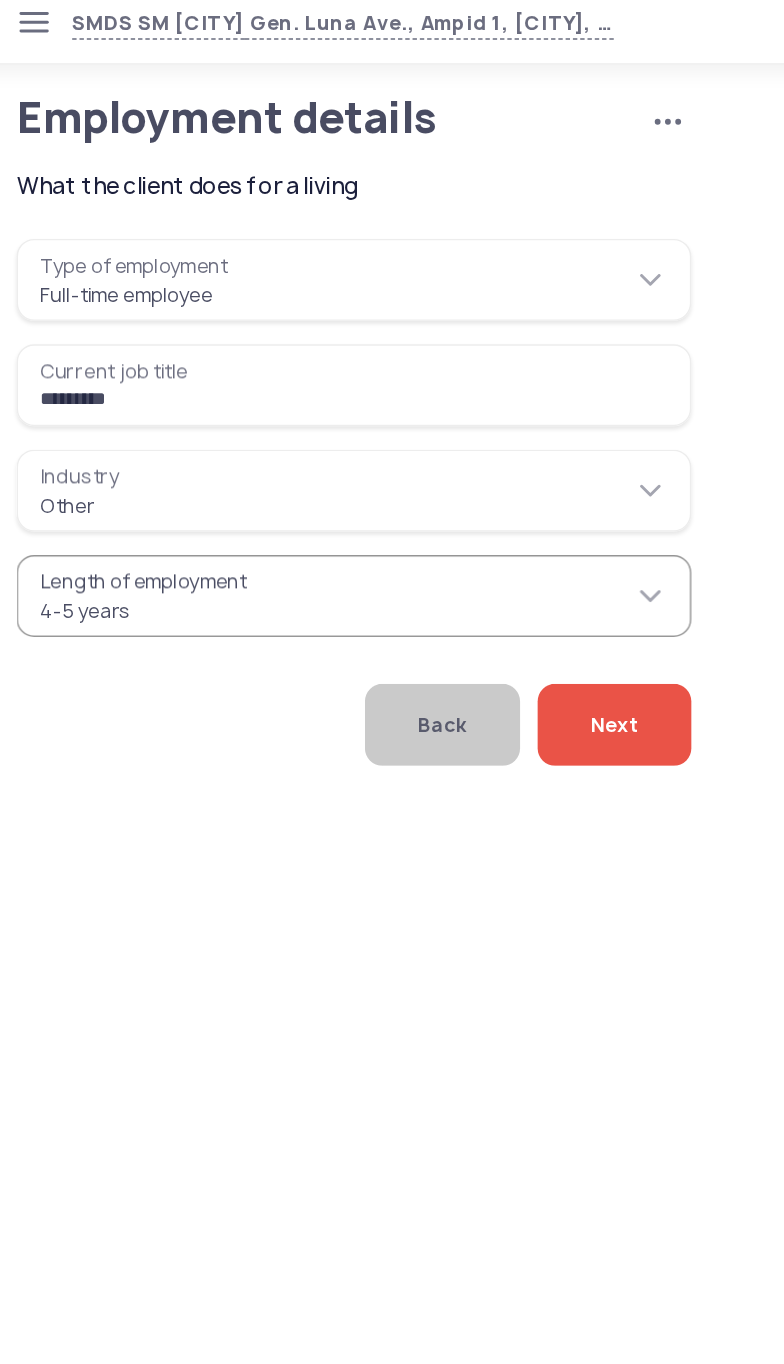 click on "Next" 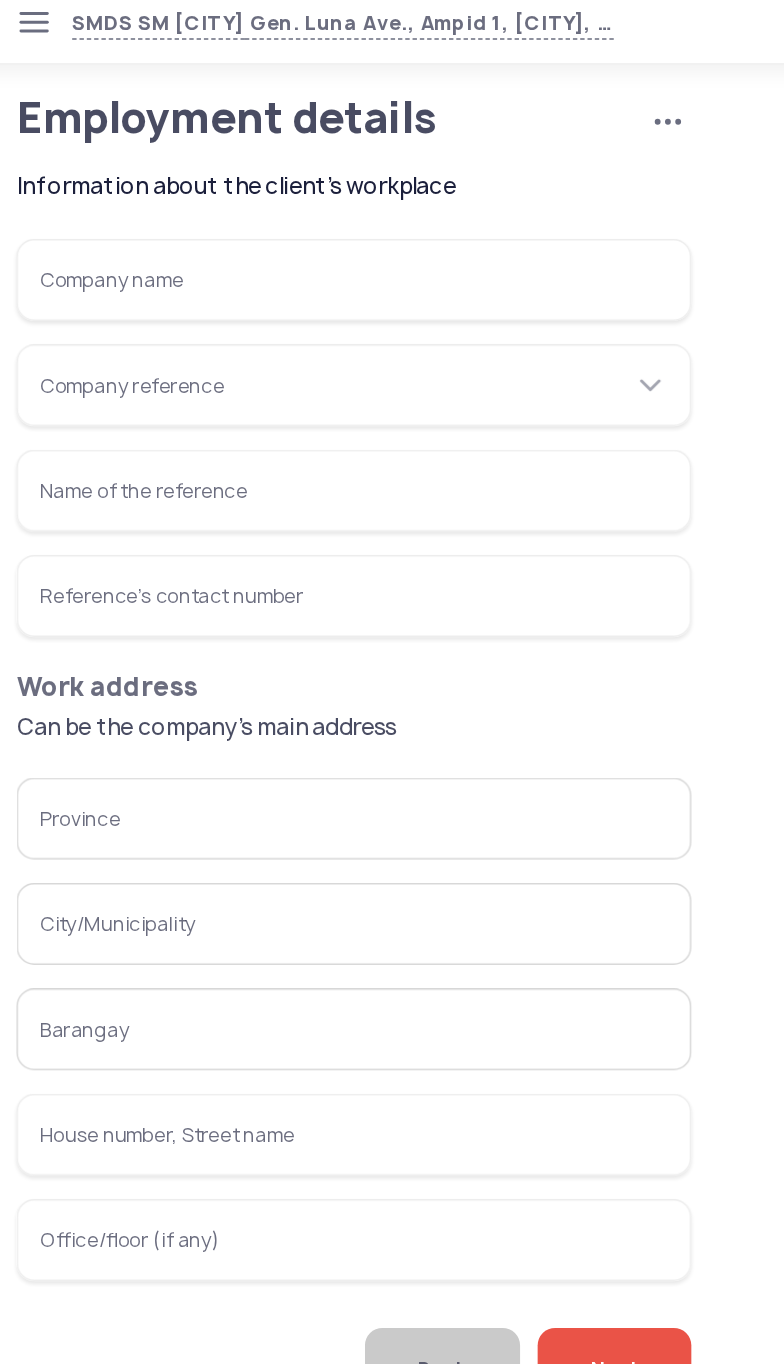 click on "Company name" at bounding box center [266, 204] 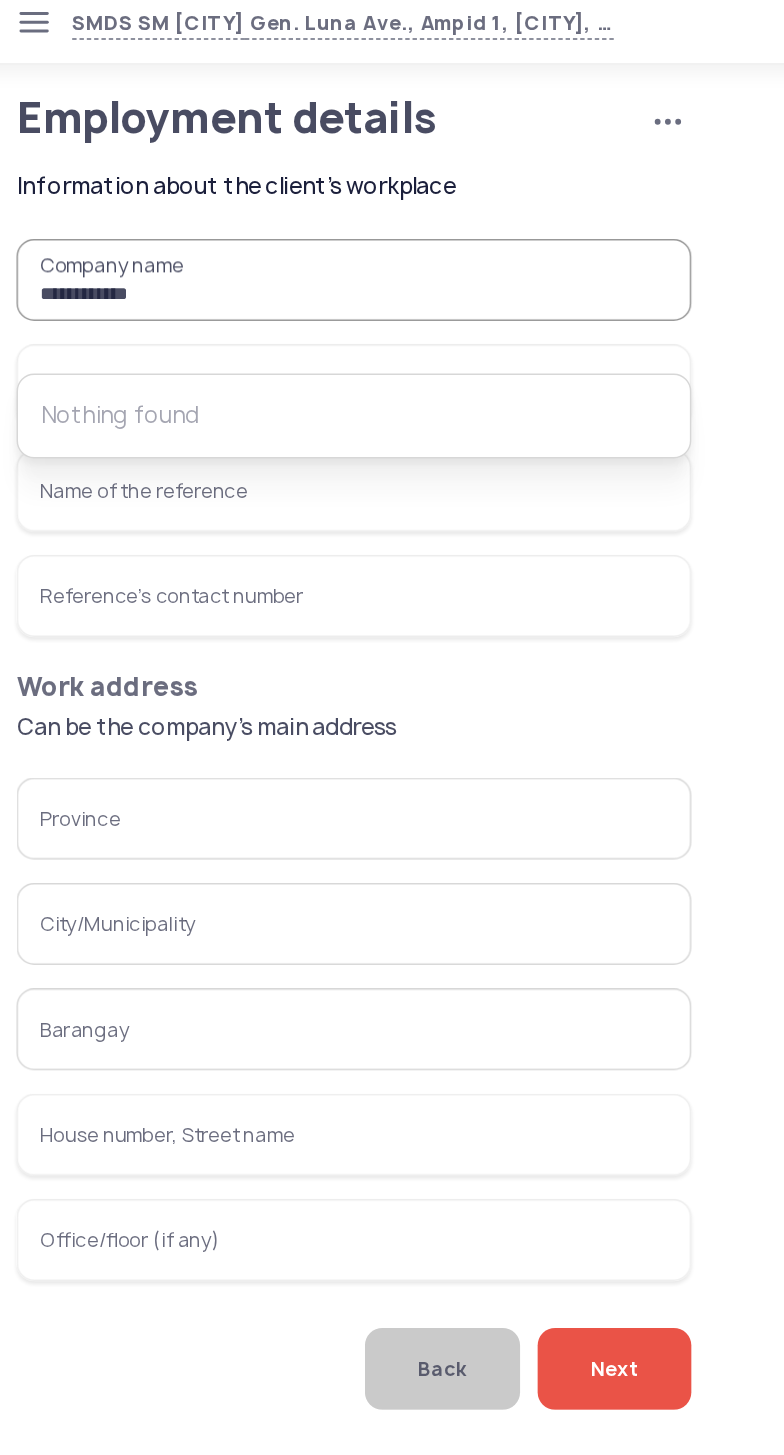 type on "**********" 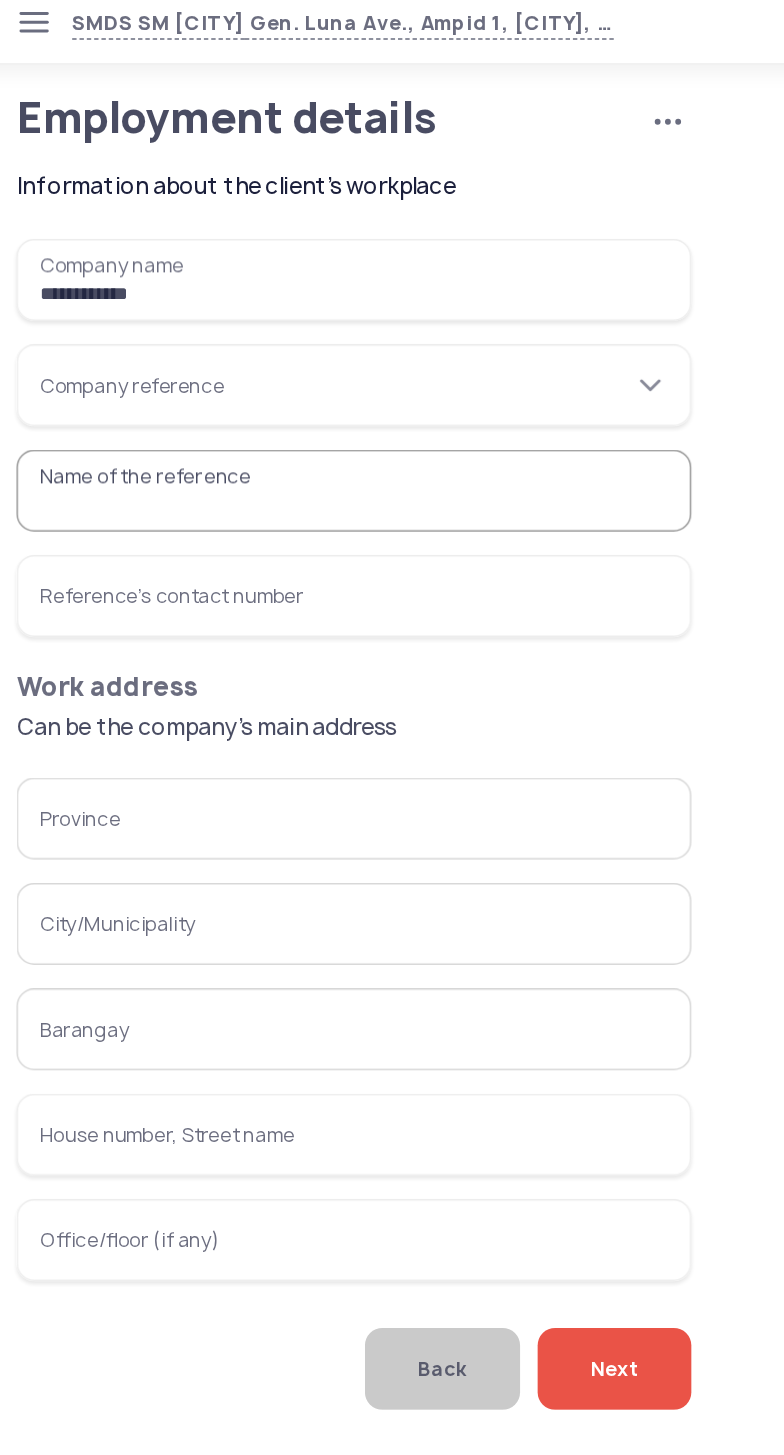 click on "Company reference" at bounding box center [266, 276] 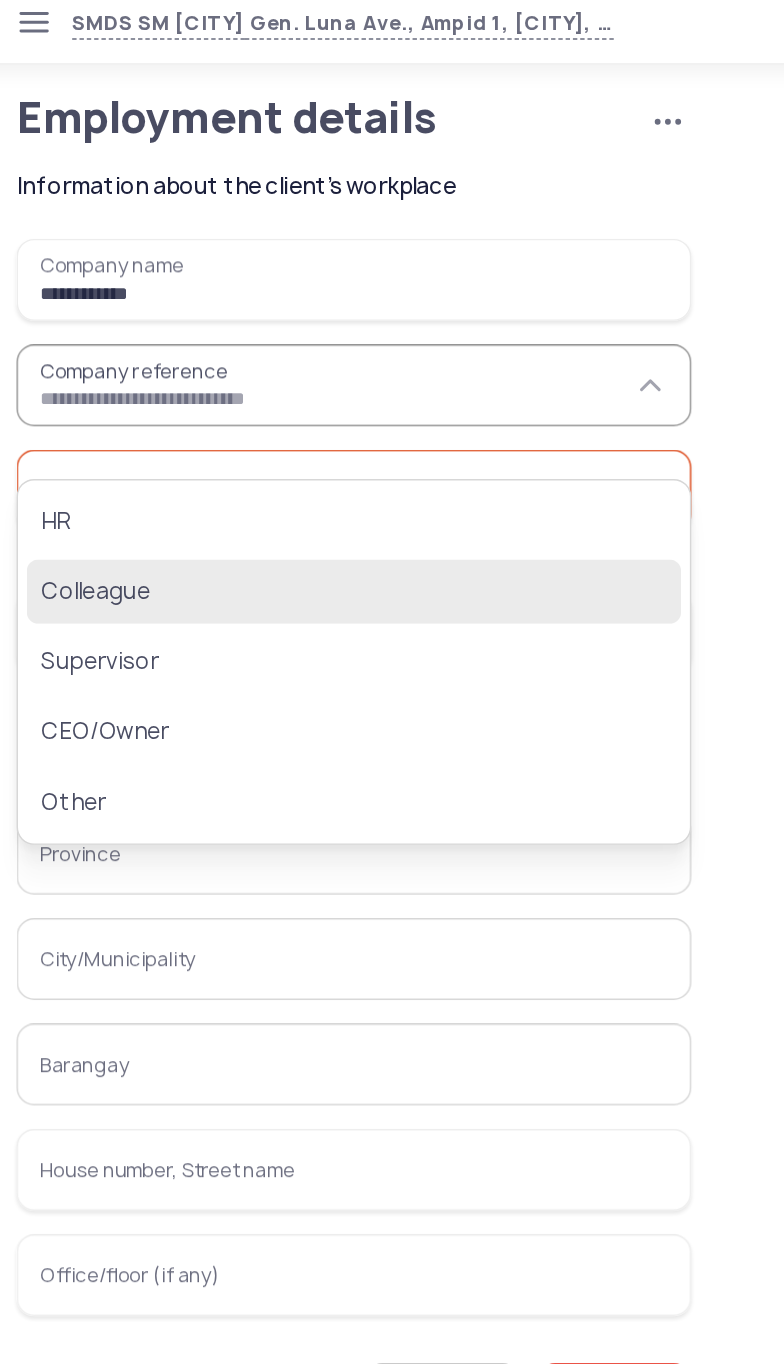 click on "Colleague" 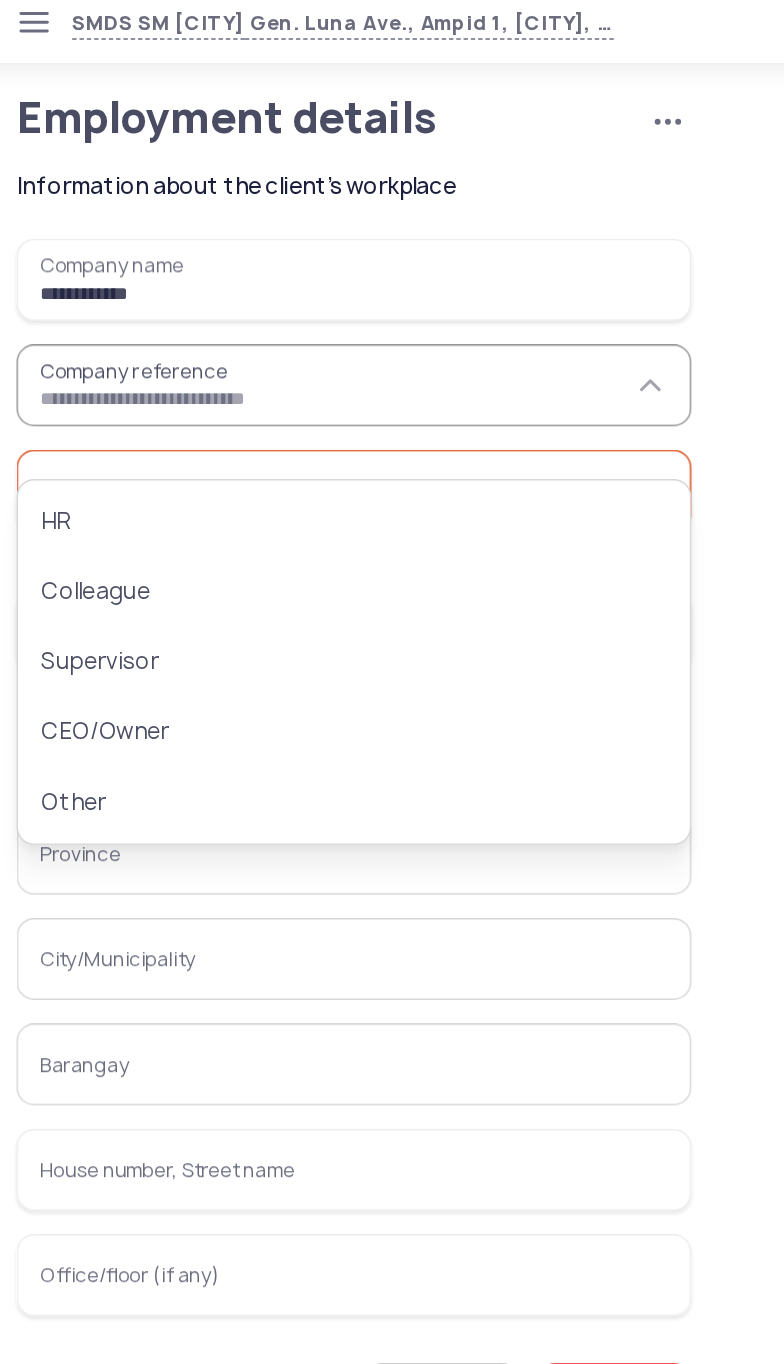 type on "*********" 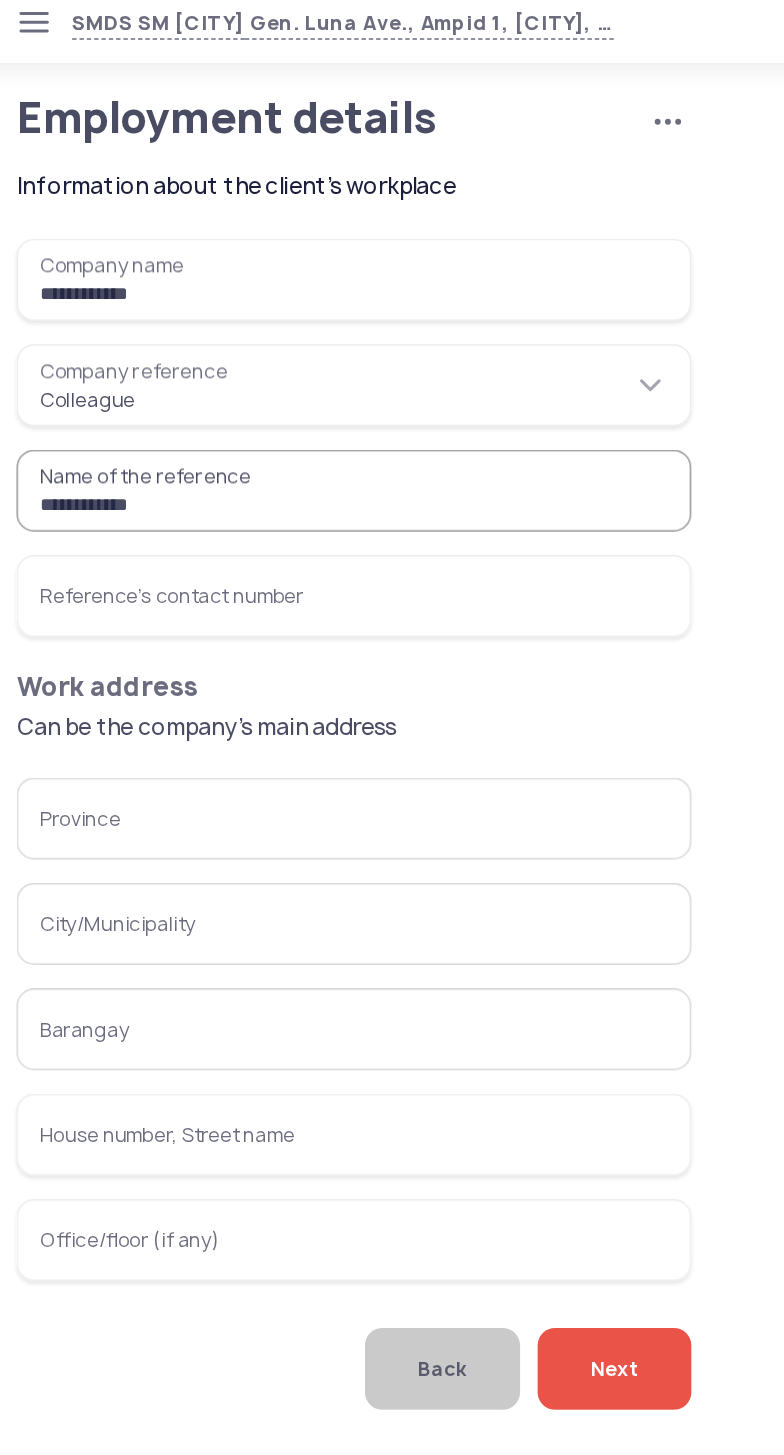 click on "**********" at bounding box center [266, 348] 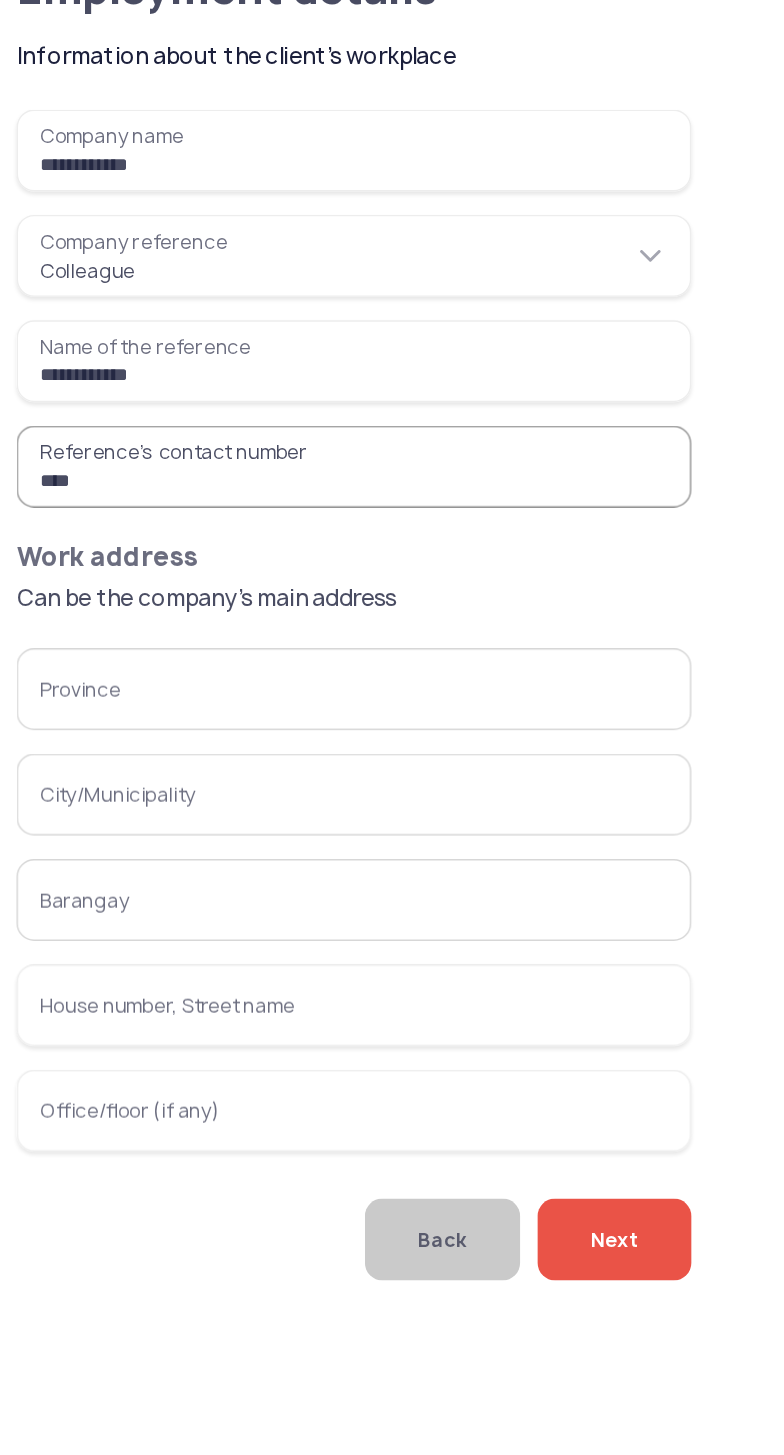 click on "Province" at bounding box center (266, 572) 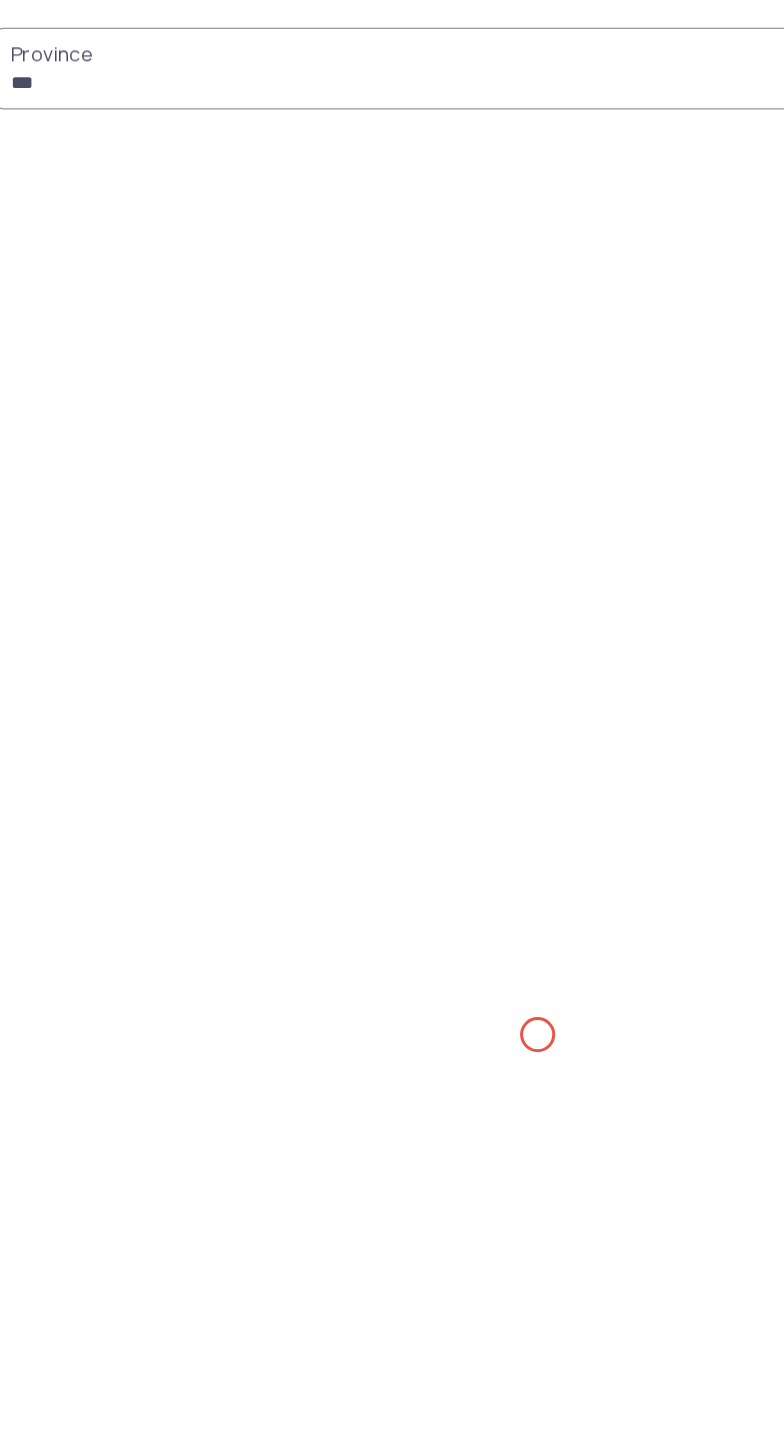 type on "****" 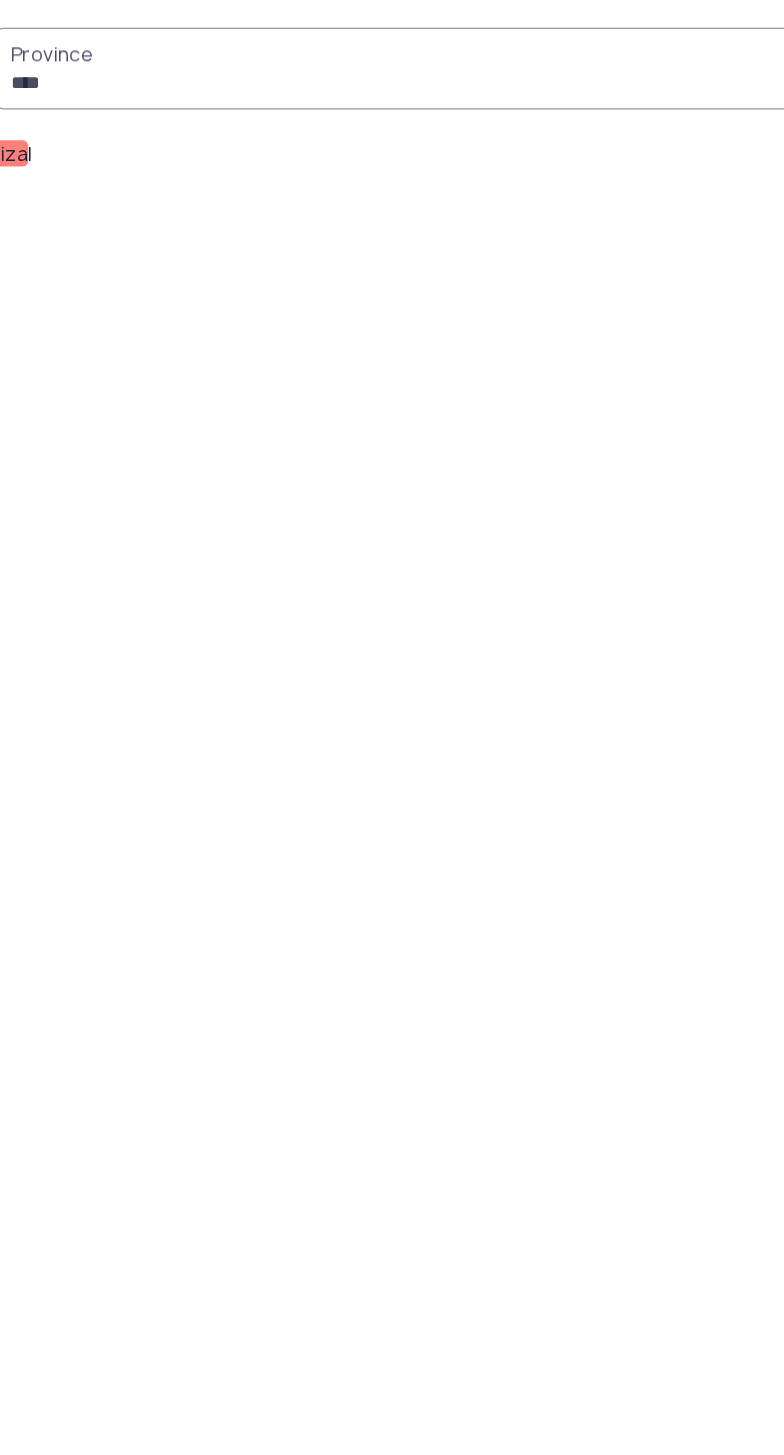 click on "Riza" 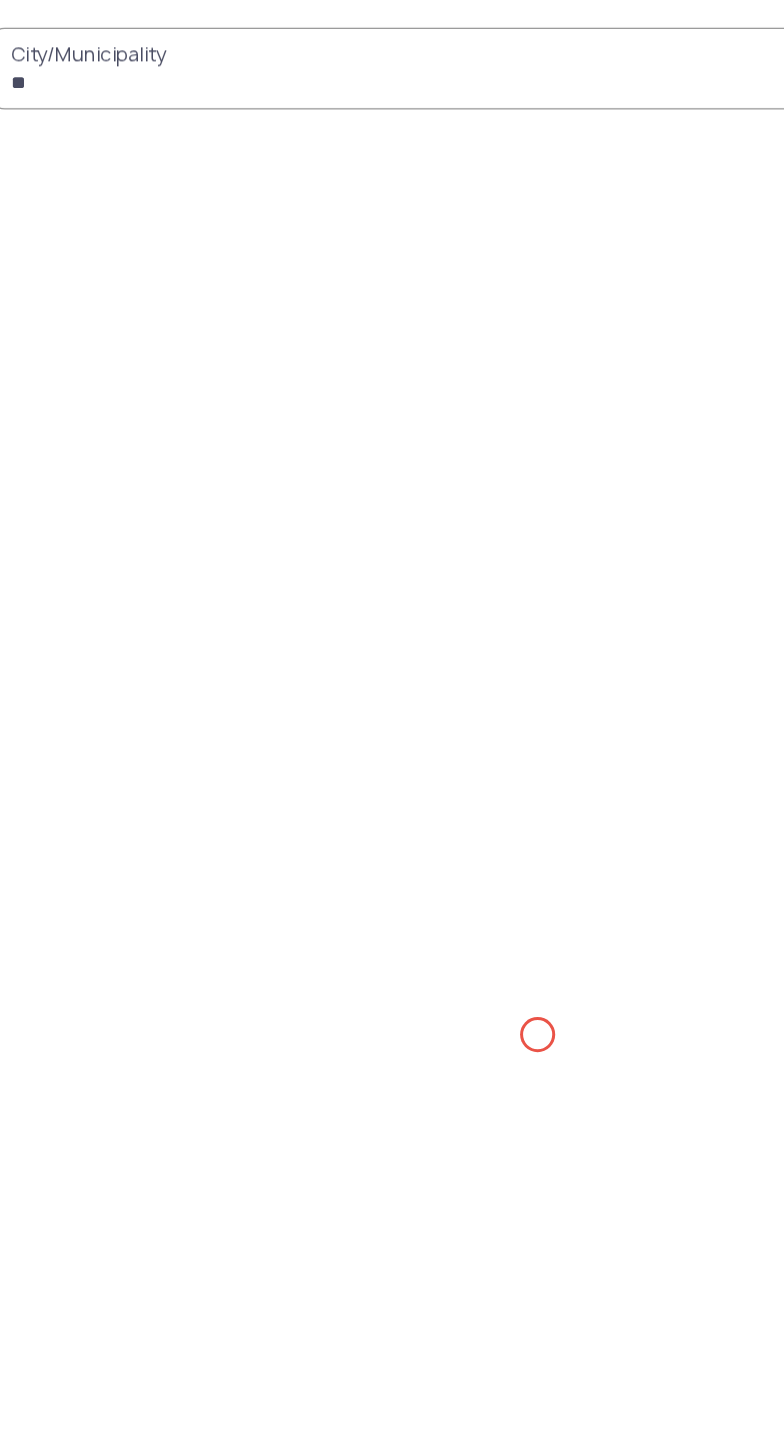 type on "***" 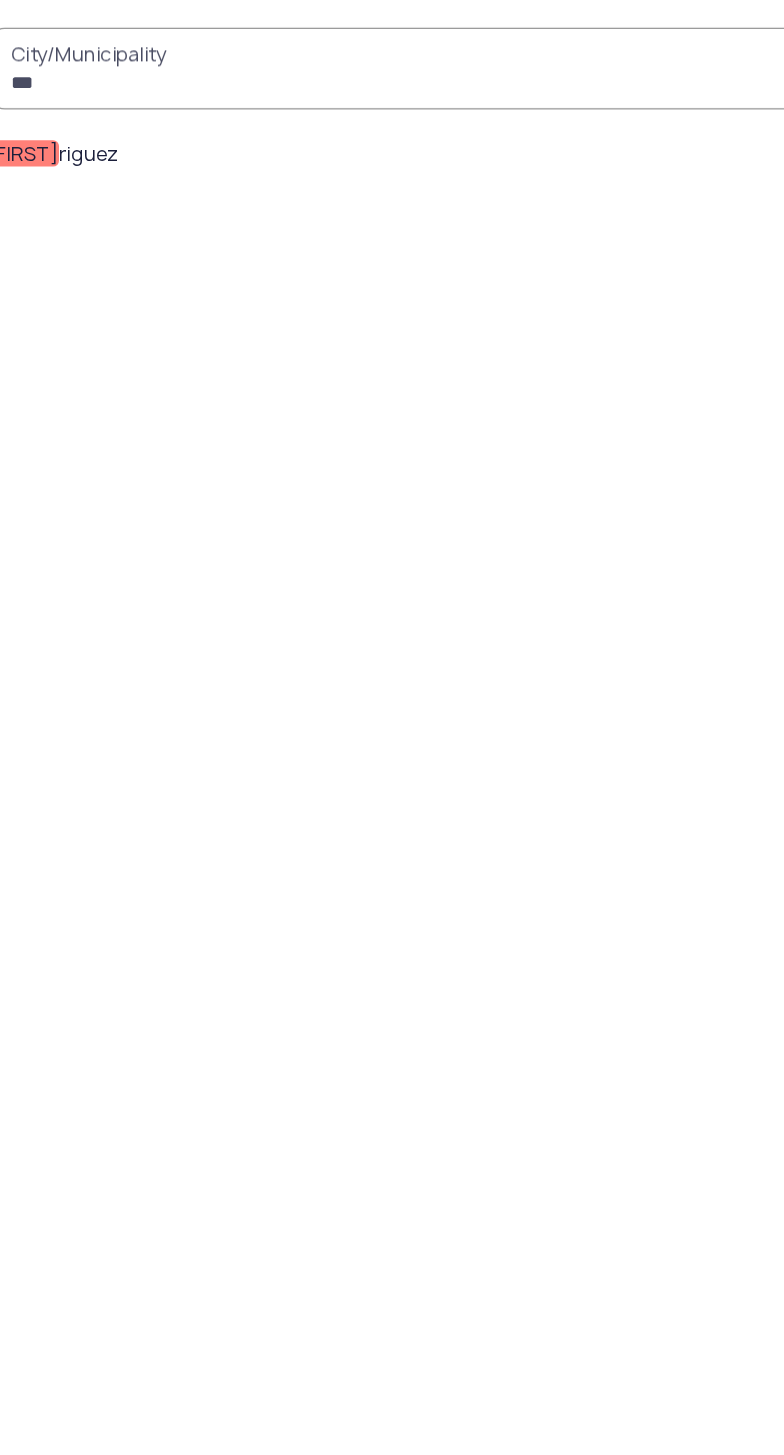 click on "Rod riguez" 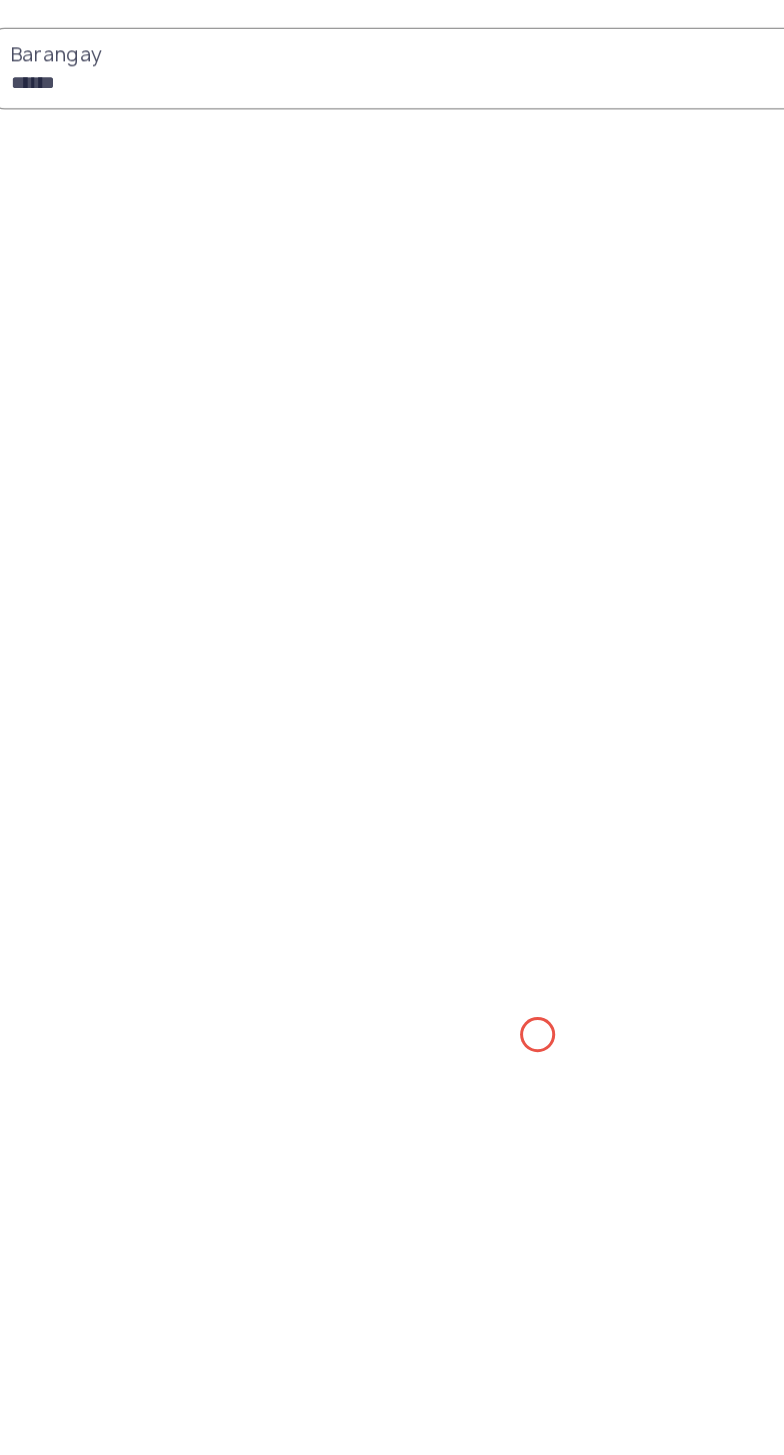 type on "******" 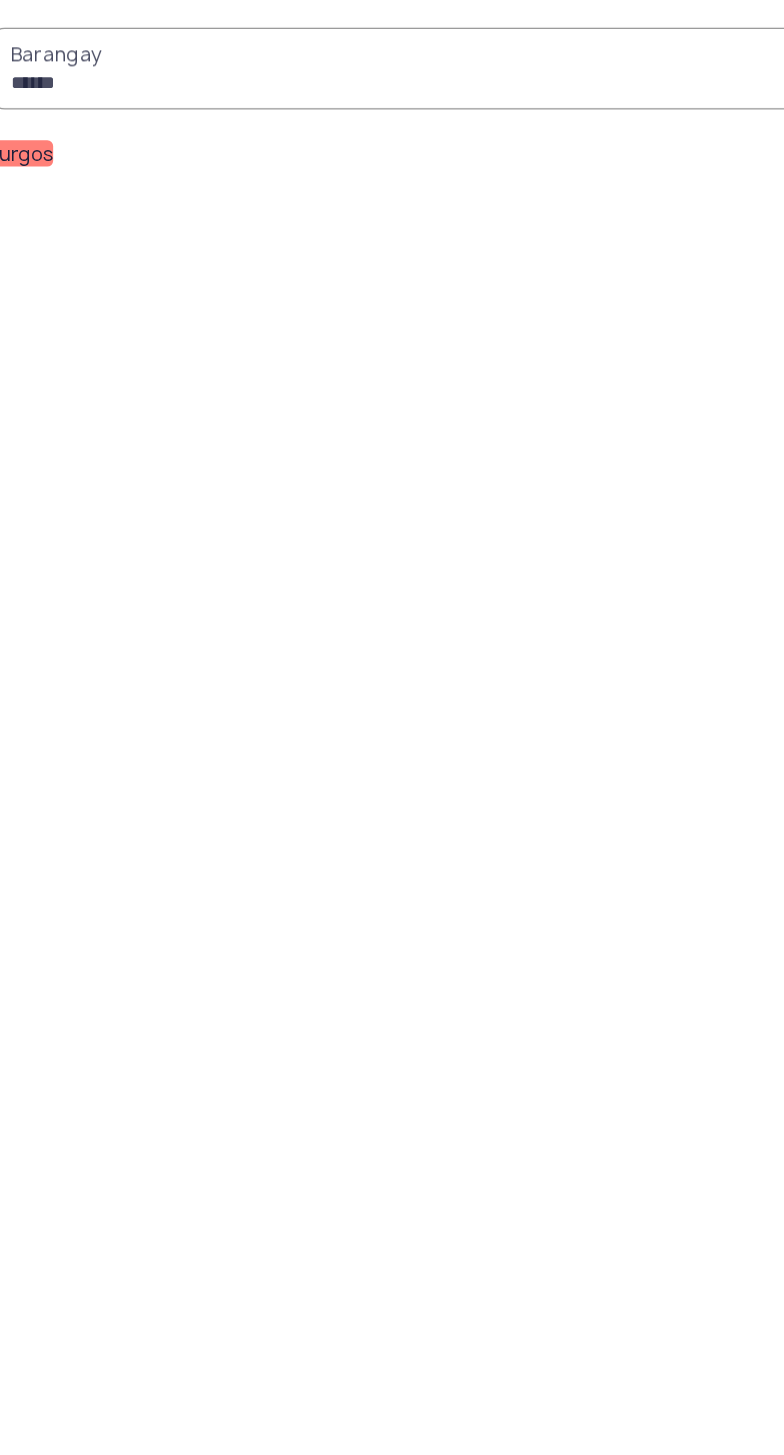 click on "Burgos" 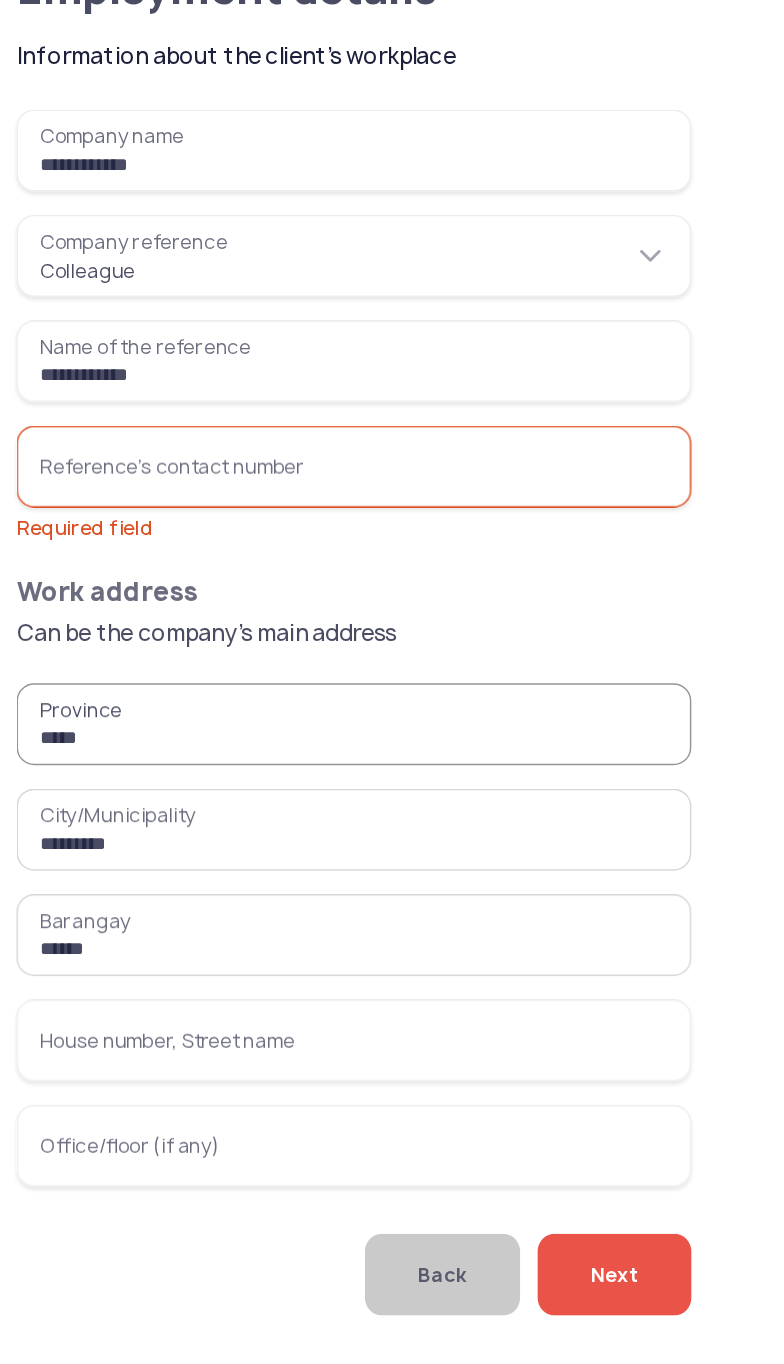 click on "House number, Street name" at bounding box center (266, 812) 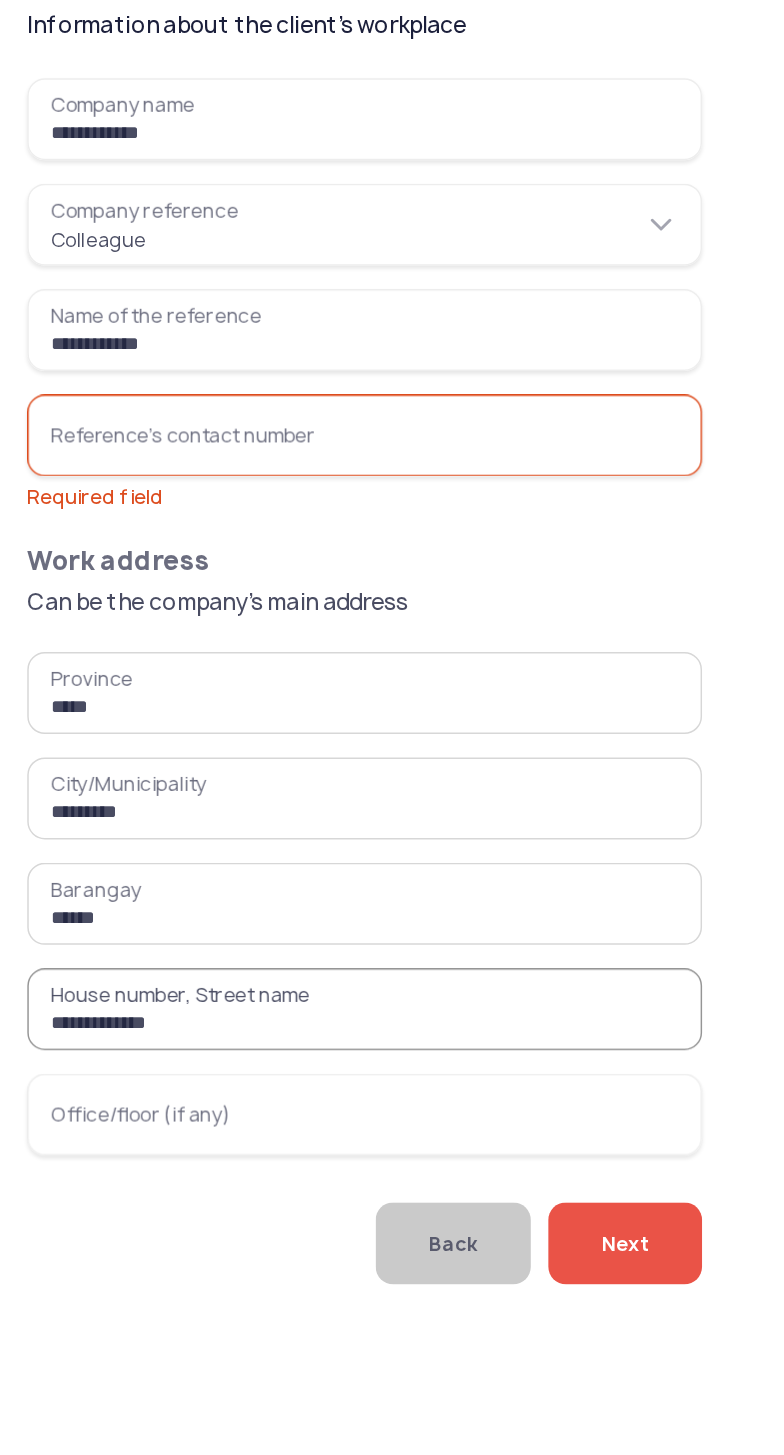 type on "**********" 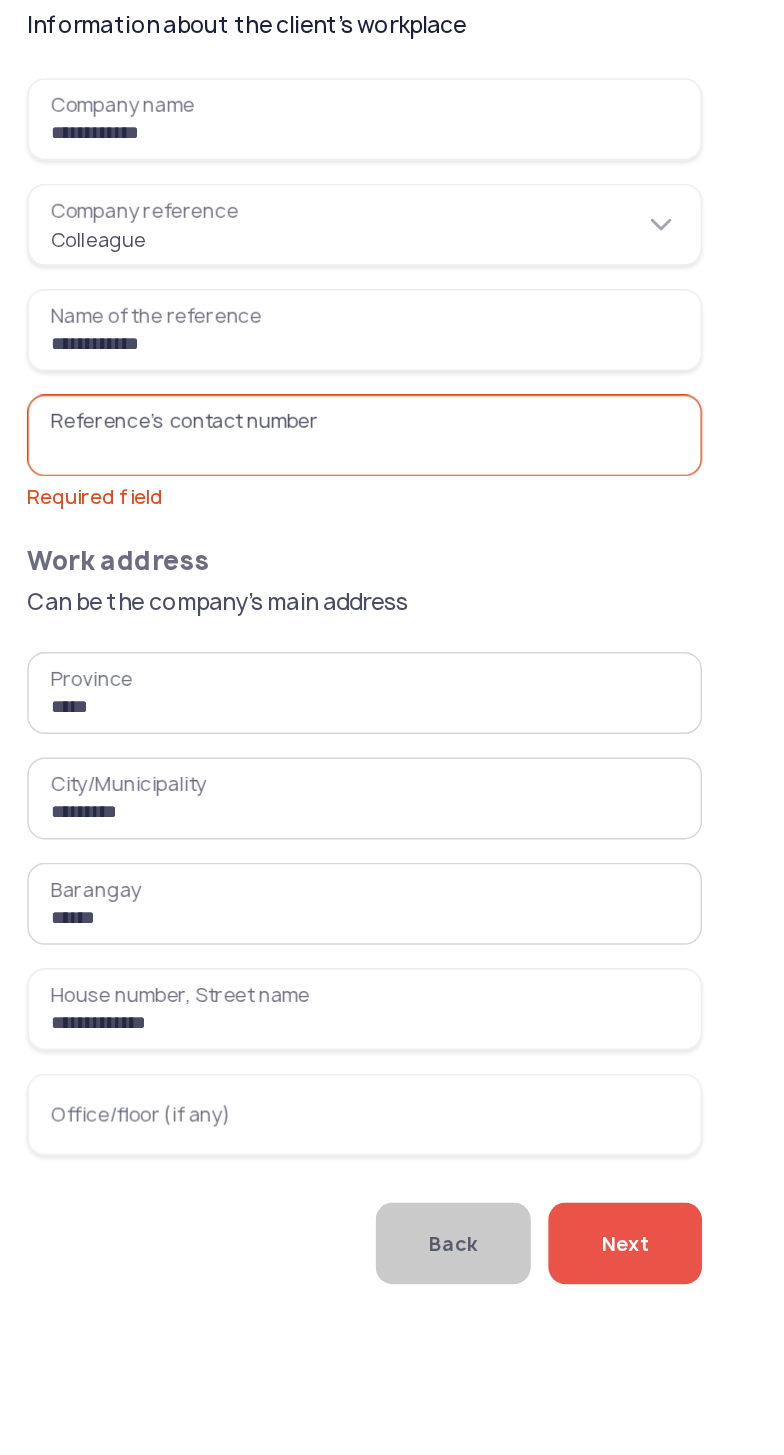 type on "***" 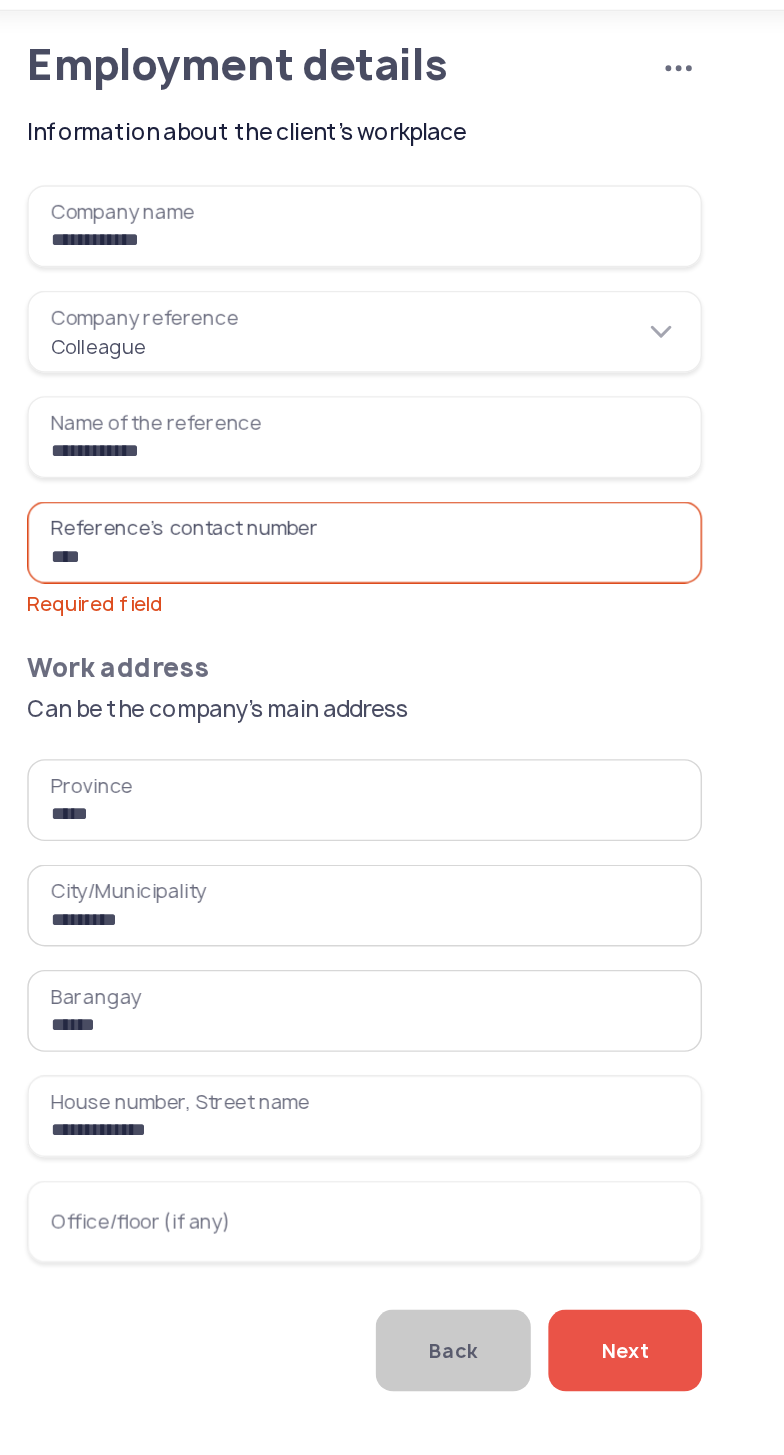 click on "***" at bounding box center [266, 420] 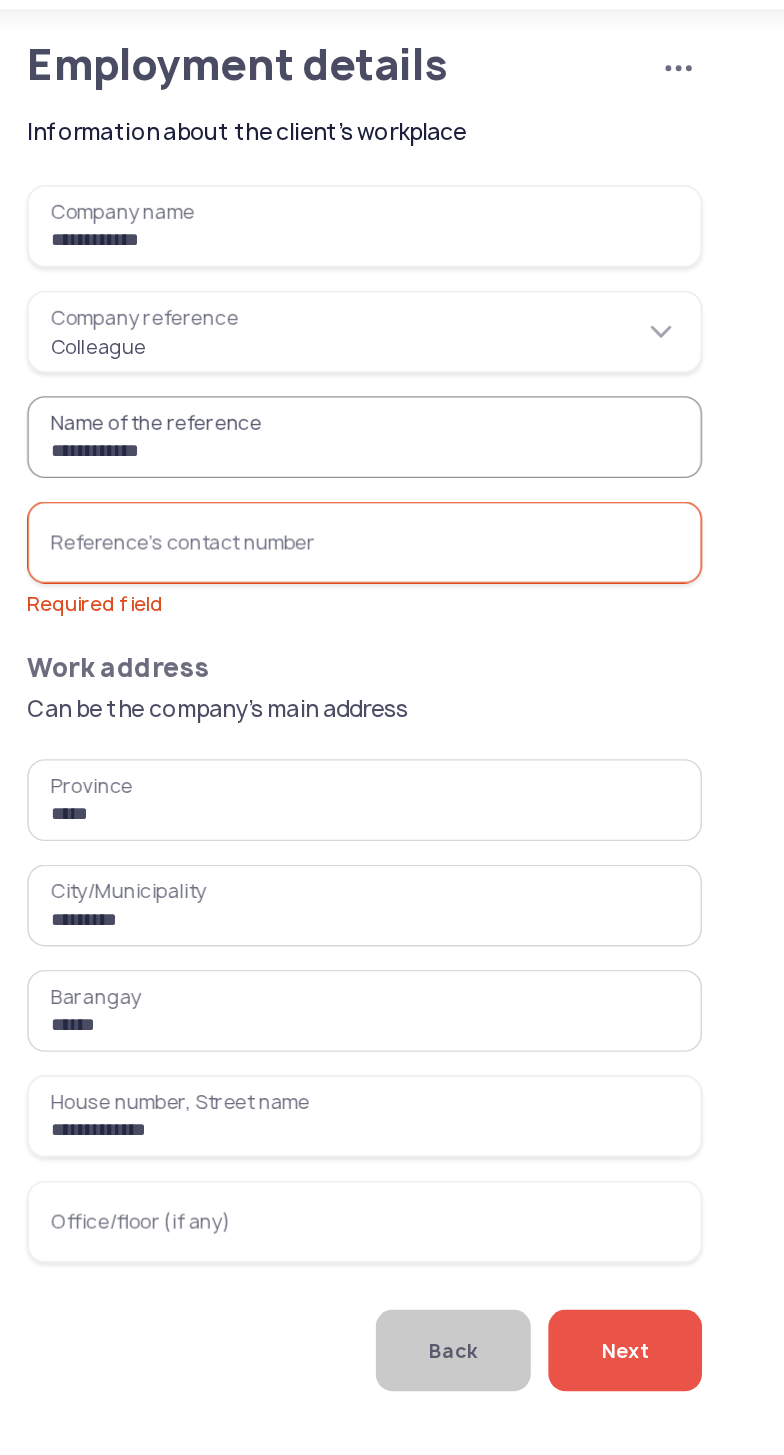click on "Reference's contact number    Required field" at bounding box center (266, 420) 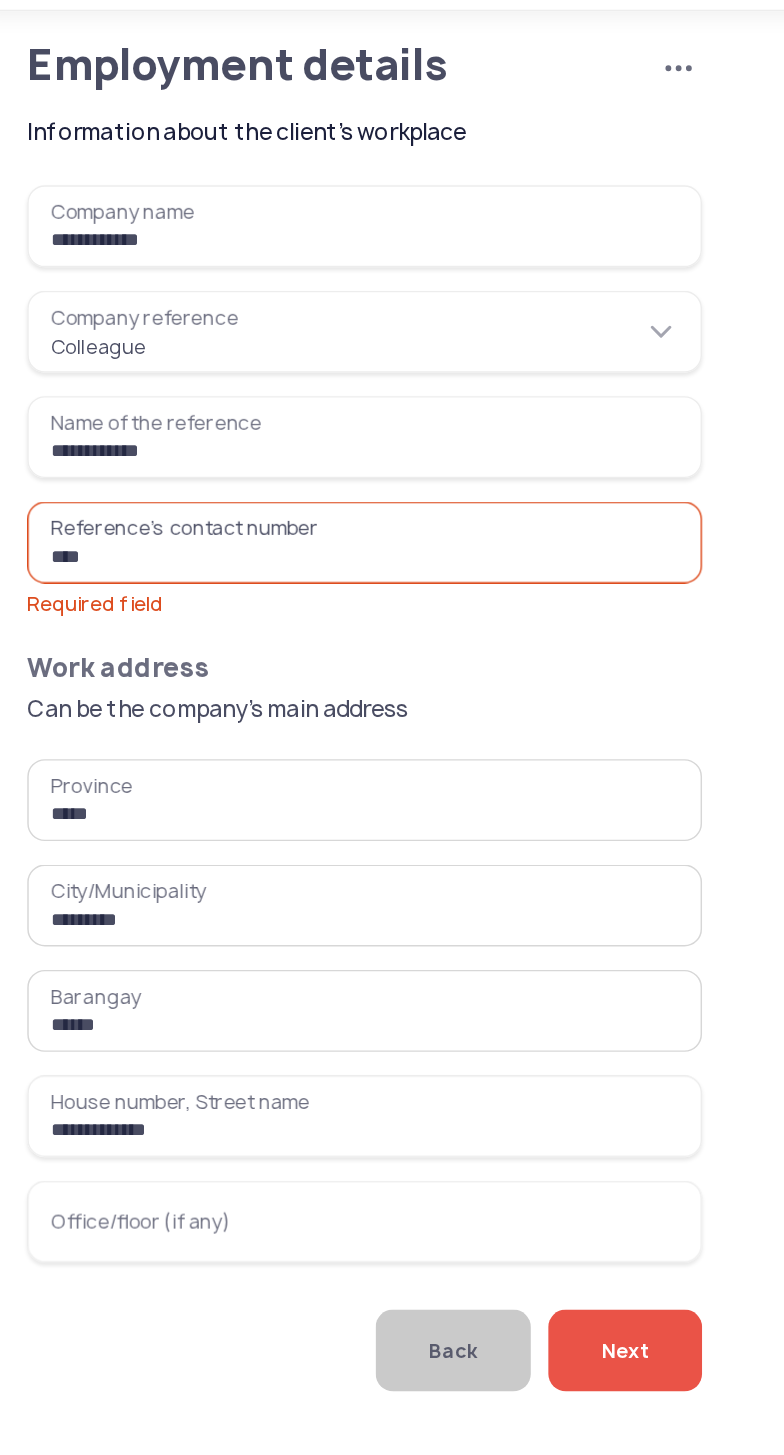 click on "**********" at bounding box center (266, 348) 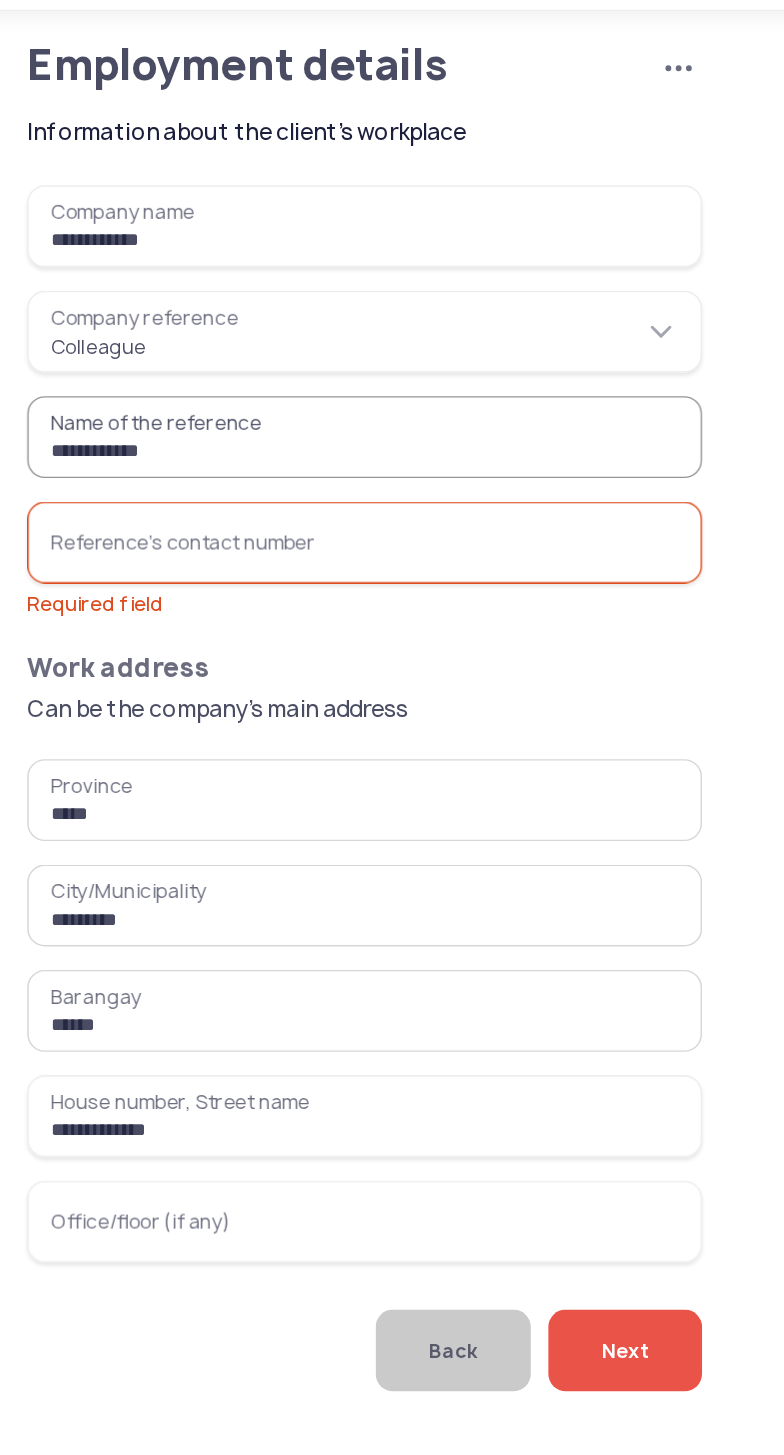 click on "Reference's contact number    Required field" at bounding box center [266, 420] 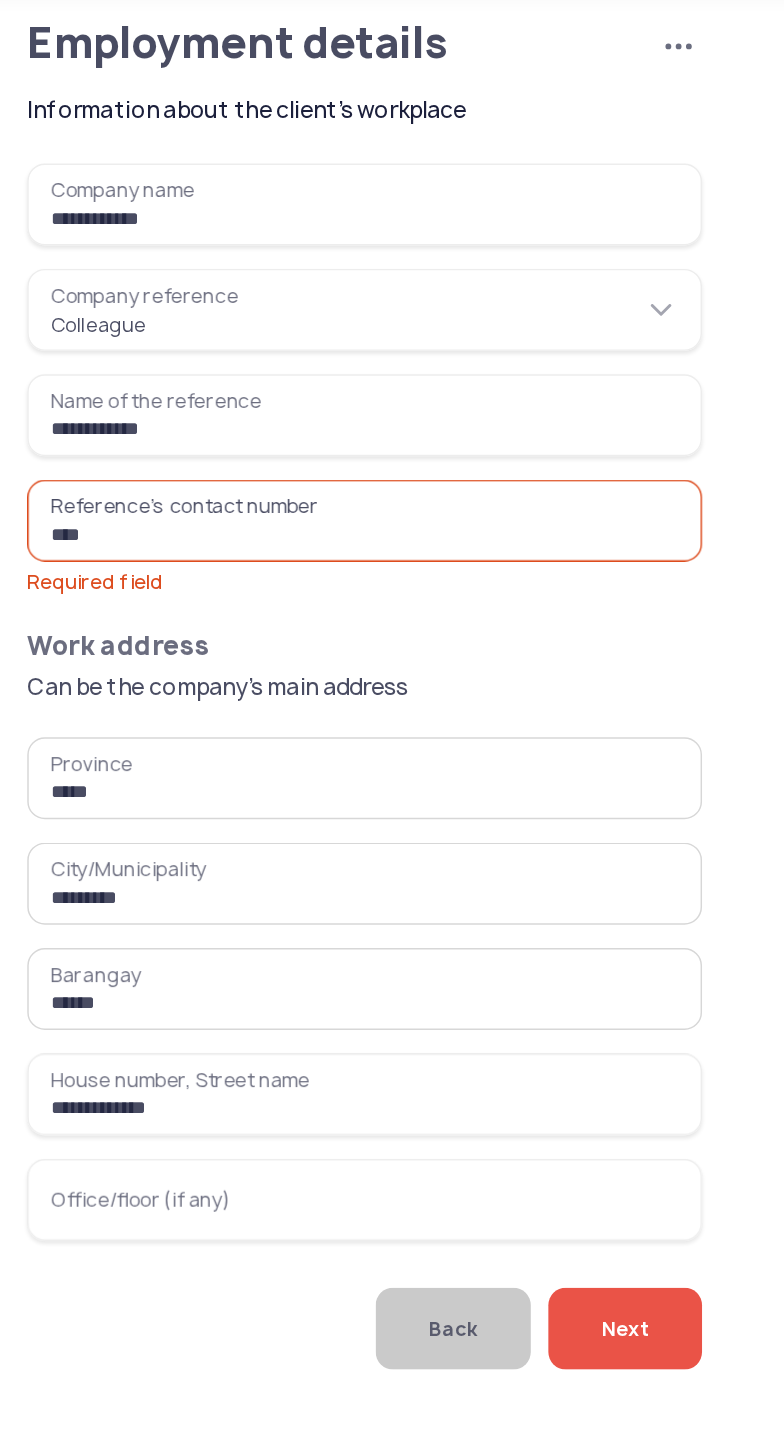 click on "***" at bounding box center [266, 420] 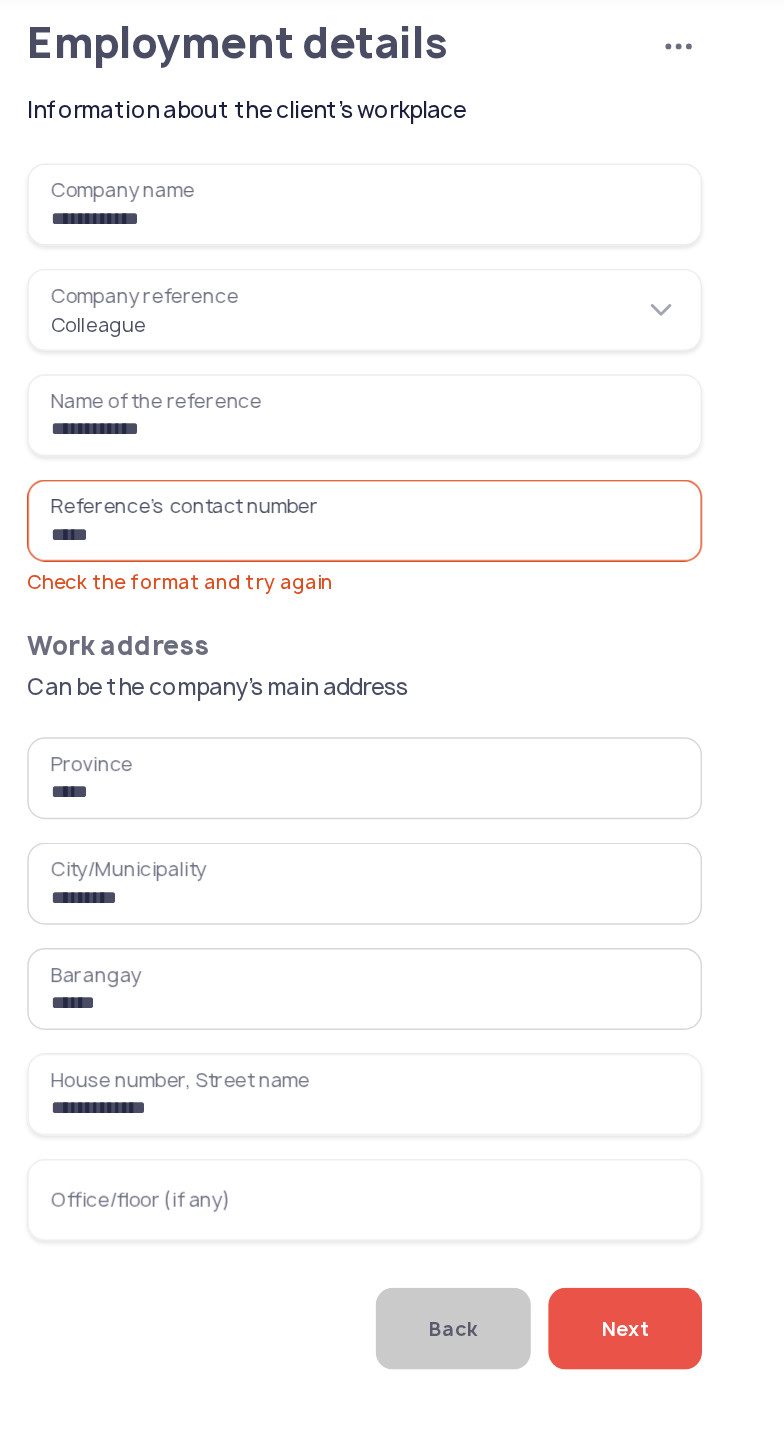 click on "*****" at bounding box center [266, 420] 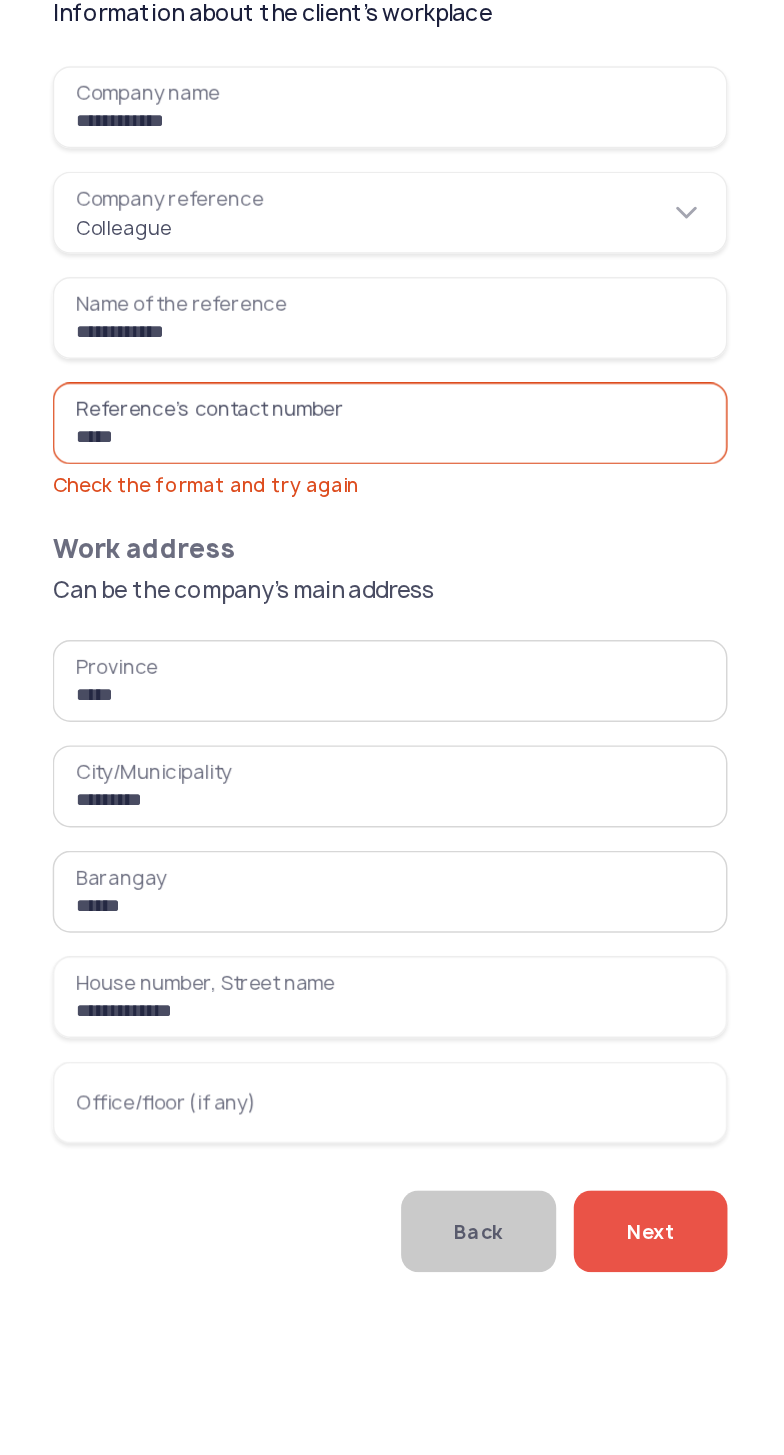 click on "*****" at bounding box center (266, 420) 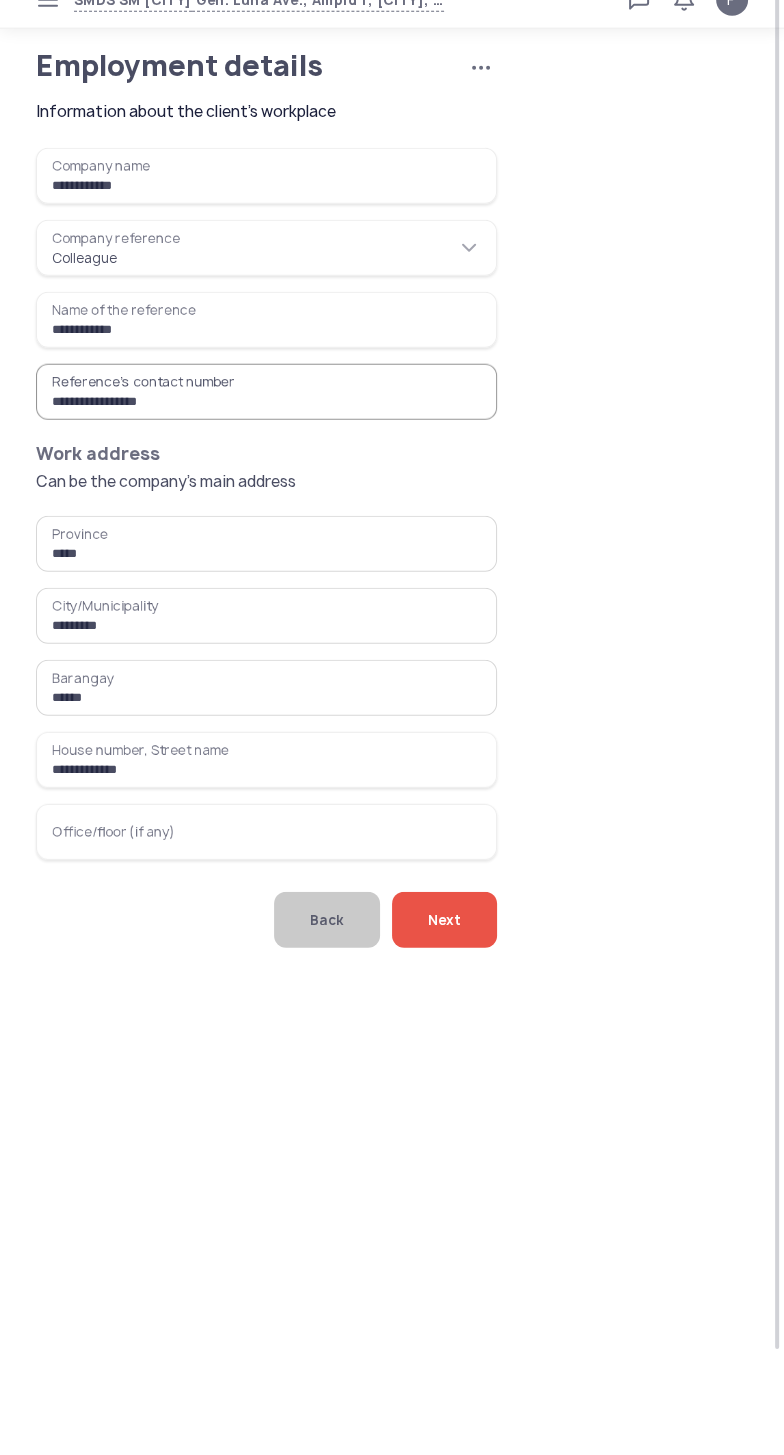 type on "**********" 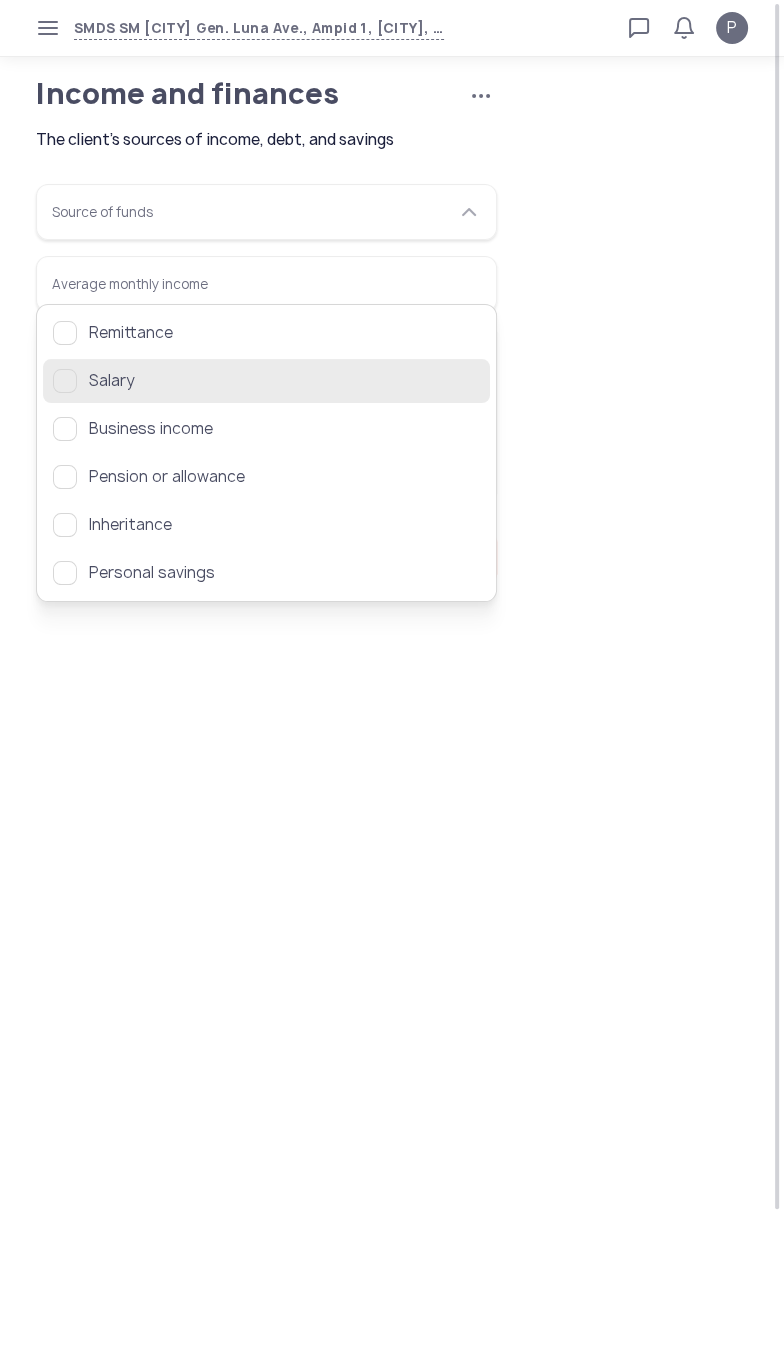 click 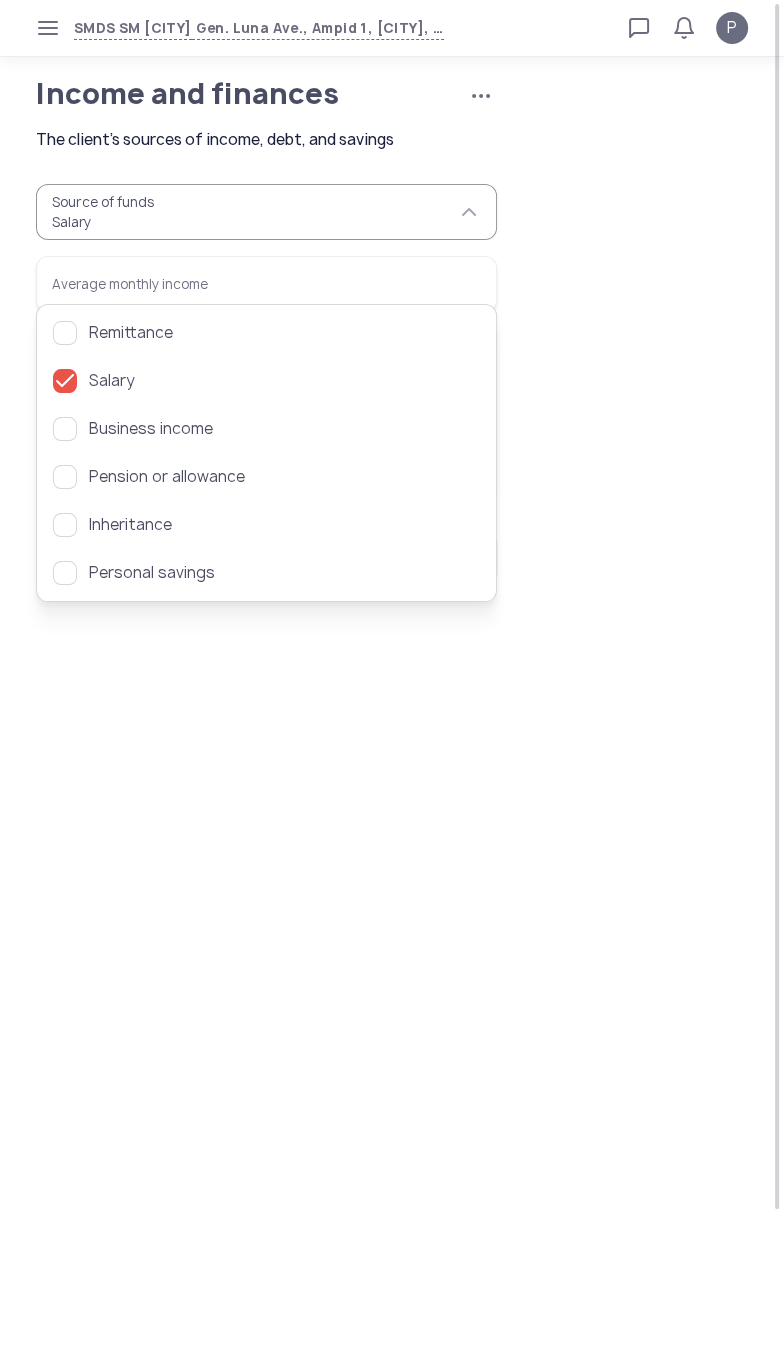 click on "Source of funds  Salary  Average monthly income   Has a bank account   Has taken a loan or credit card before   Has outstanding debt" 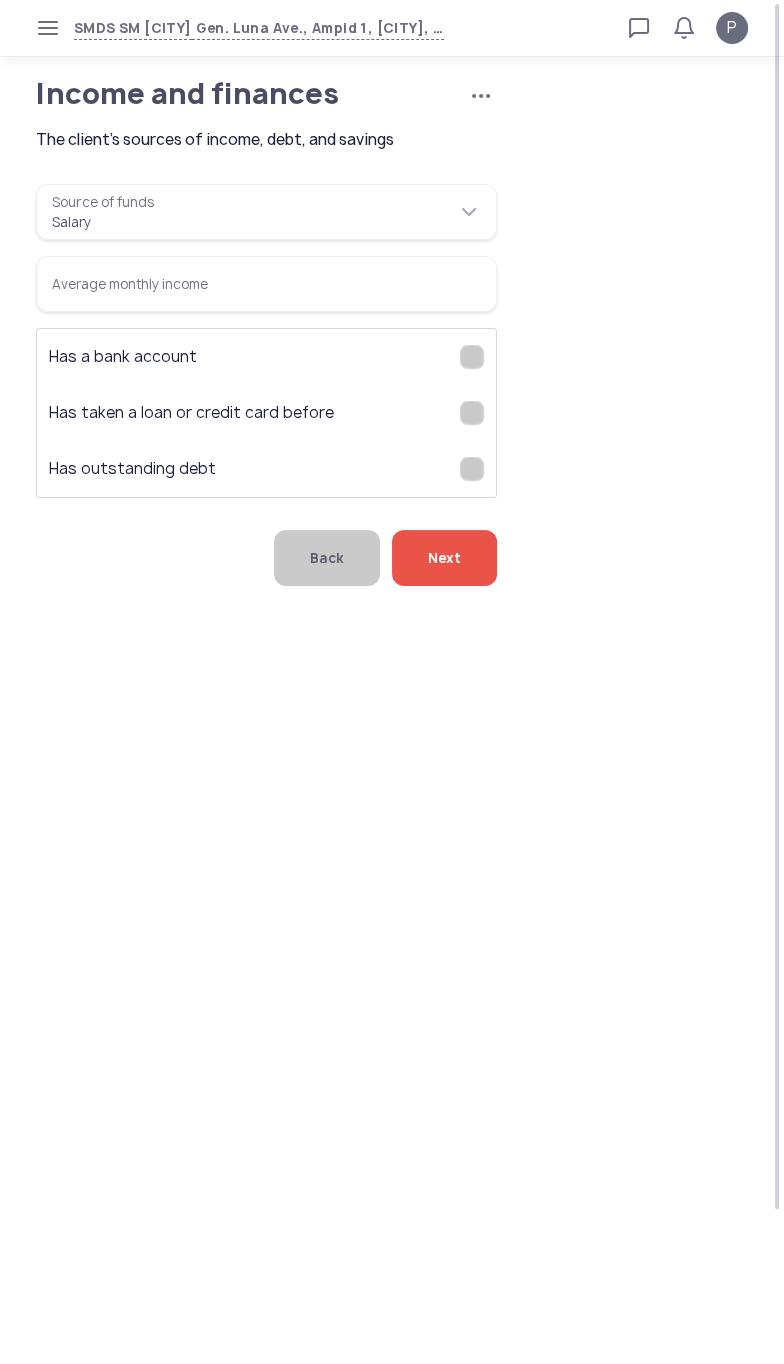 click on "Average monthly income" at bounding box center [266, 284] 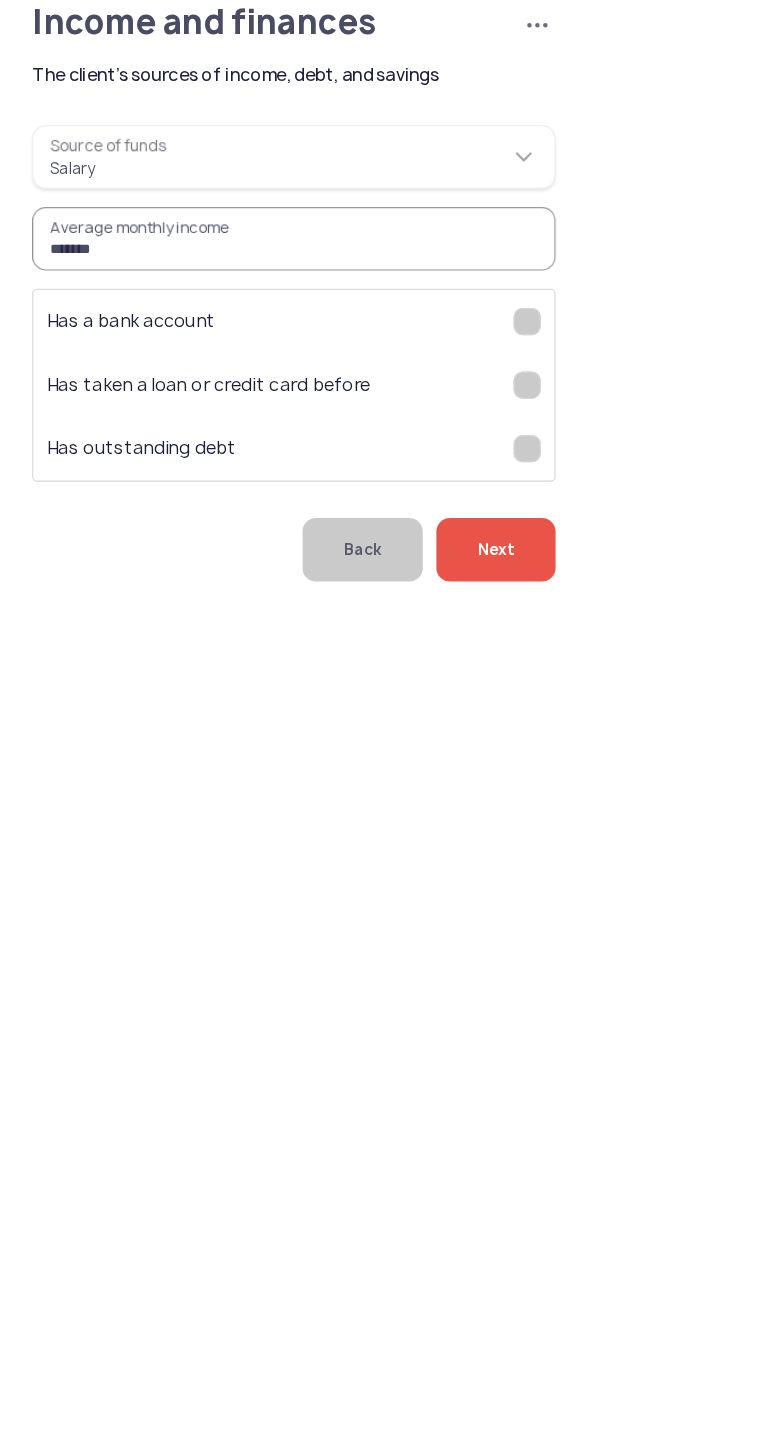 type on "*******" 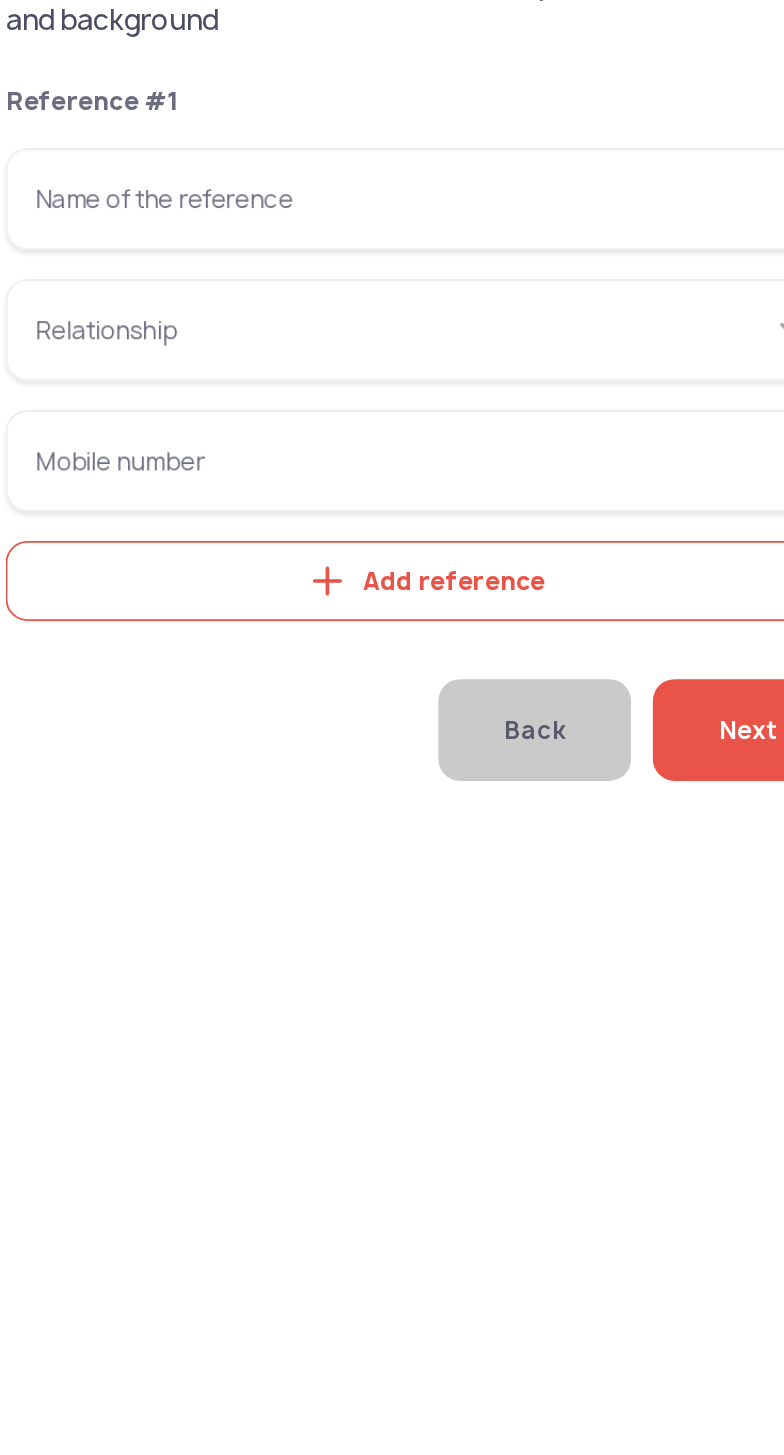 click on "Add reference" 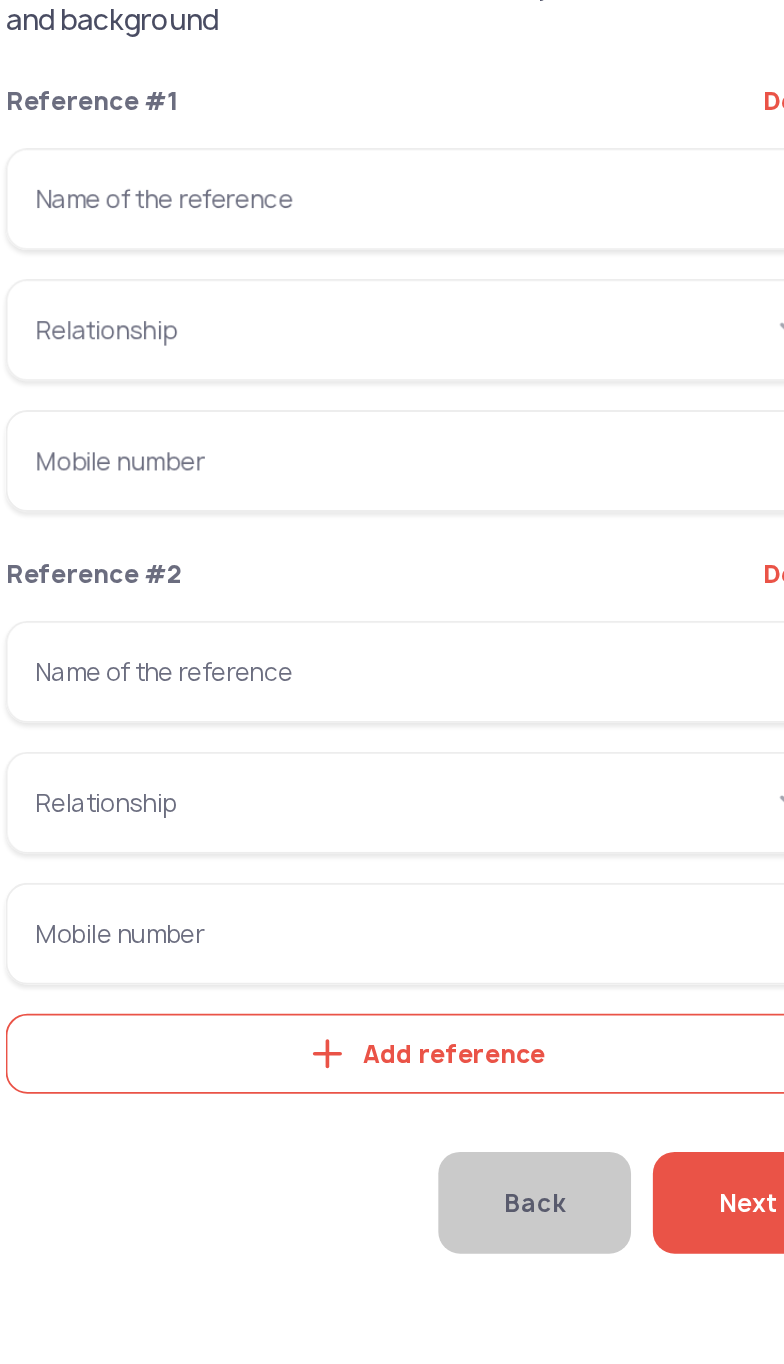 click on "Name of the reference" at bounding box center [266, 432] 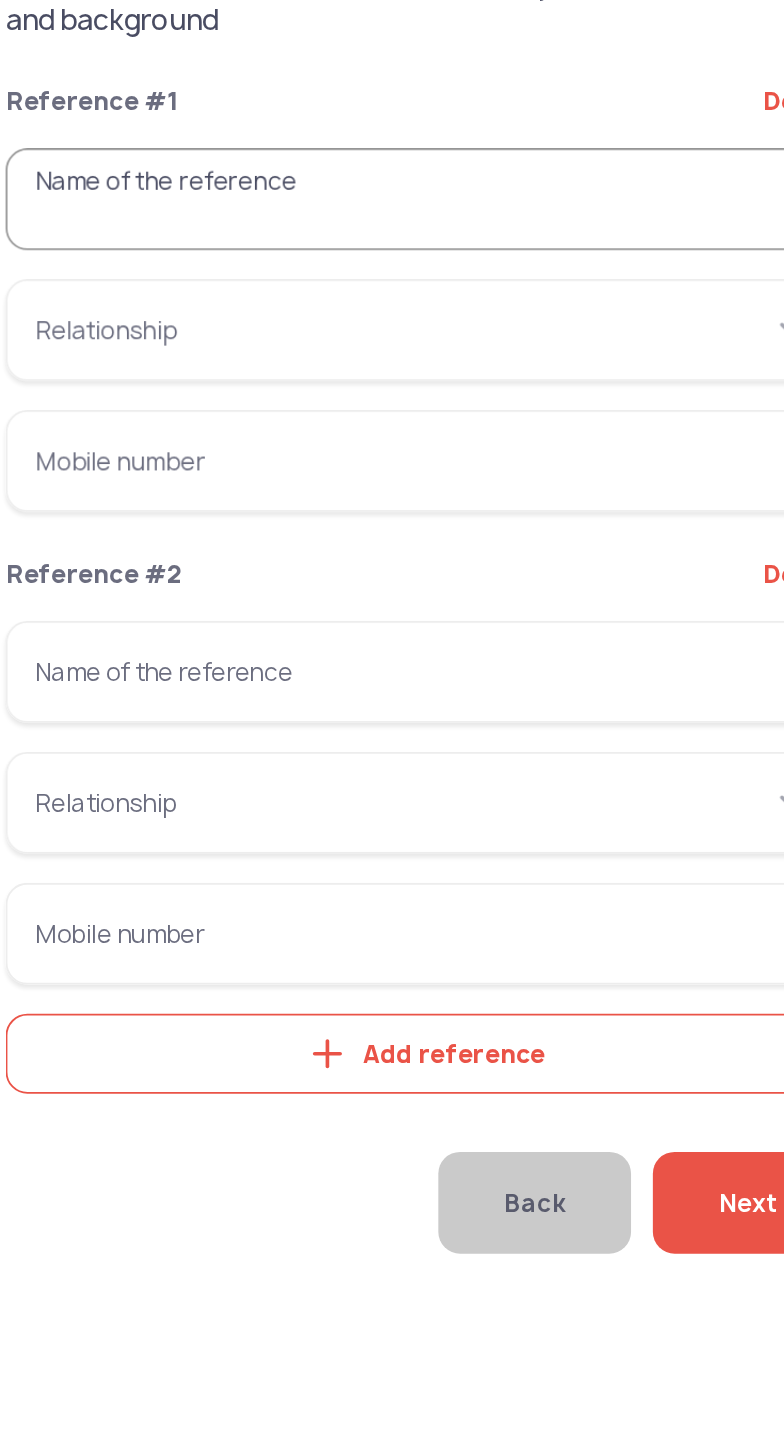 click on "Name of the reference" at bounding box center [266, 432] 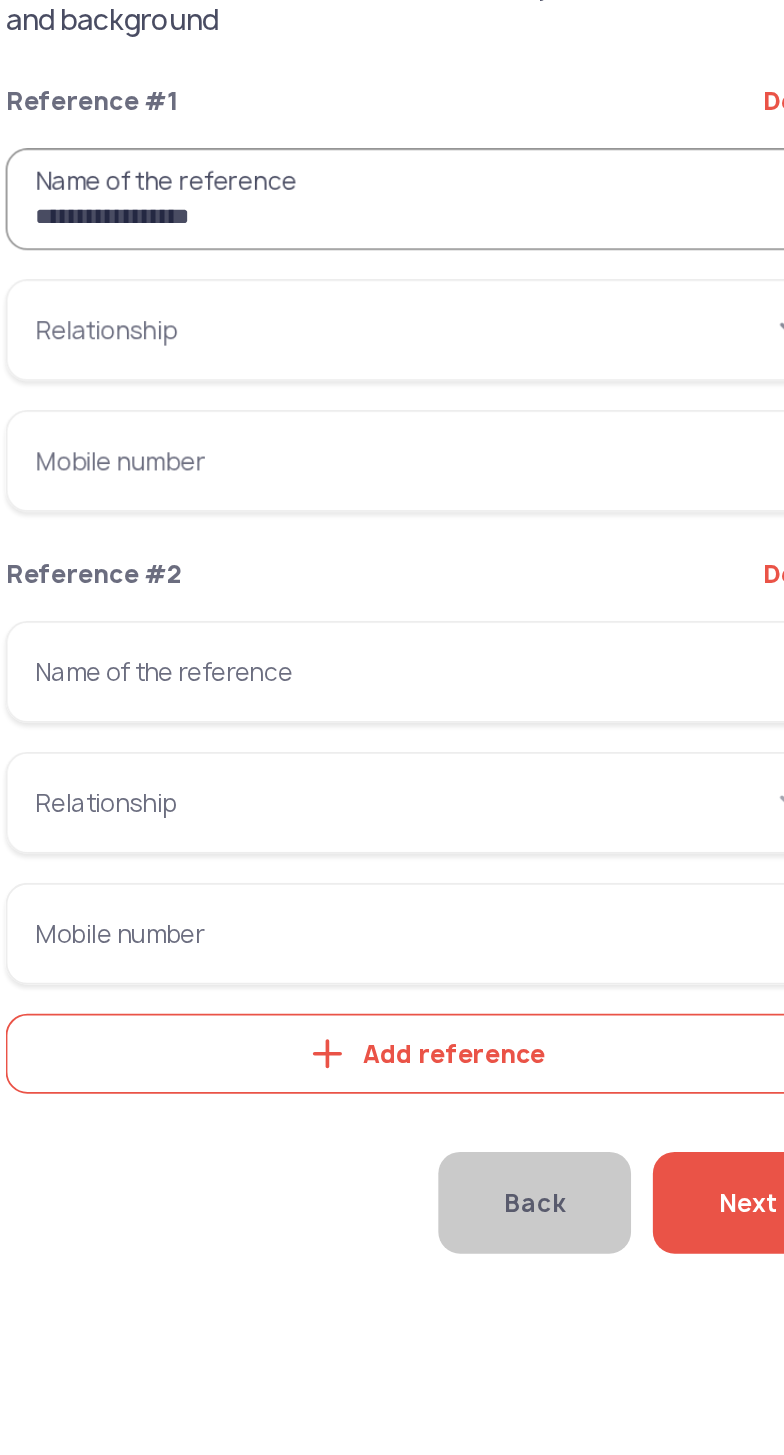 type on "**********" 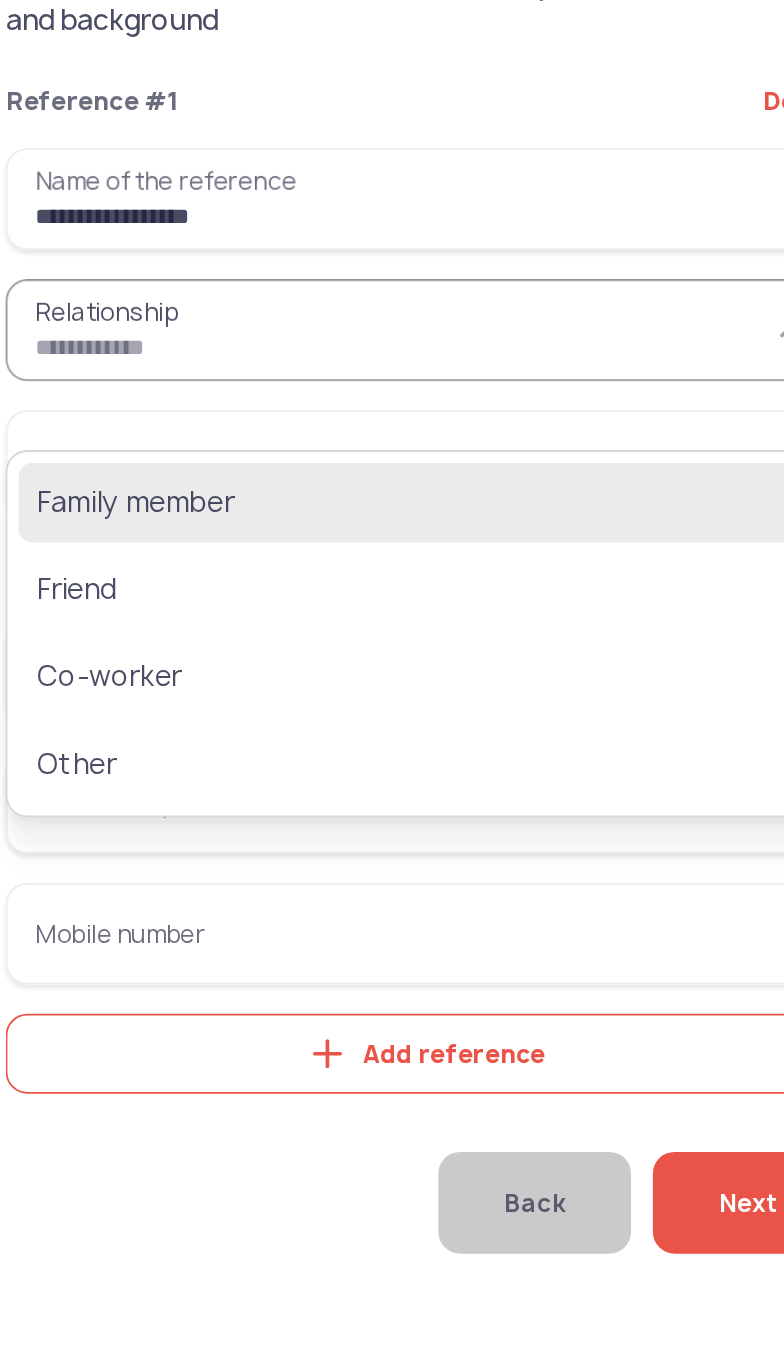 click on "Family member" 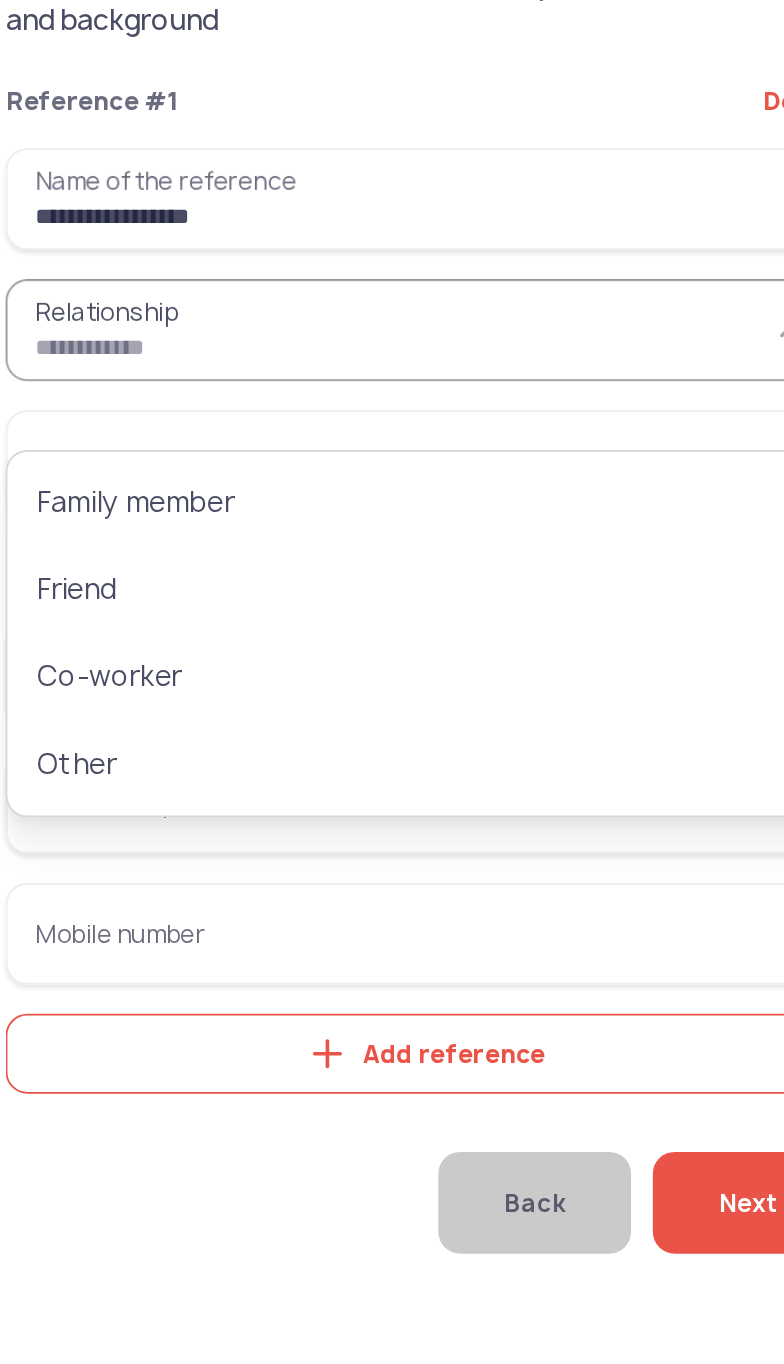 type on "**********" 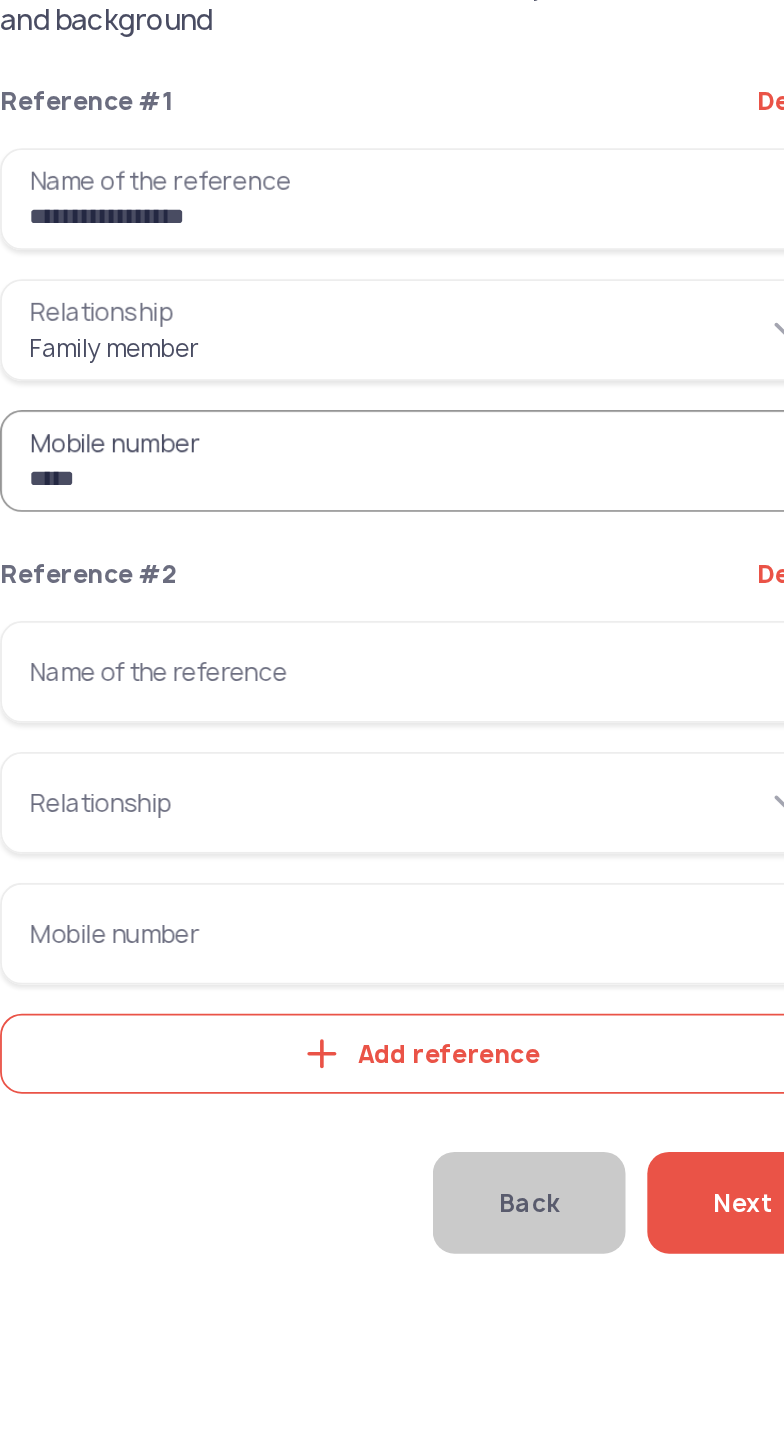 click on "*****" at bounding box center [266, 576] 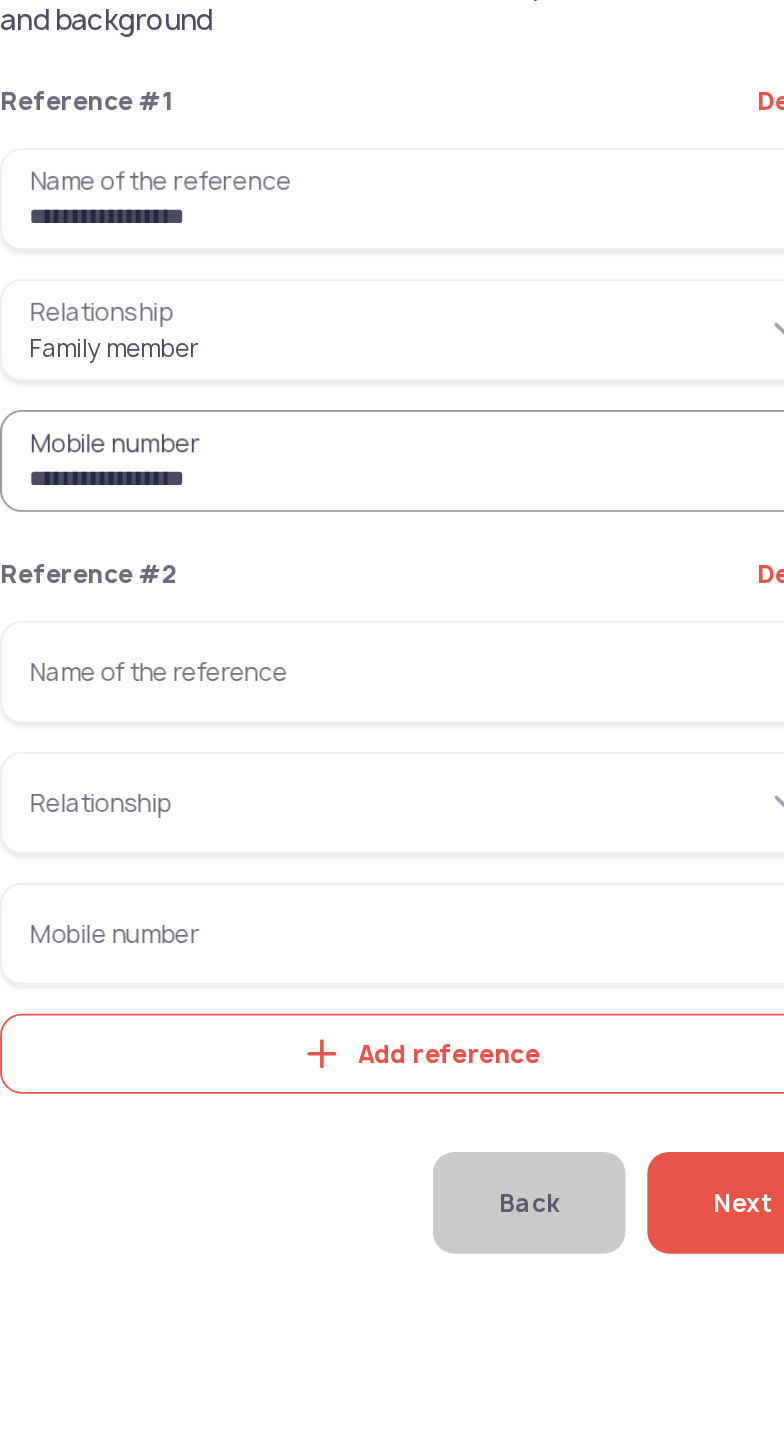 type on "**********" 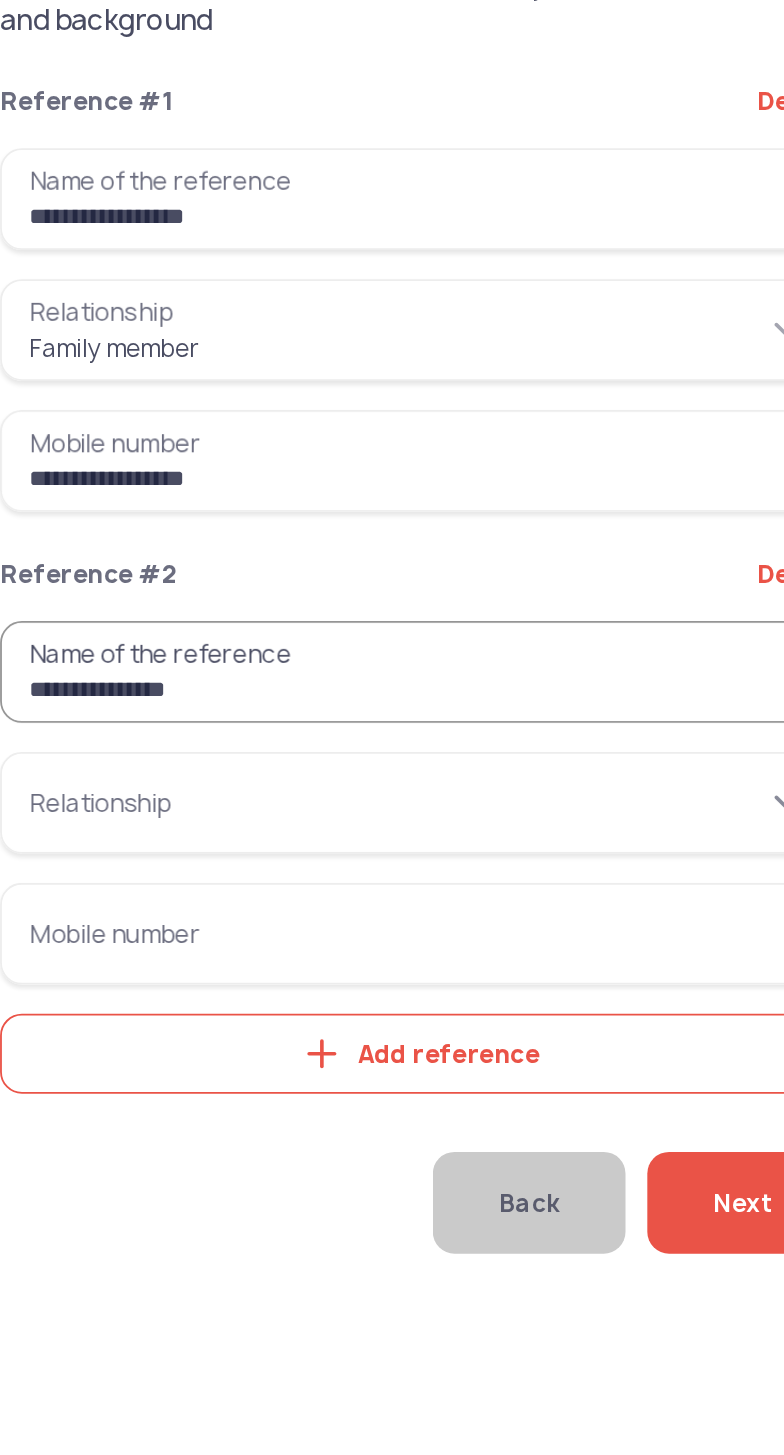 type on "**********" 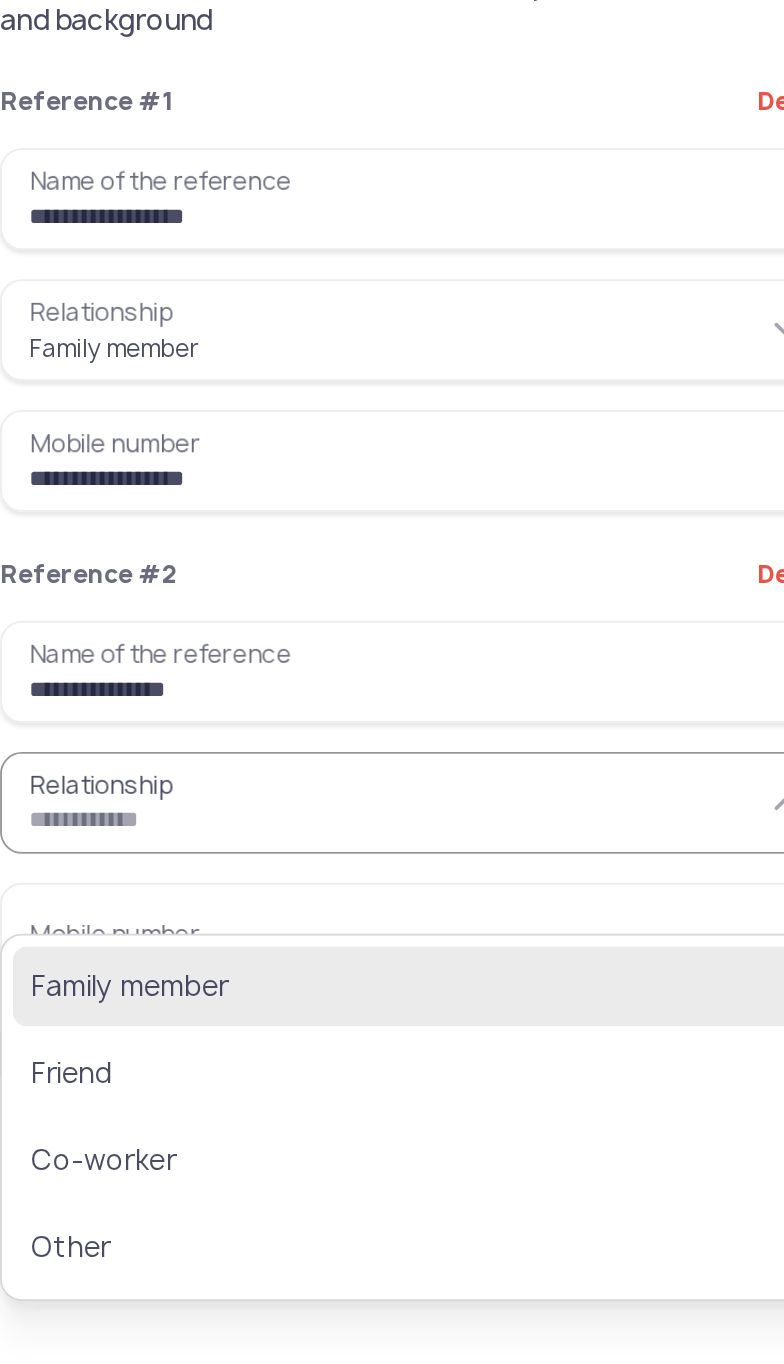 click on "Family member" 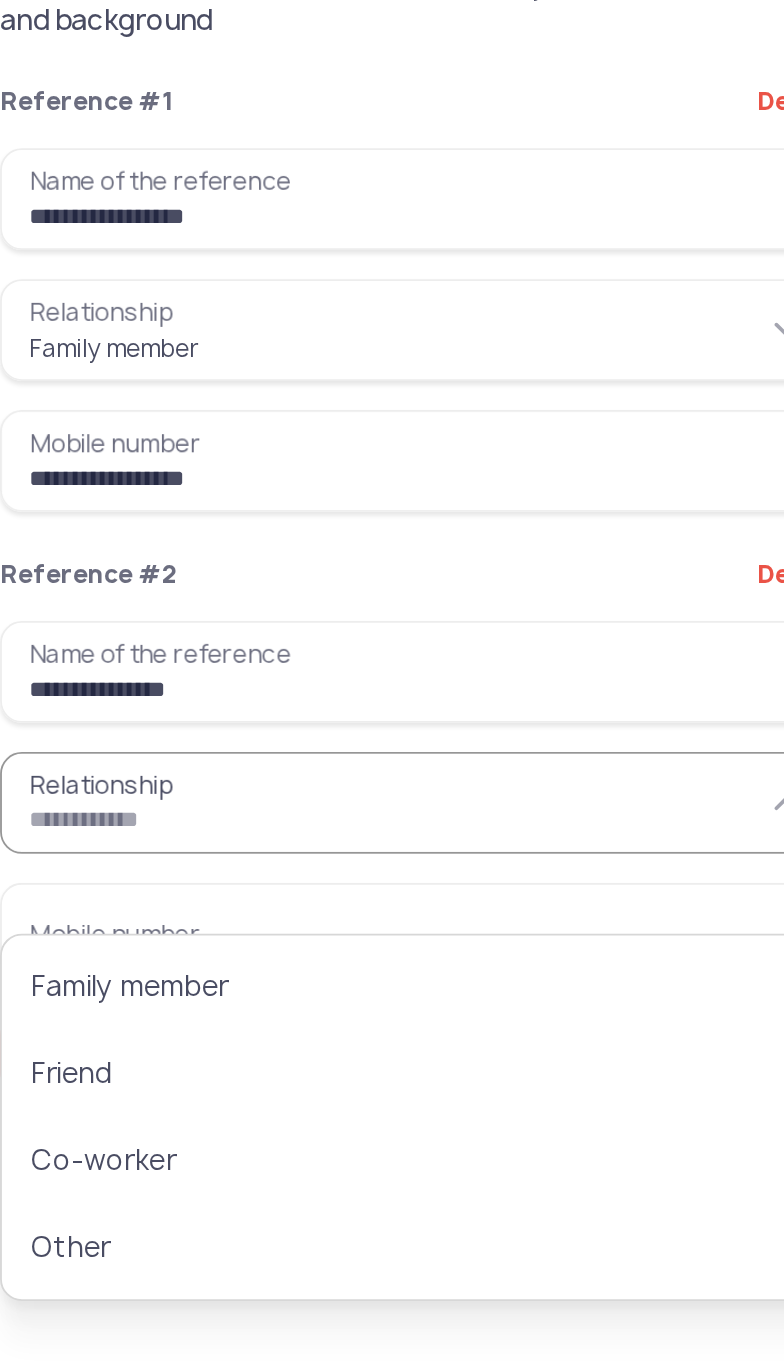 type on "**********" 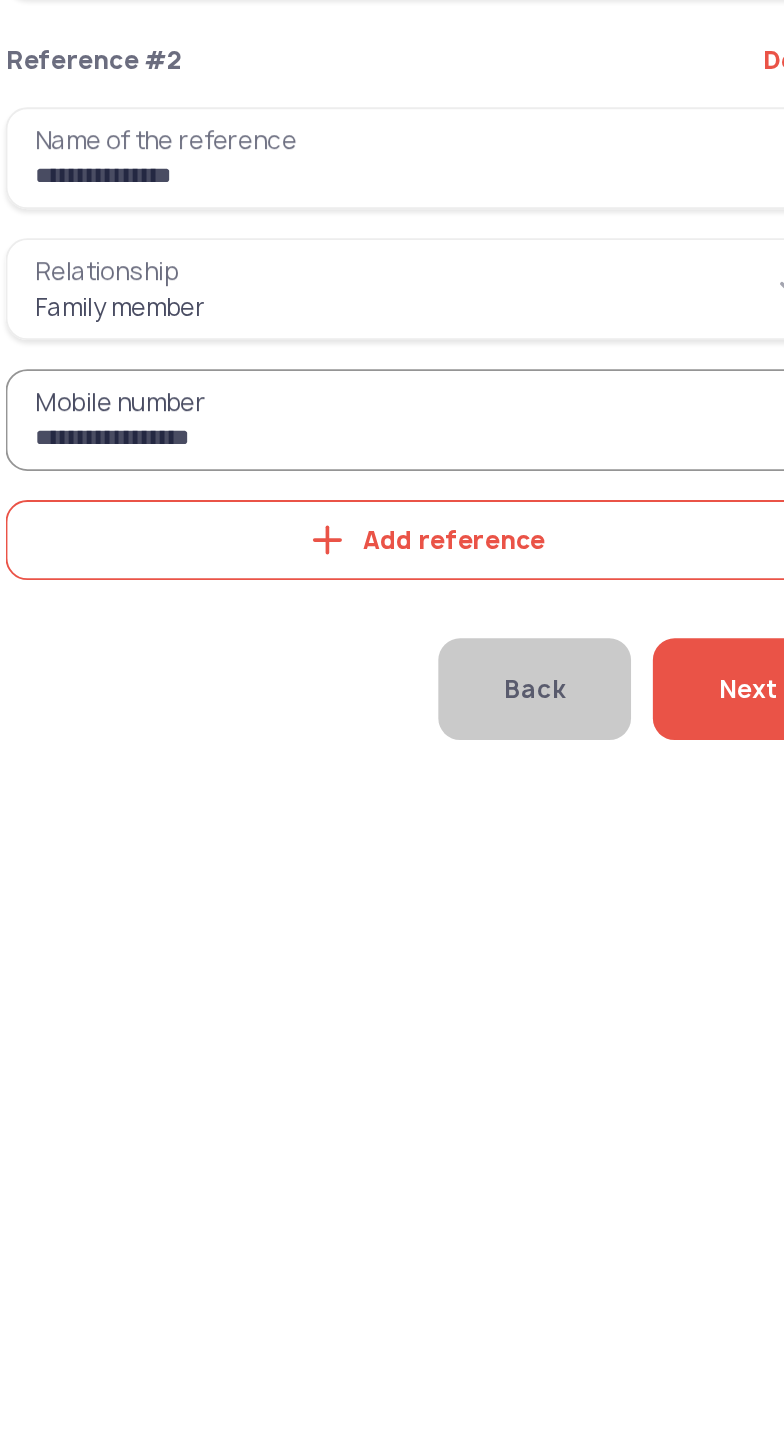type on "**********" 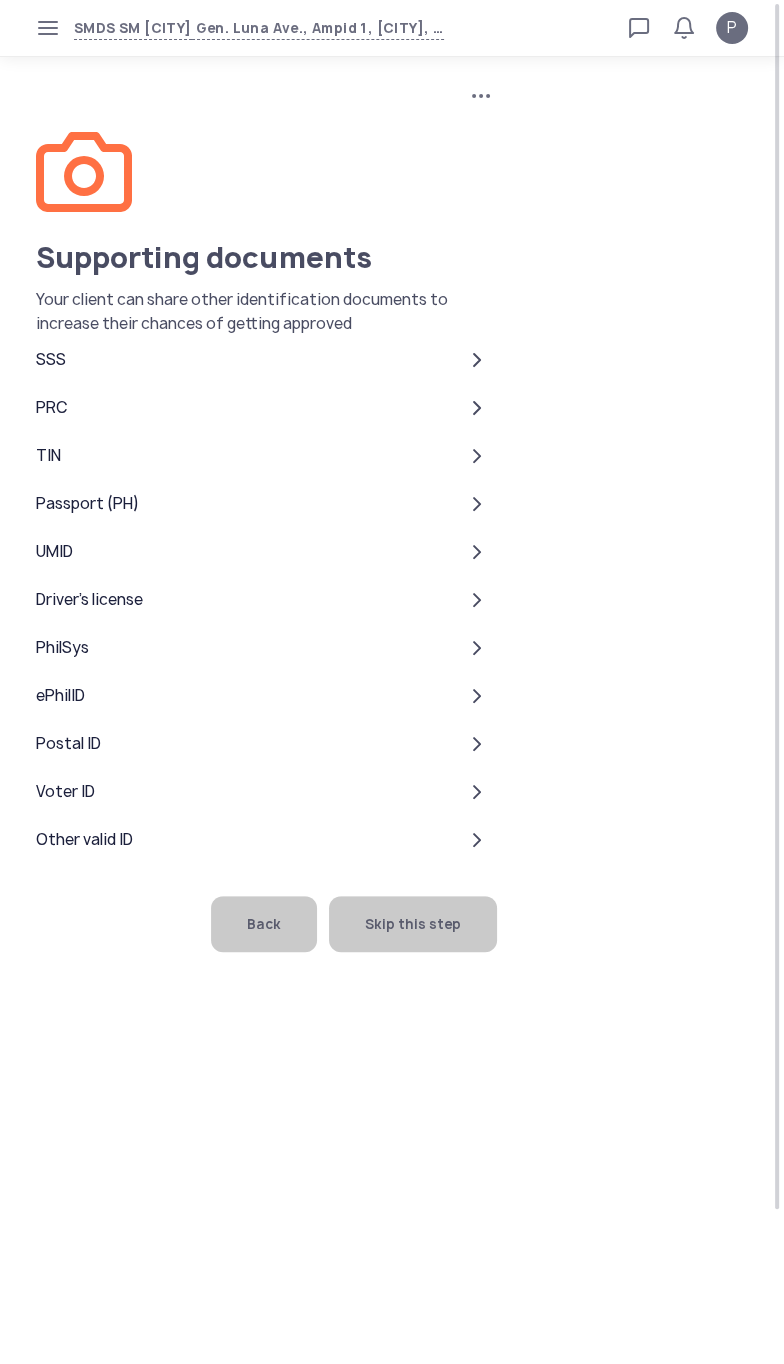 click on "Skip this step" 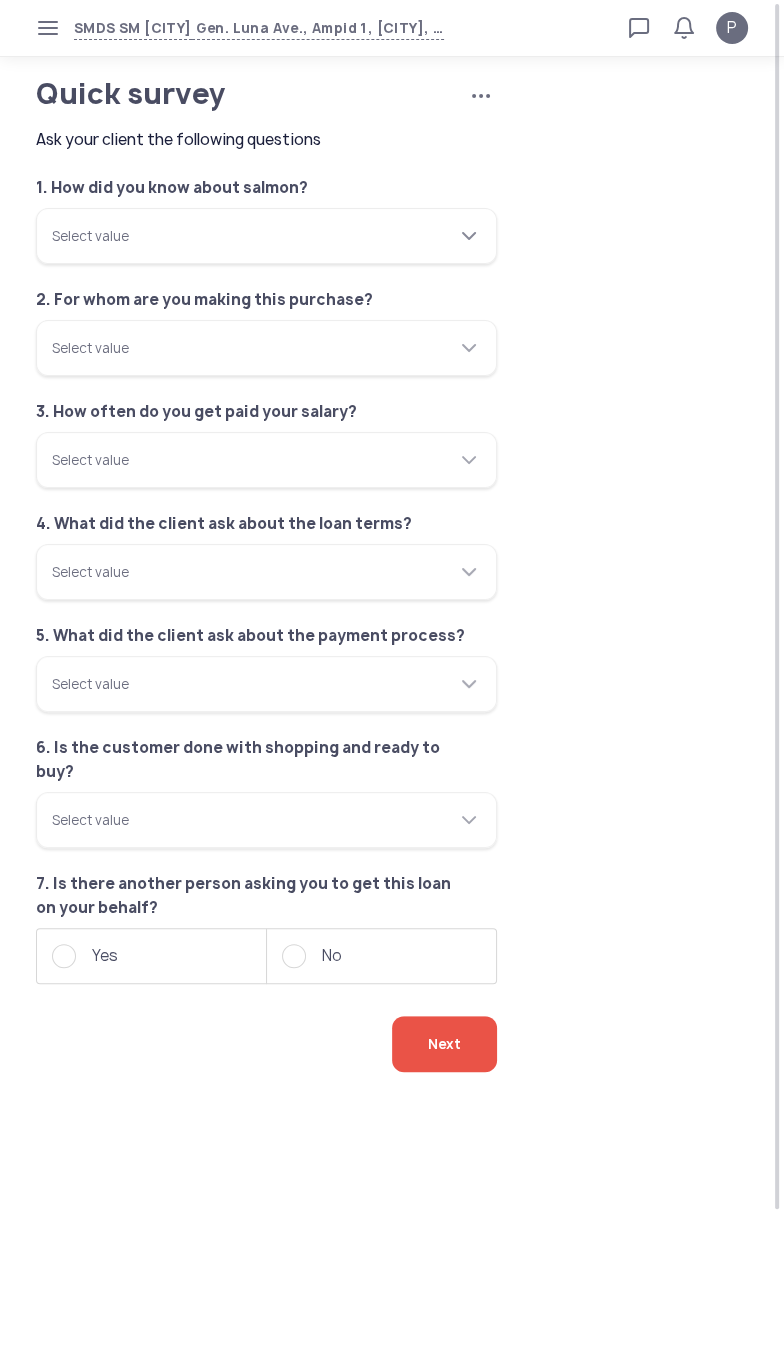 click on "Select value" at bounding box center (266, 236) 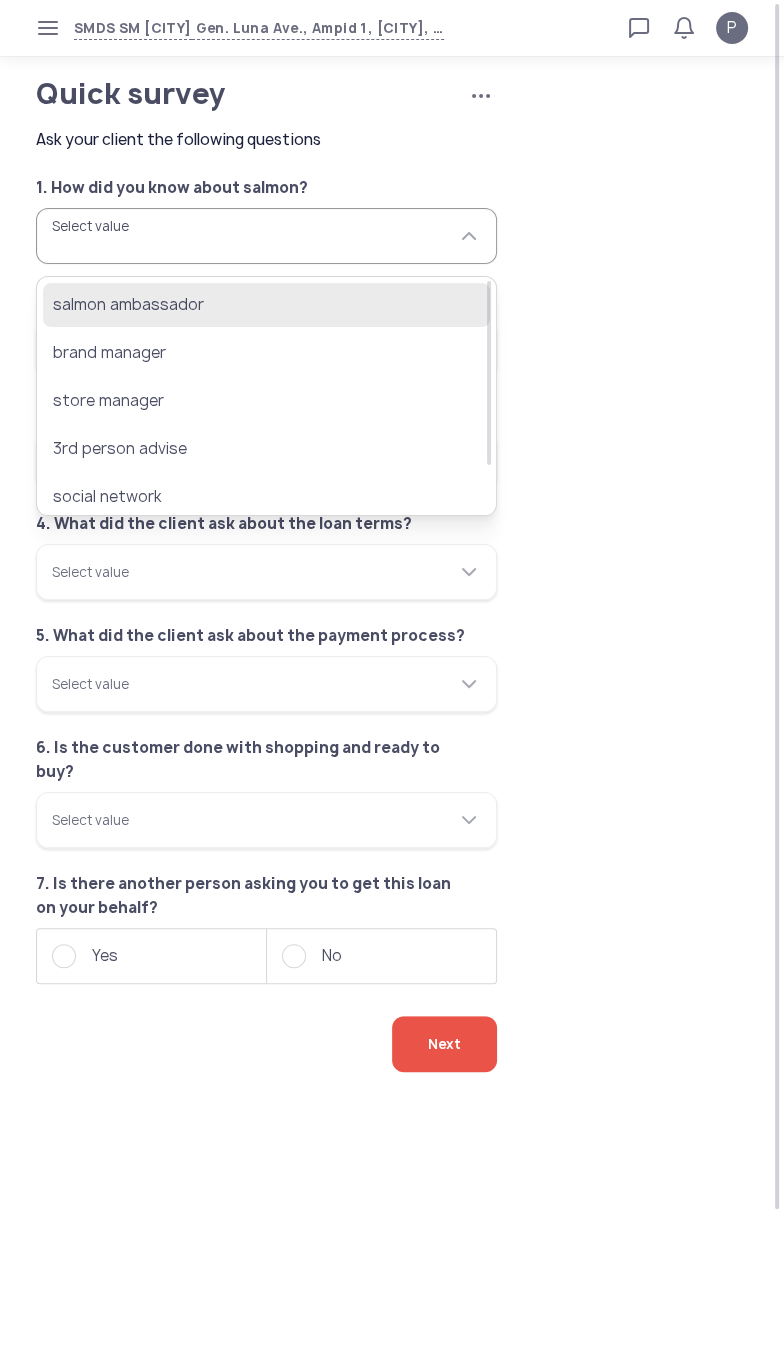 click on "salmon ambassador" 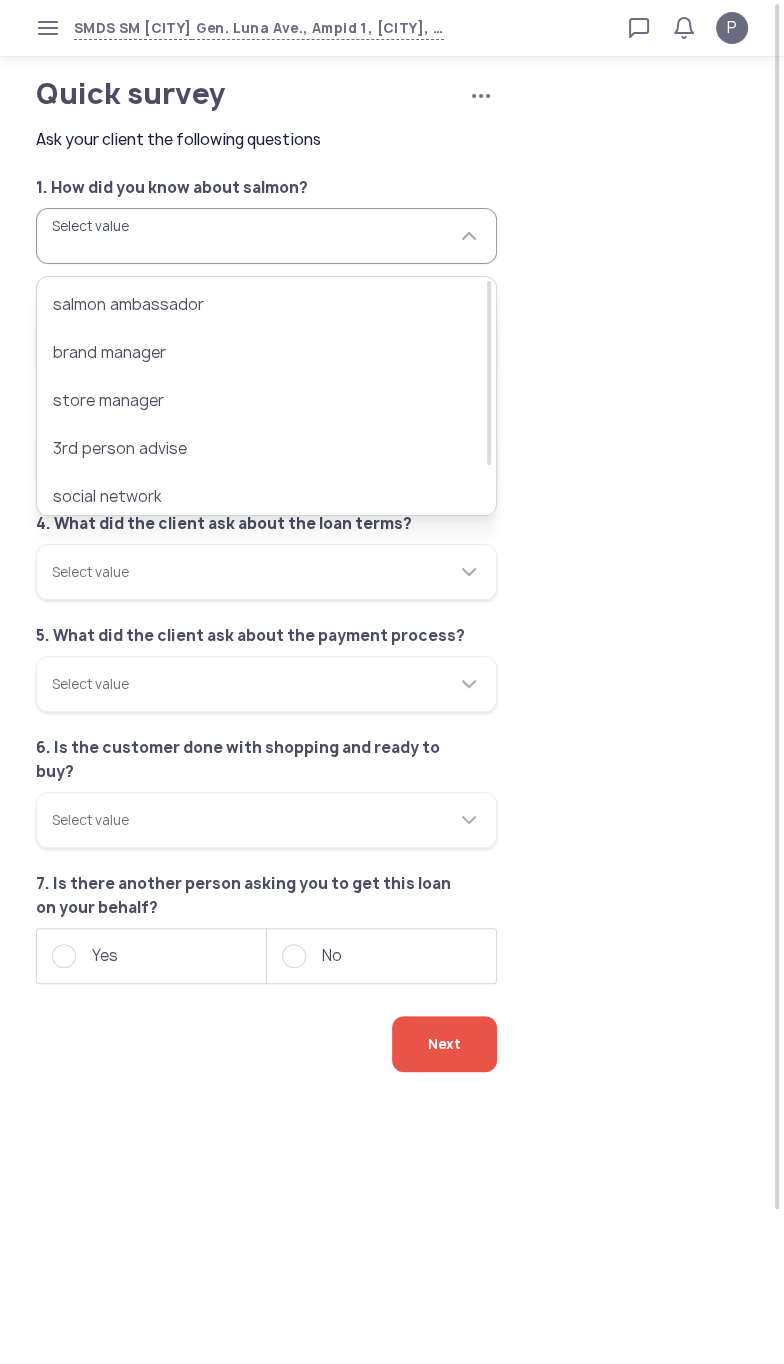 type on "**********" 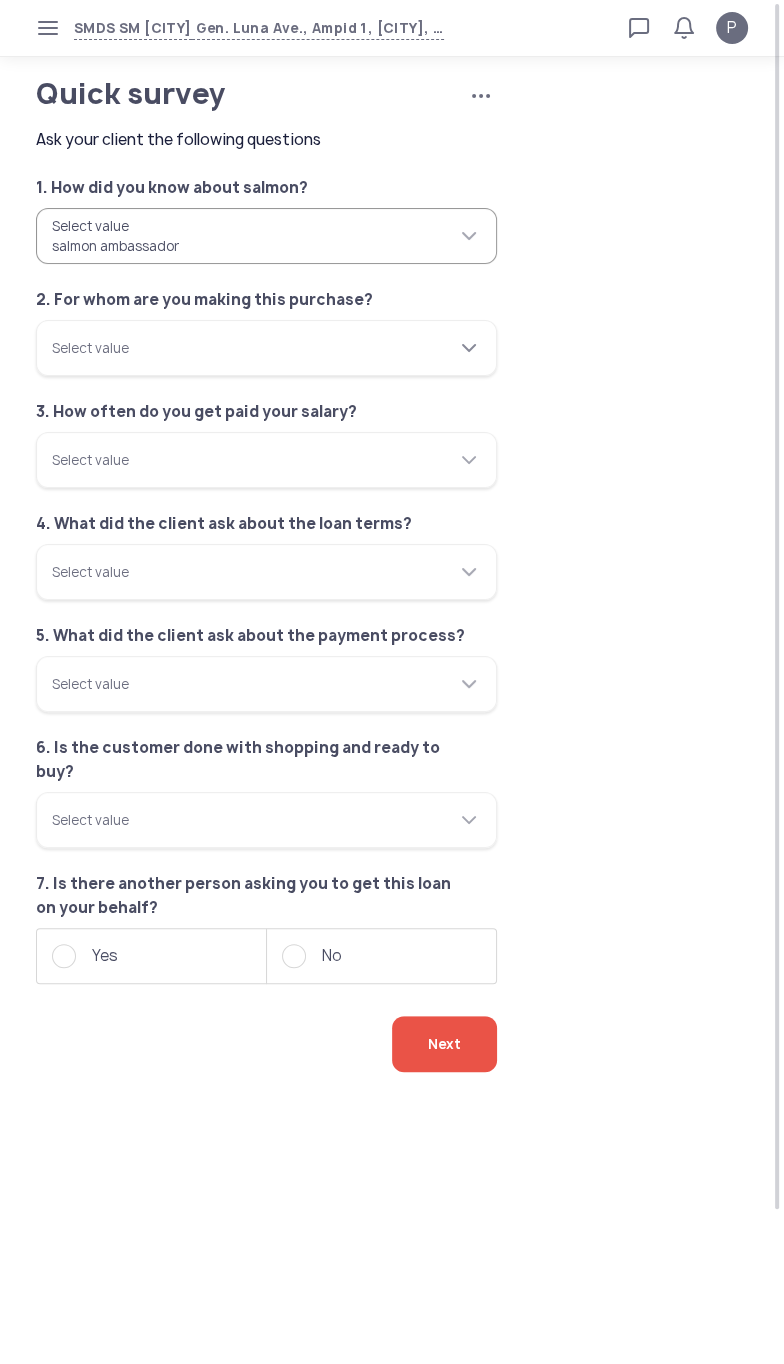 click on "Select value" at bounding box center (266, 348) 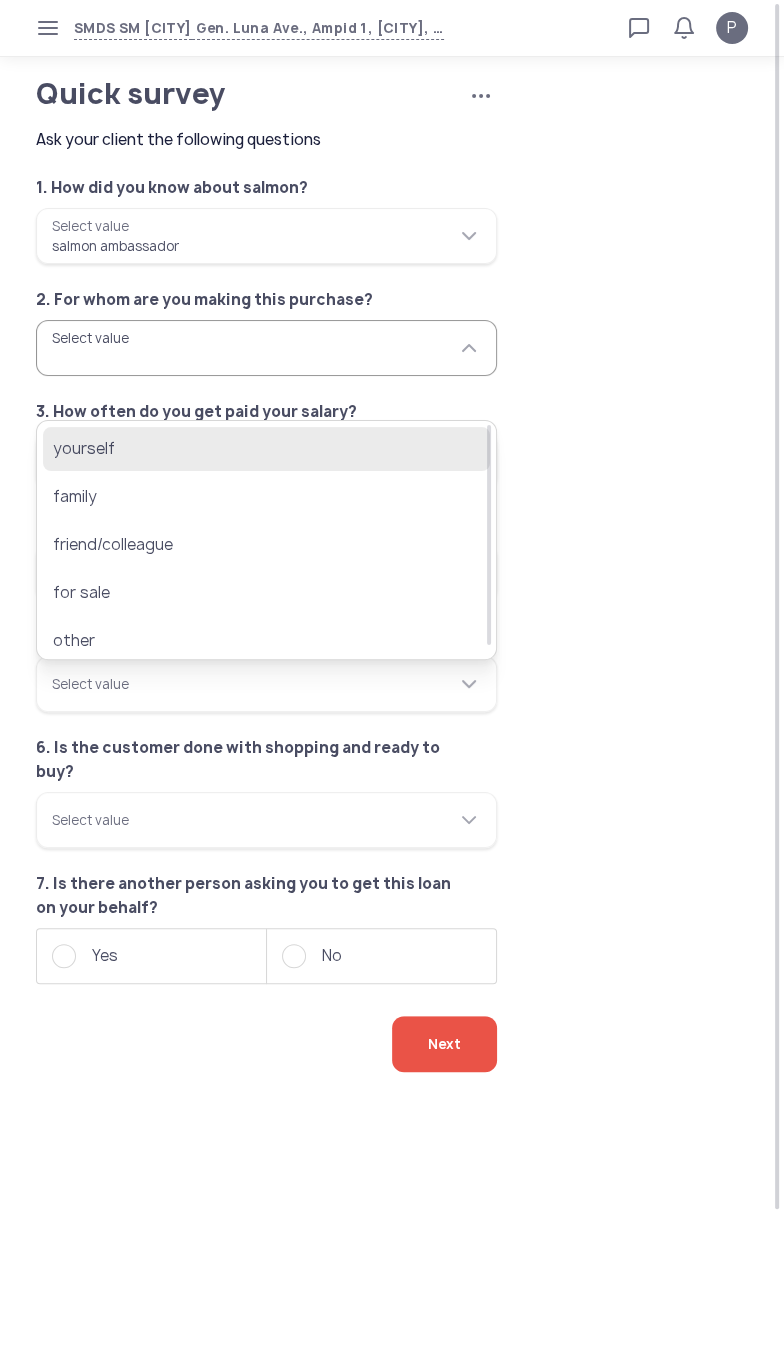 click on "yourself" 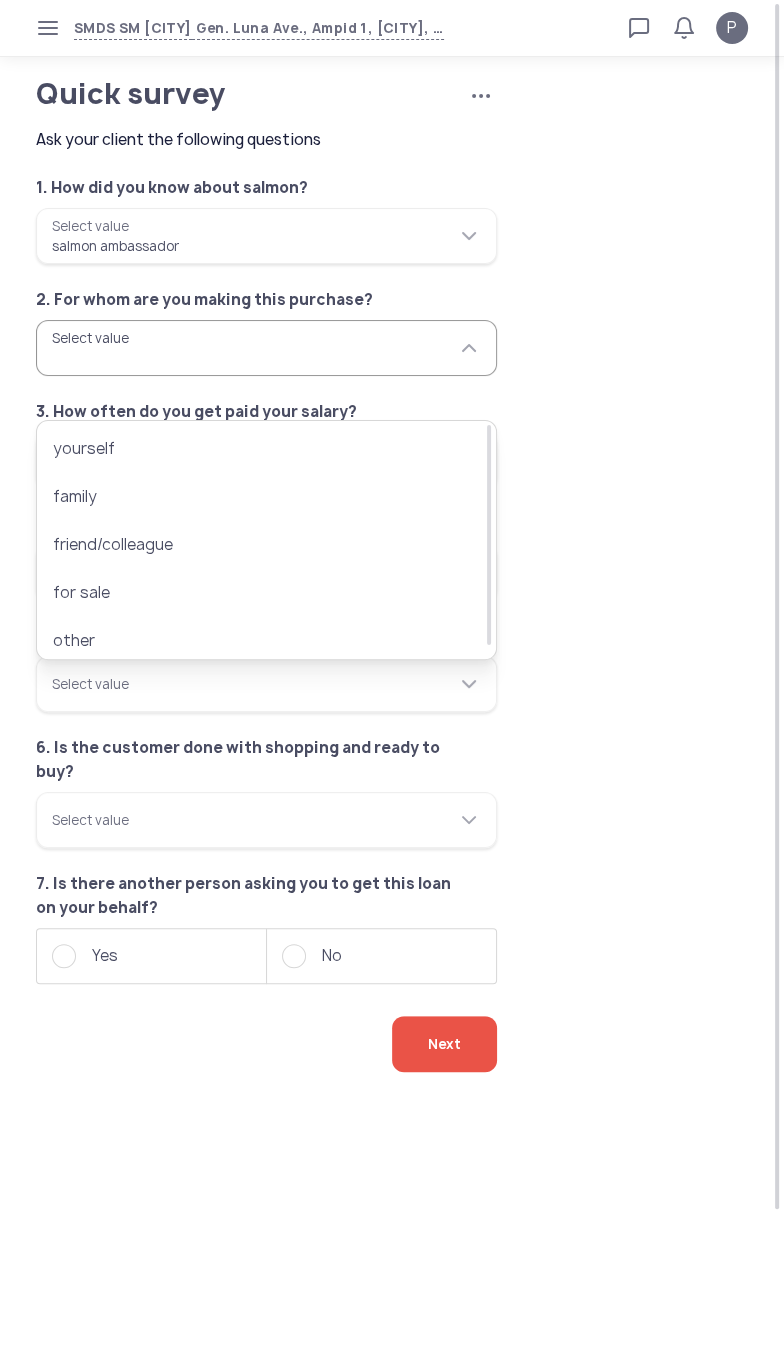 type on "********" 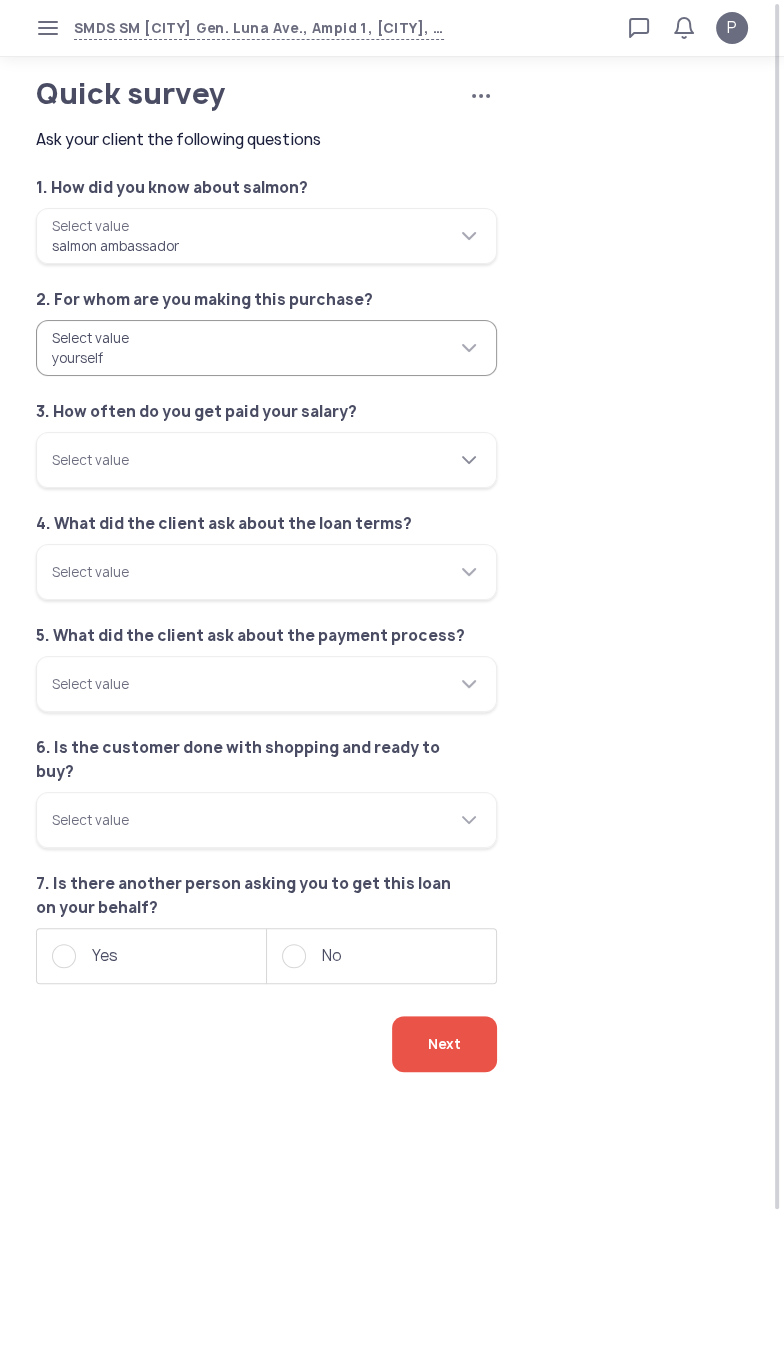 click on "Select value" at bounding box center [266, 460] 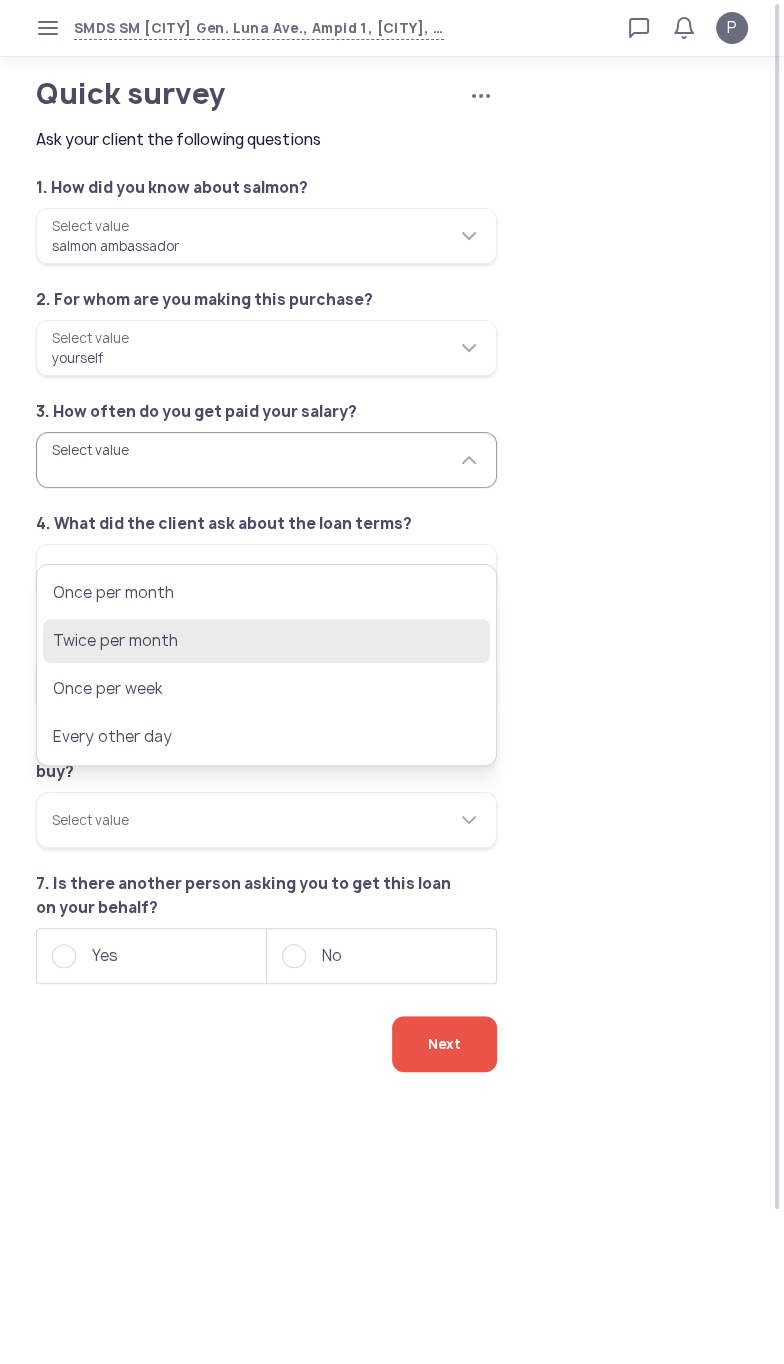 click on "Twice per month" 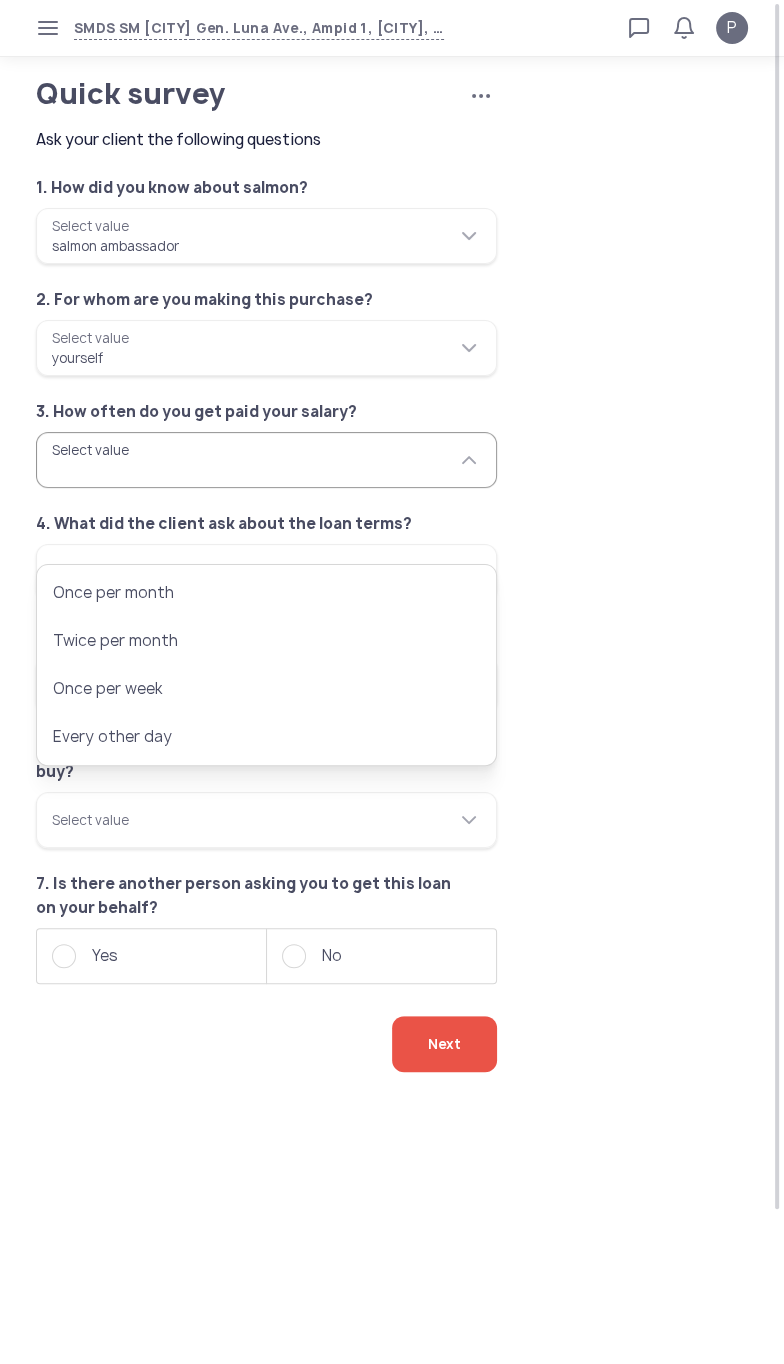 type on "**********" 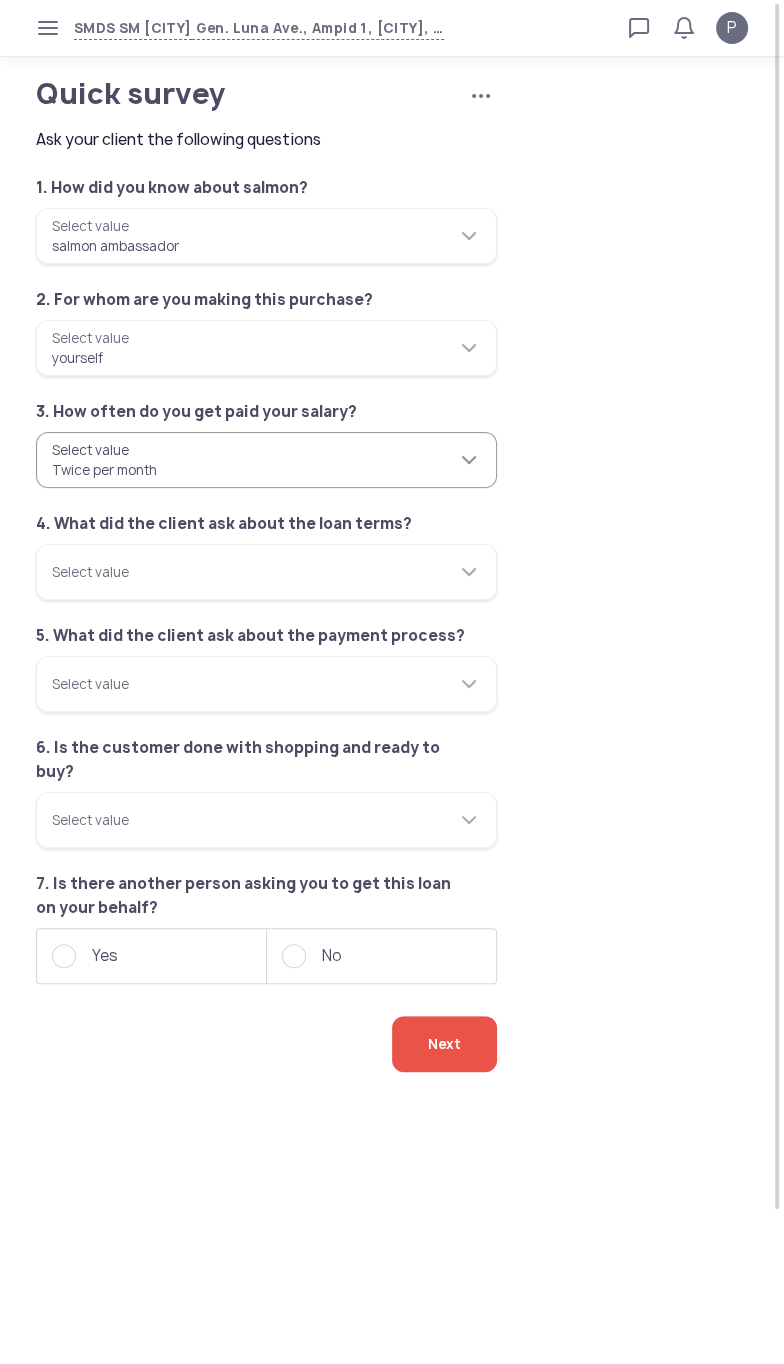 click on "**********" at bounding box center (266, 460) 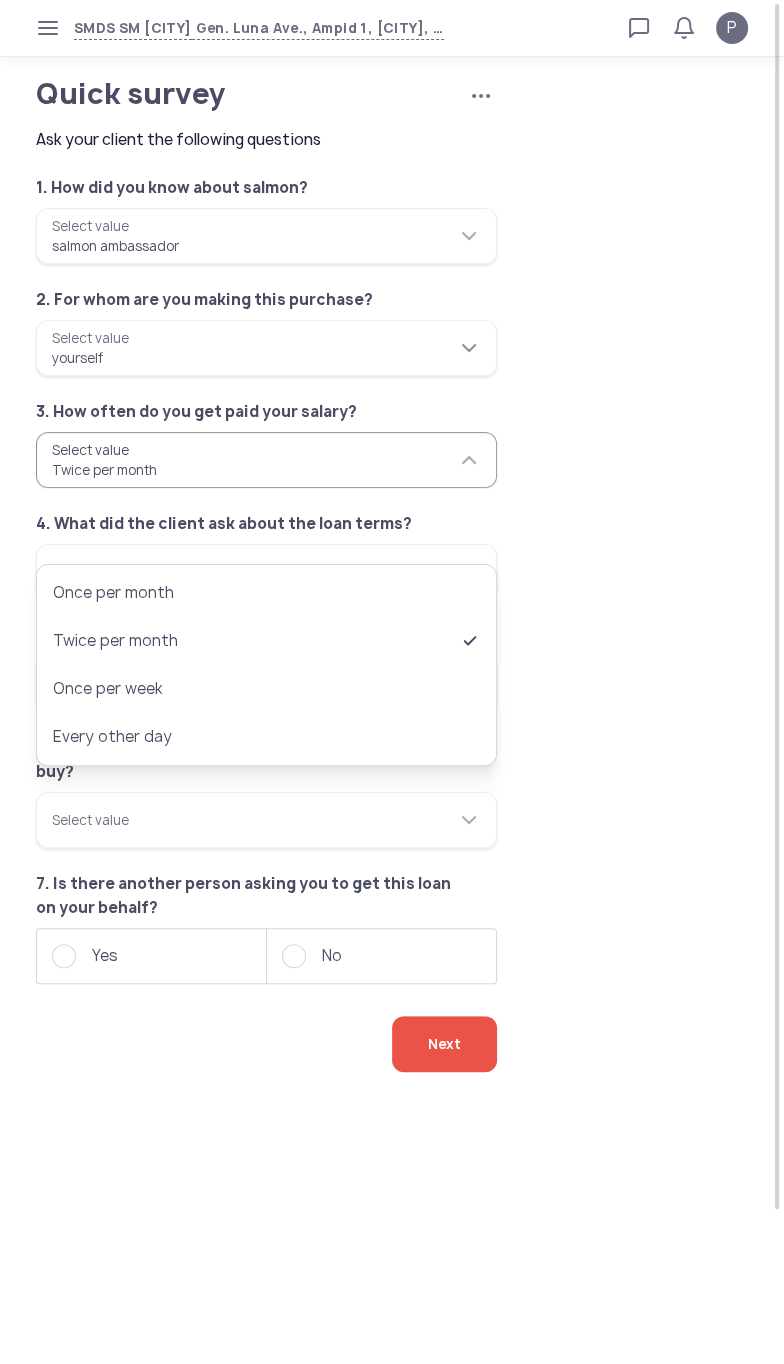 click on "********" at bounding box center (266, 348) 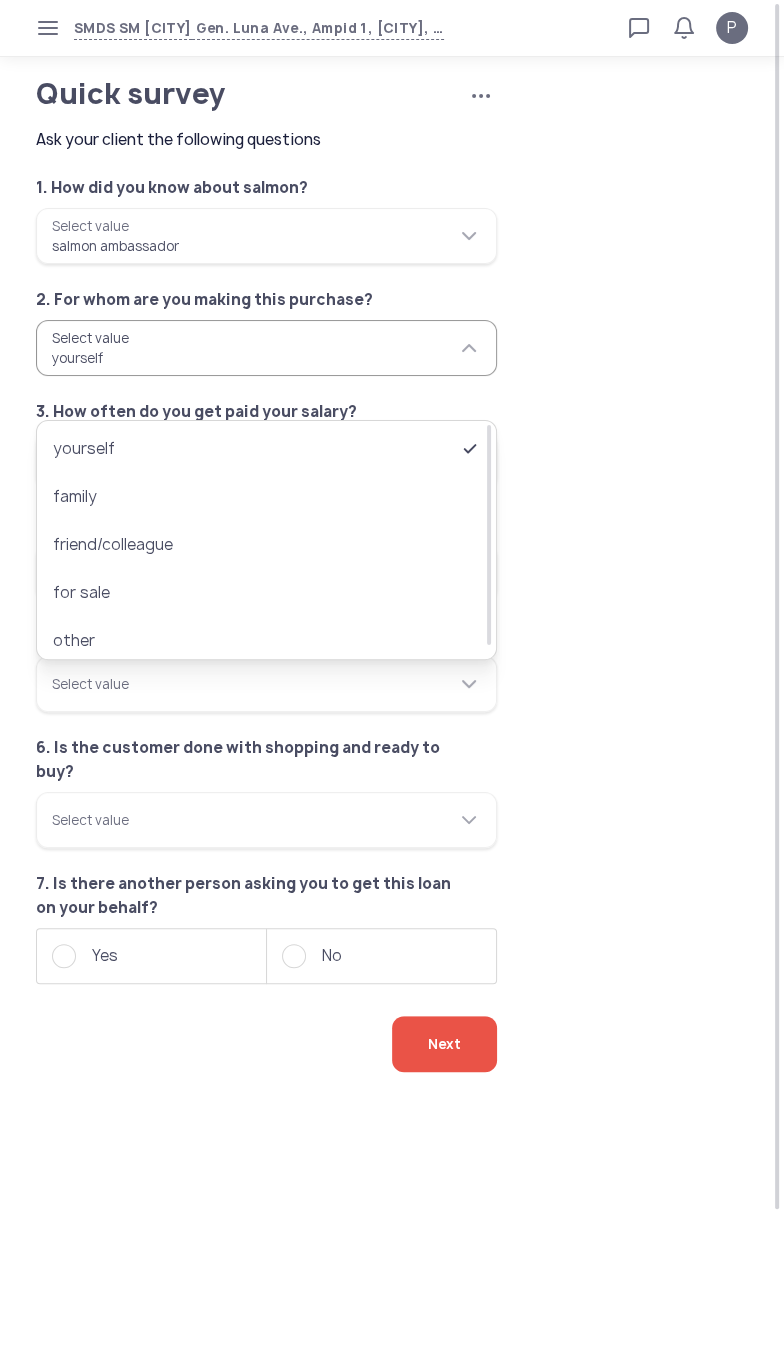 click on "Select value" 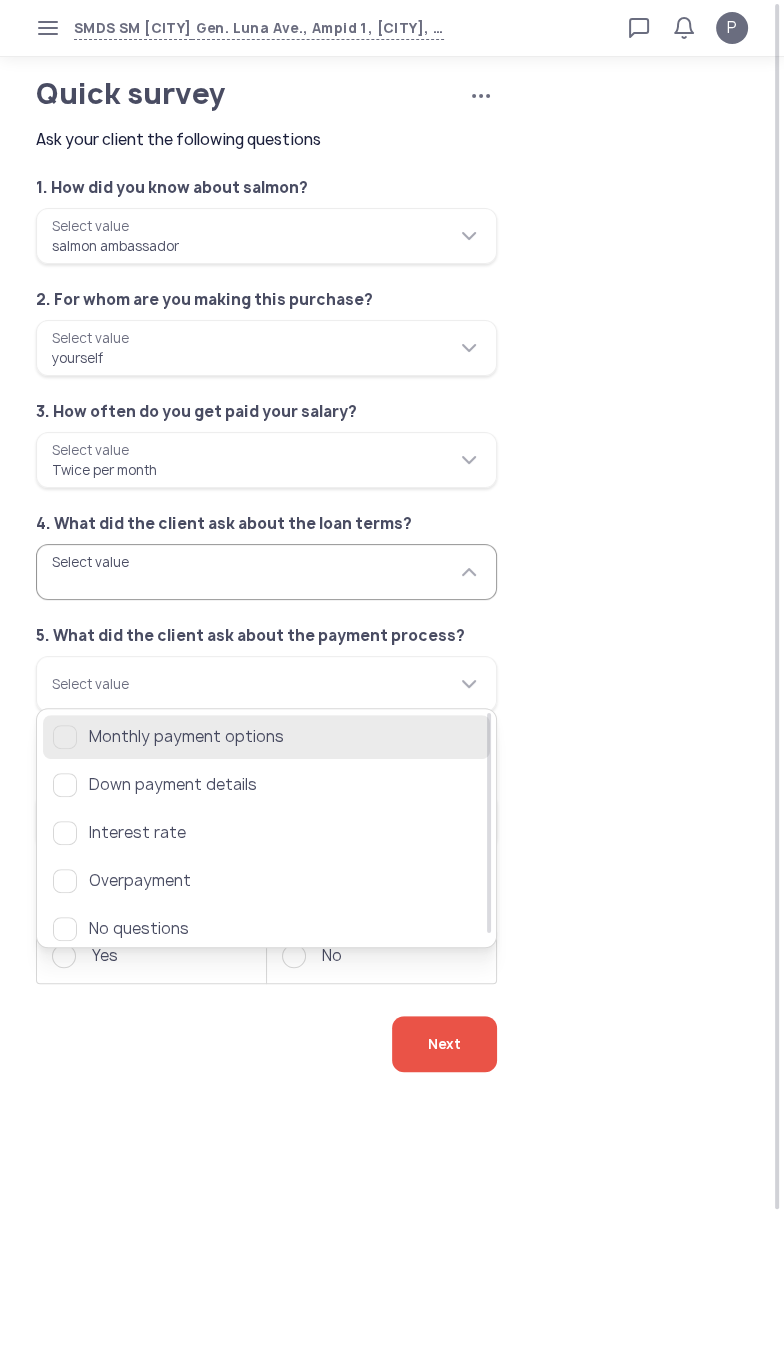 click on "Monthly payment options" 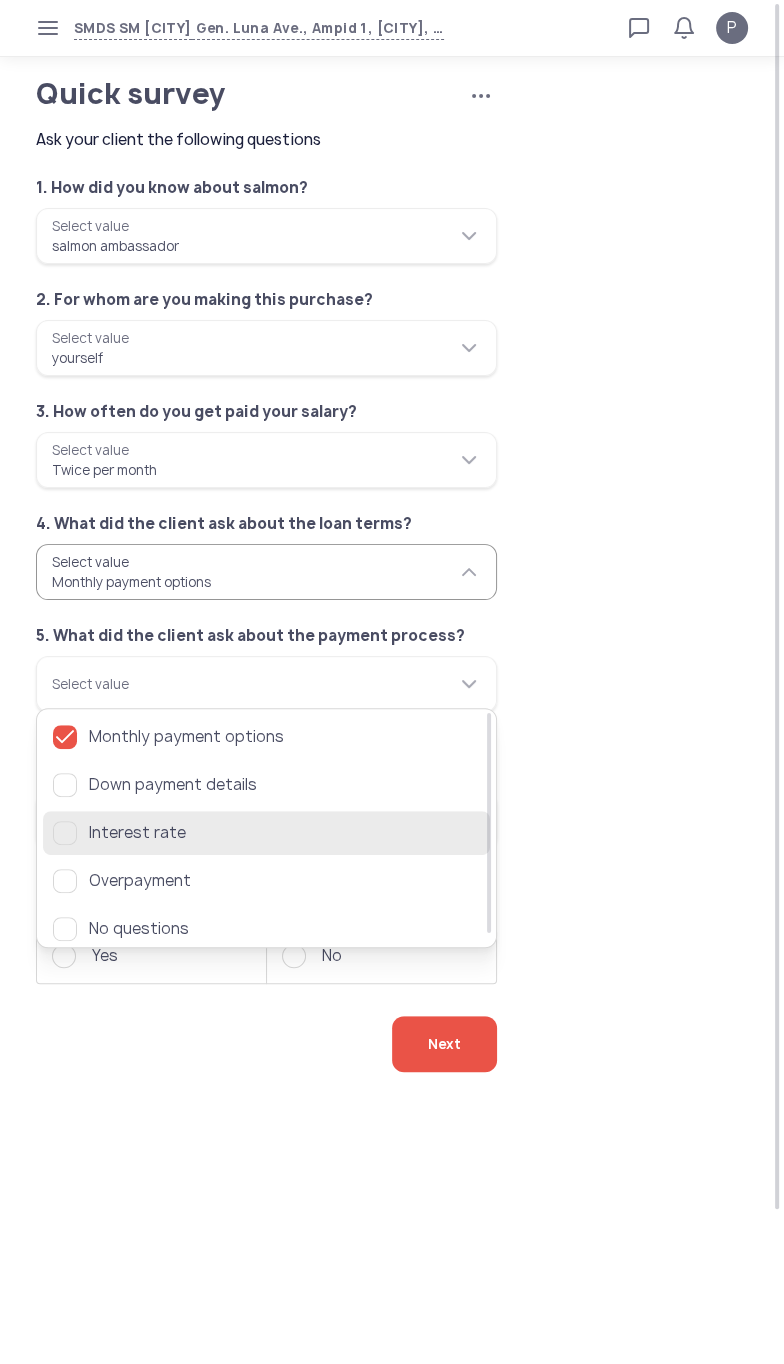 click on "Interest rate" 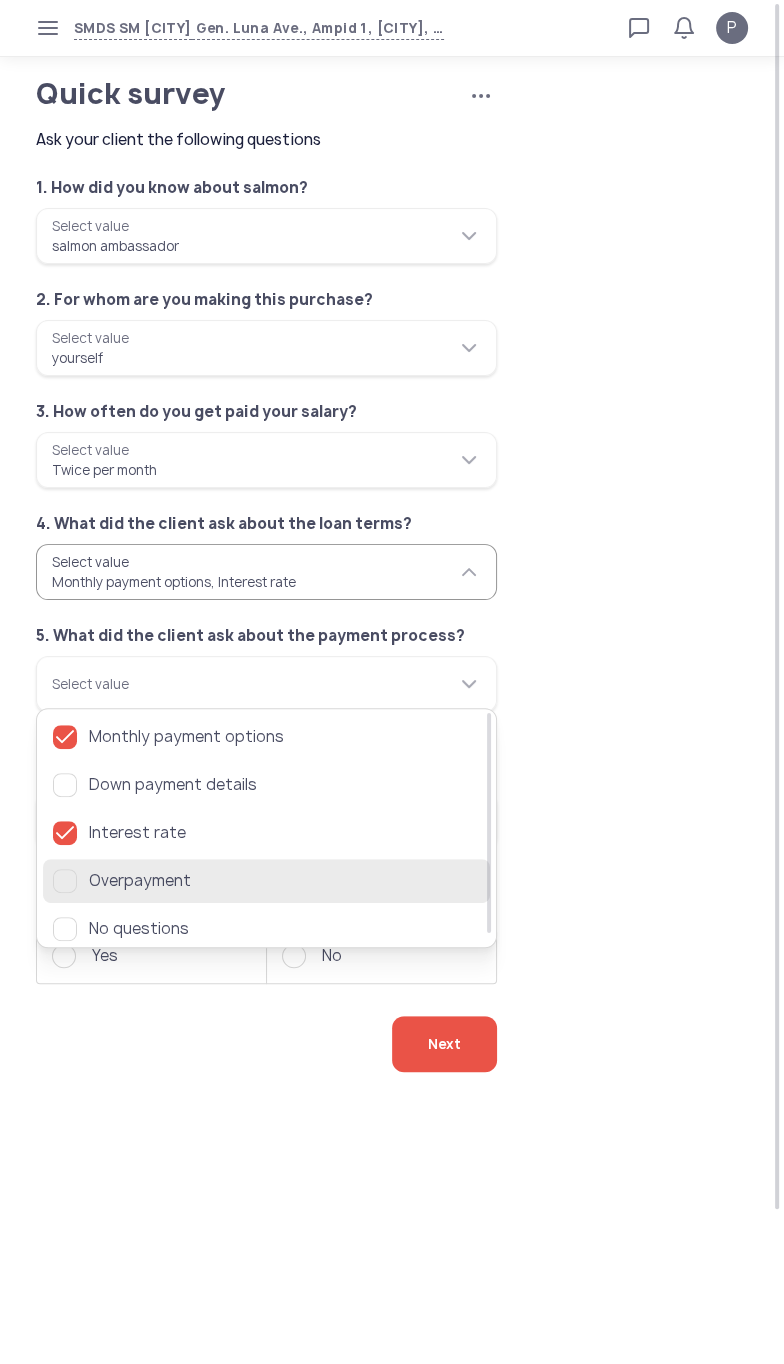 click 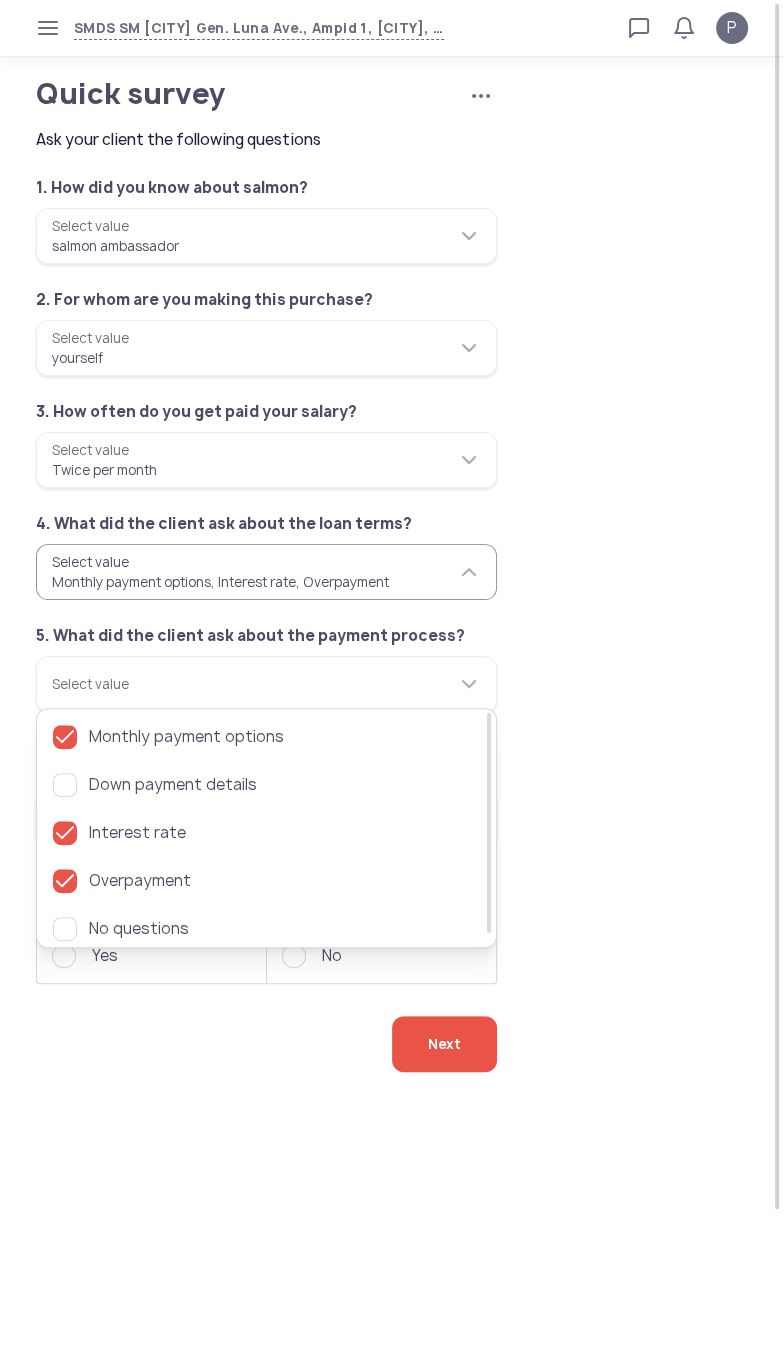 click on "**********" 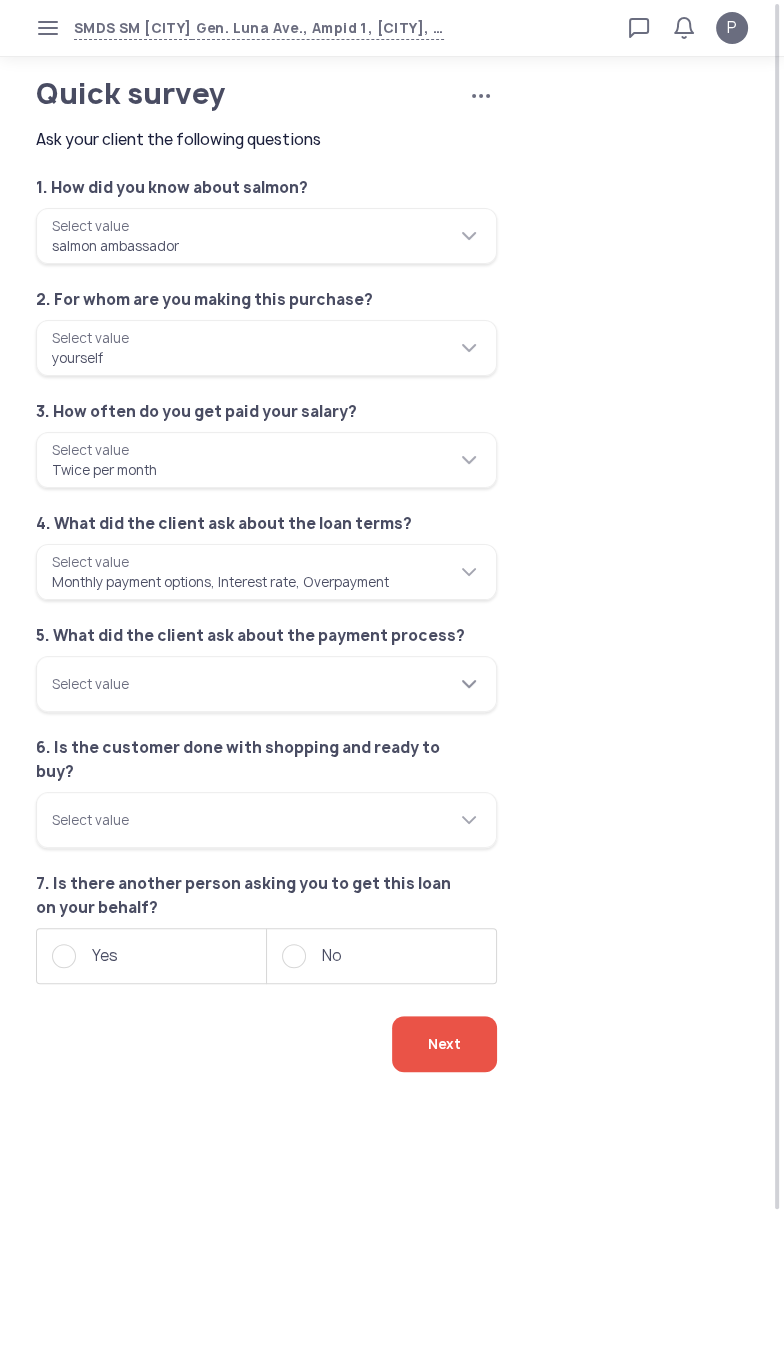 click 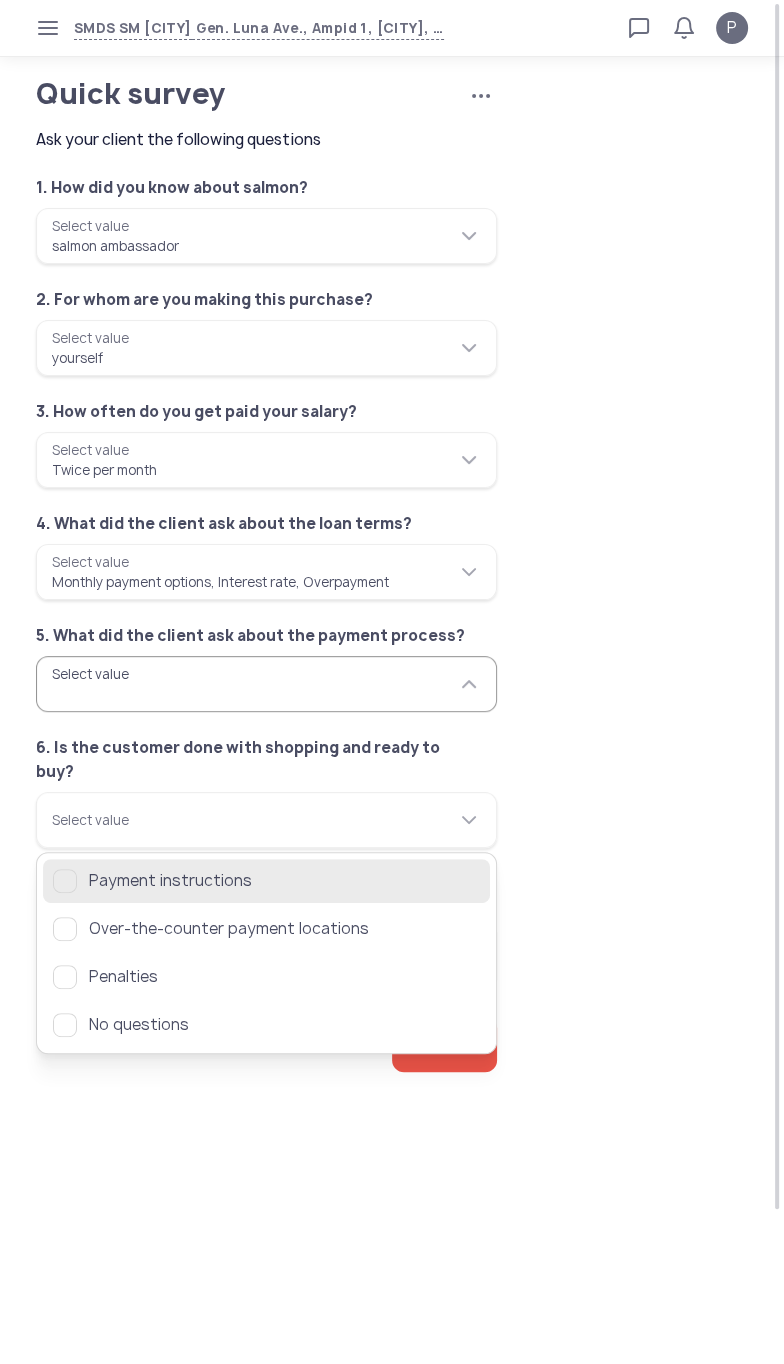 click on "Payment instructions" 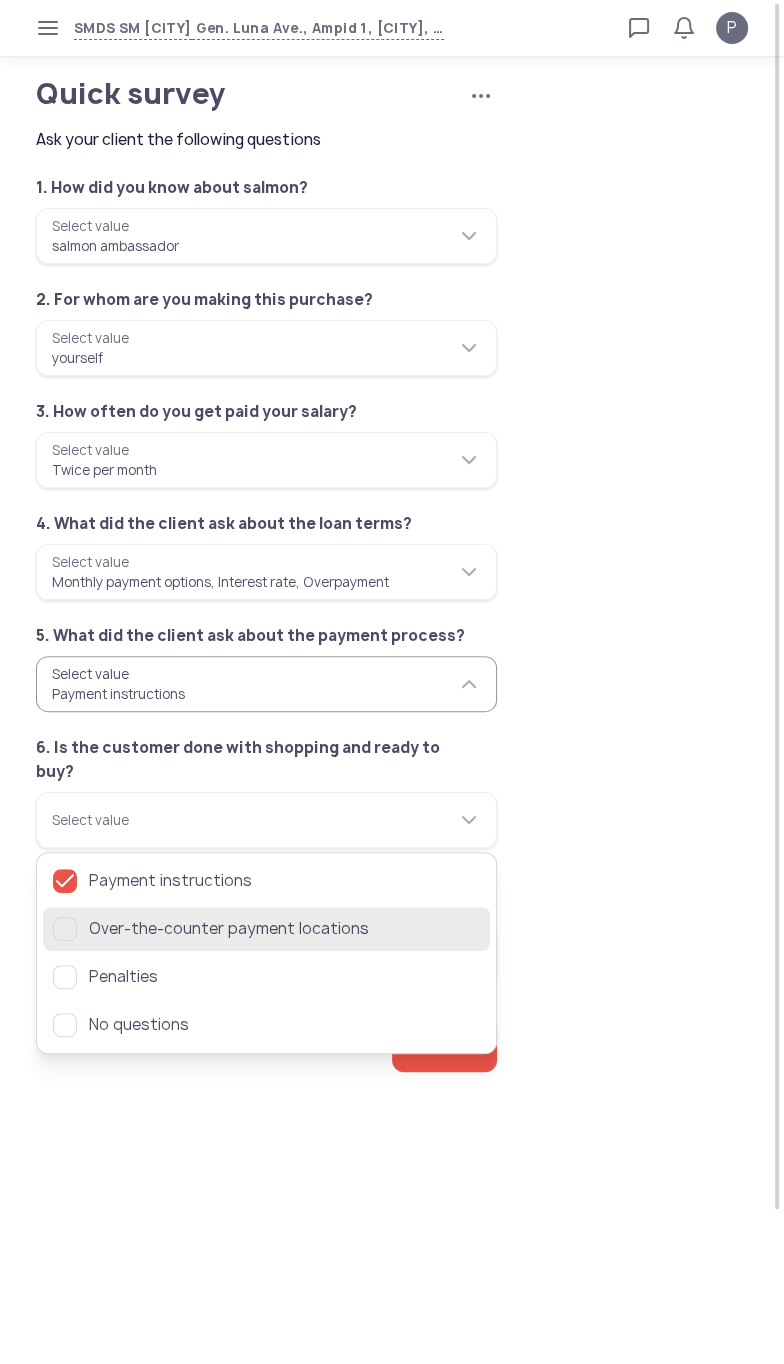 click on "Over-the-counter payment locations" 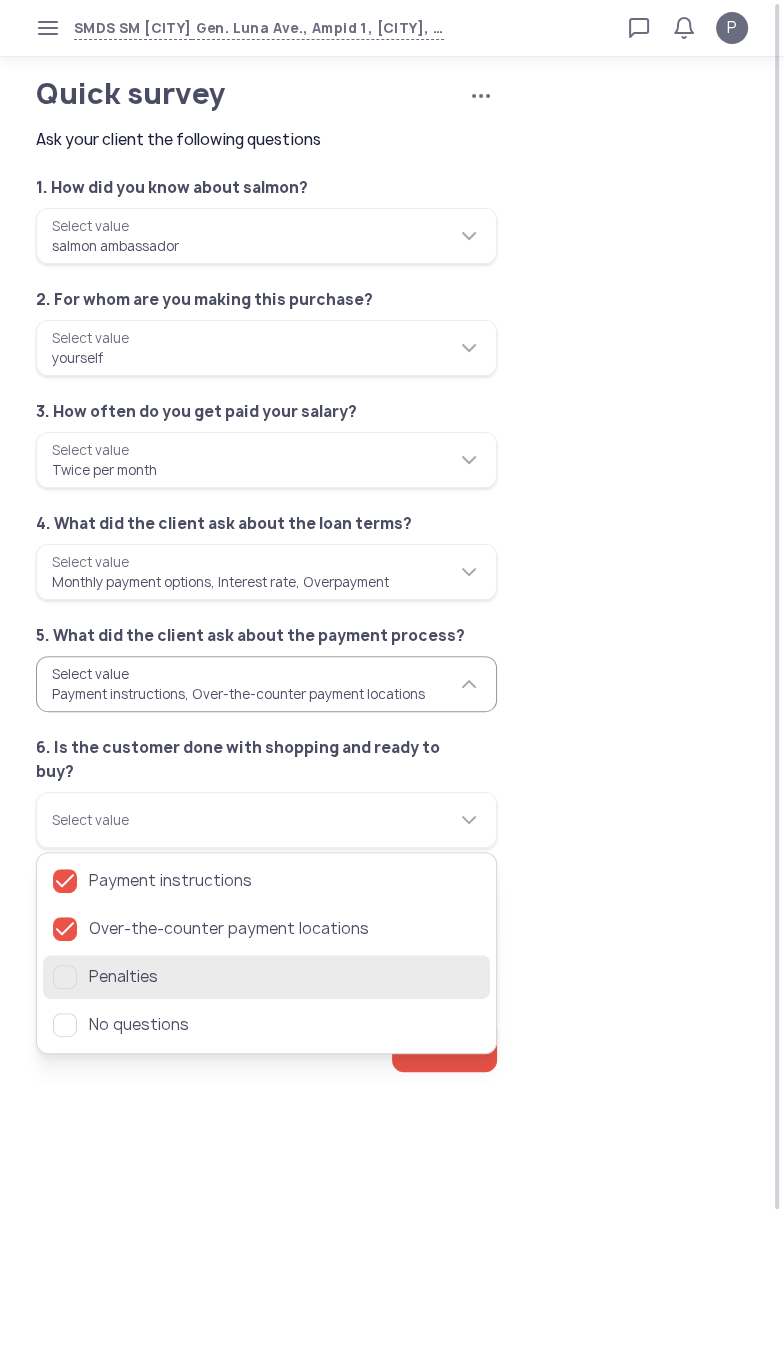 click 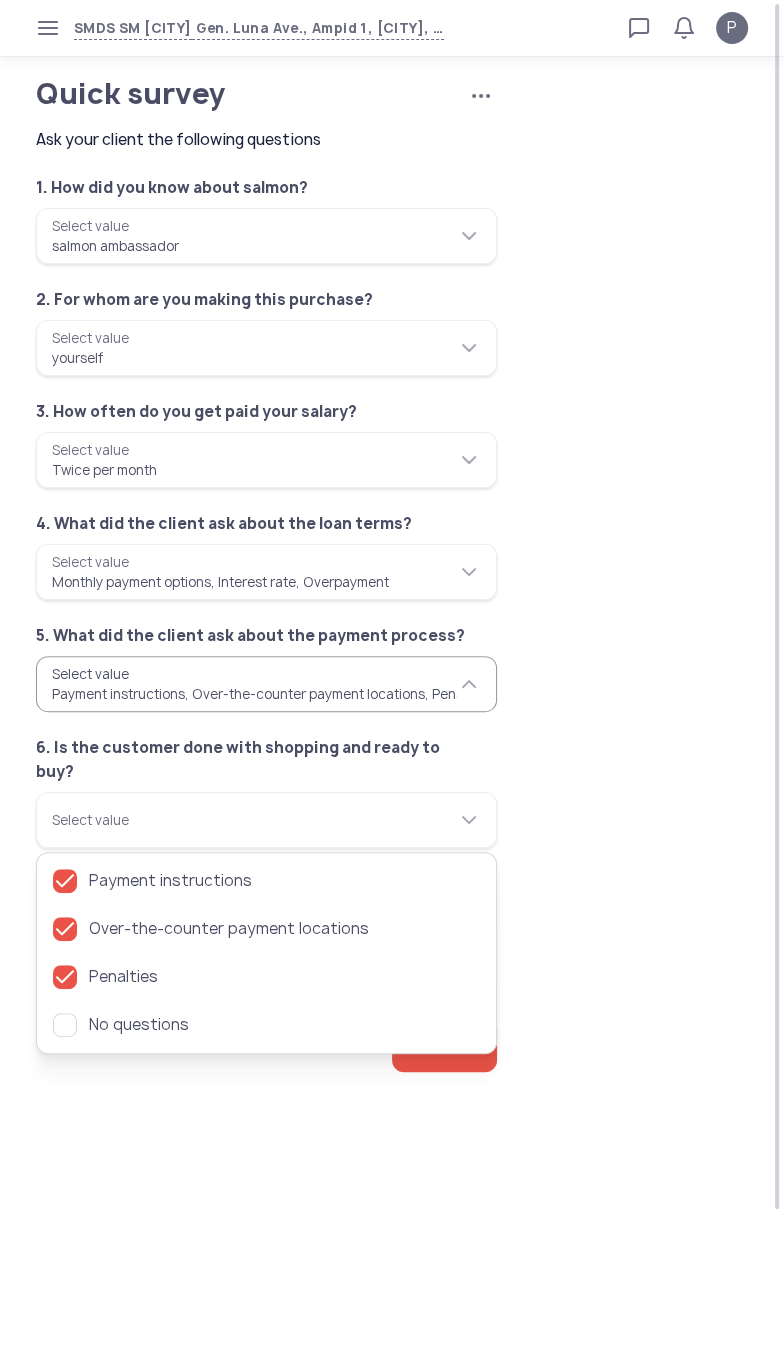 click on "**********" 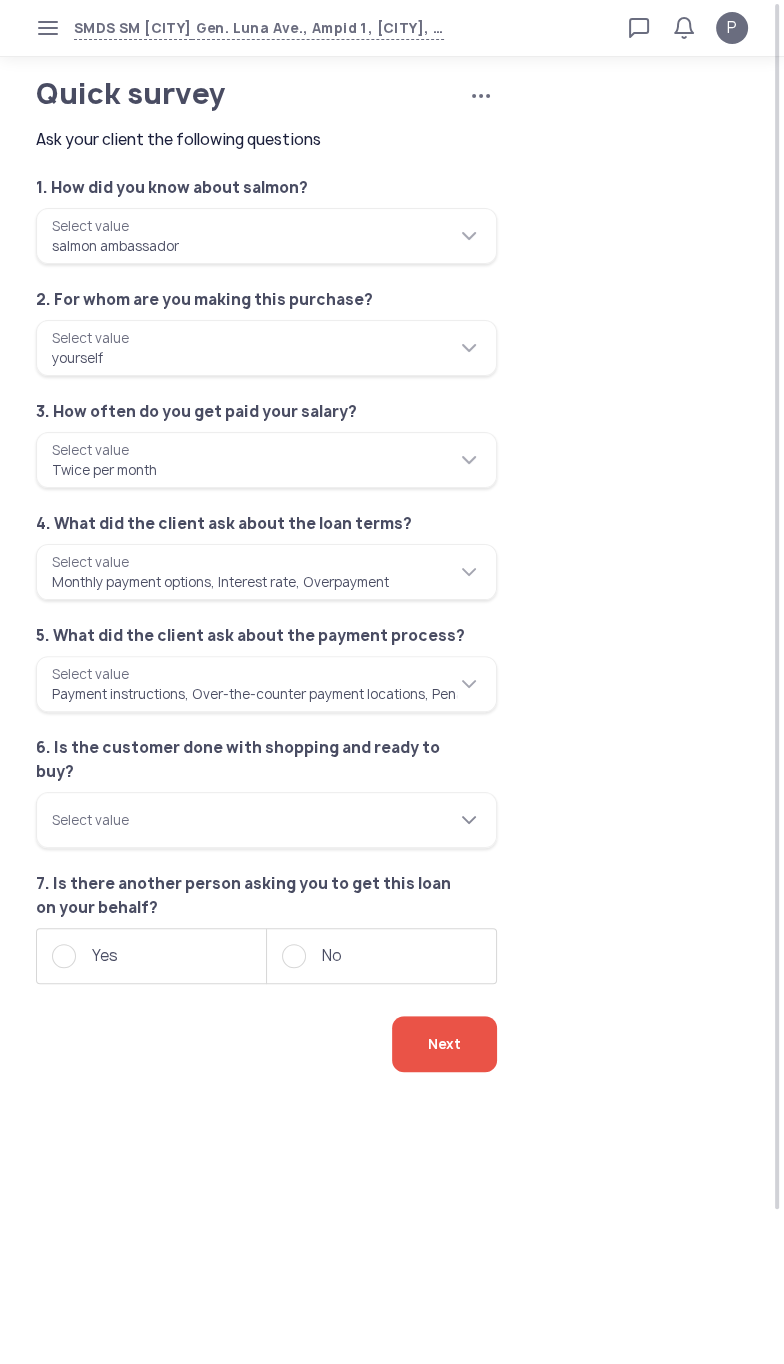 click on "Select value" at bounding box center [266, 820] 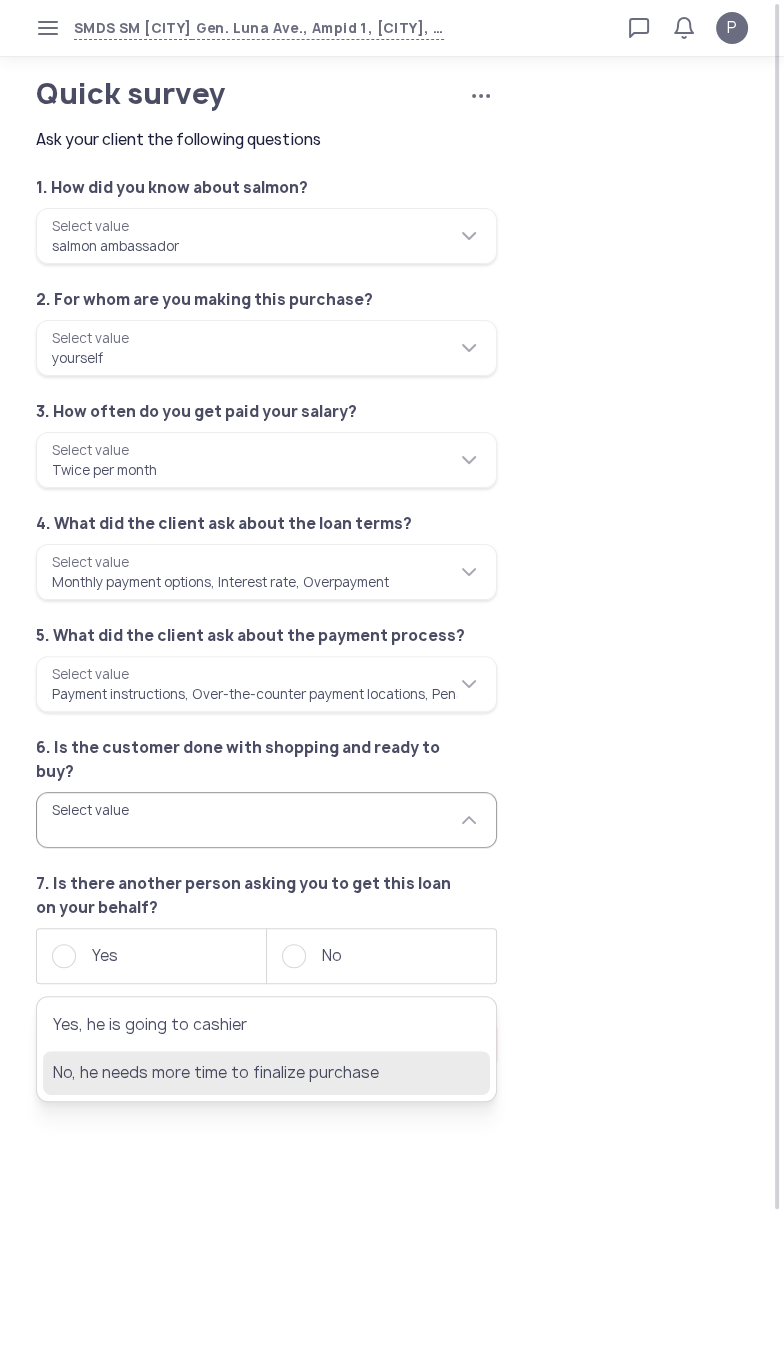 click on "No, he needs more time to finalize purchase" 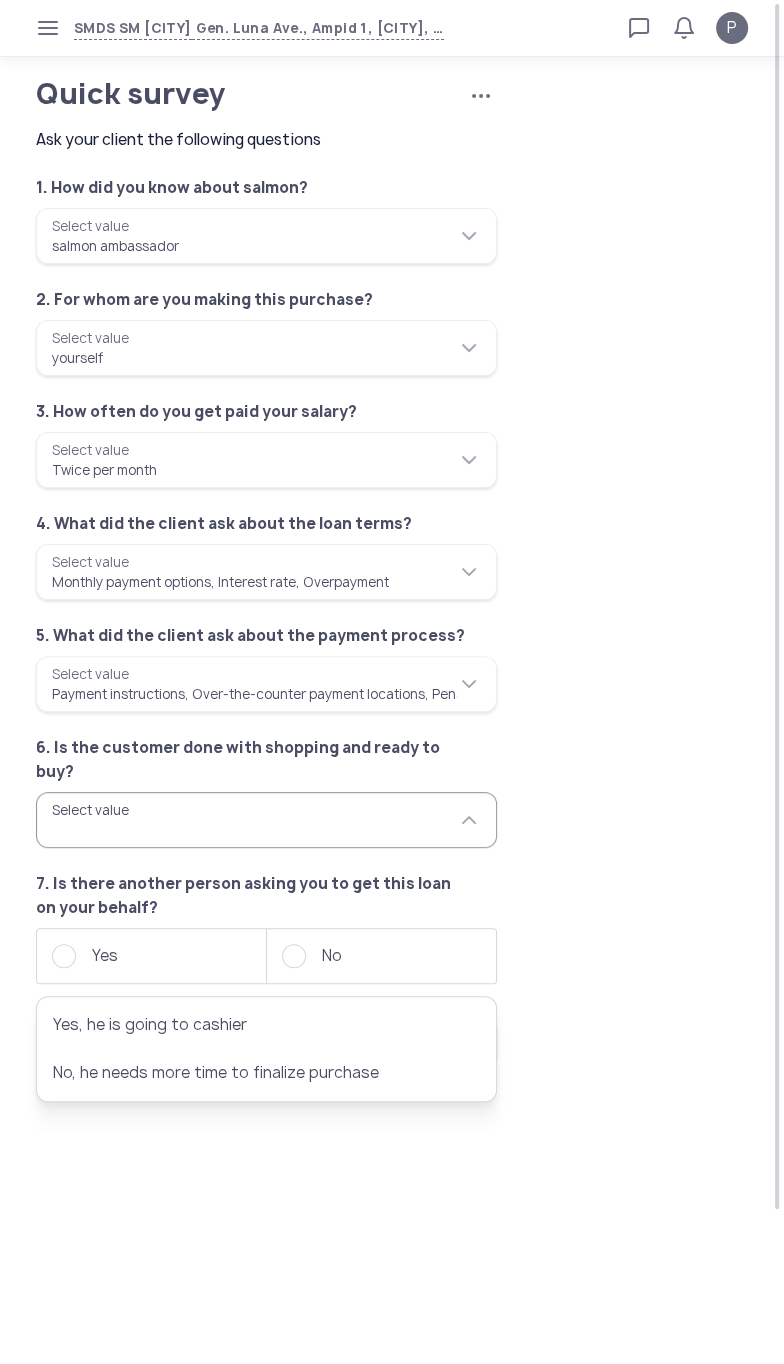 type on "**********" 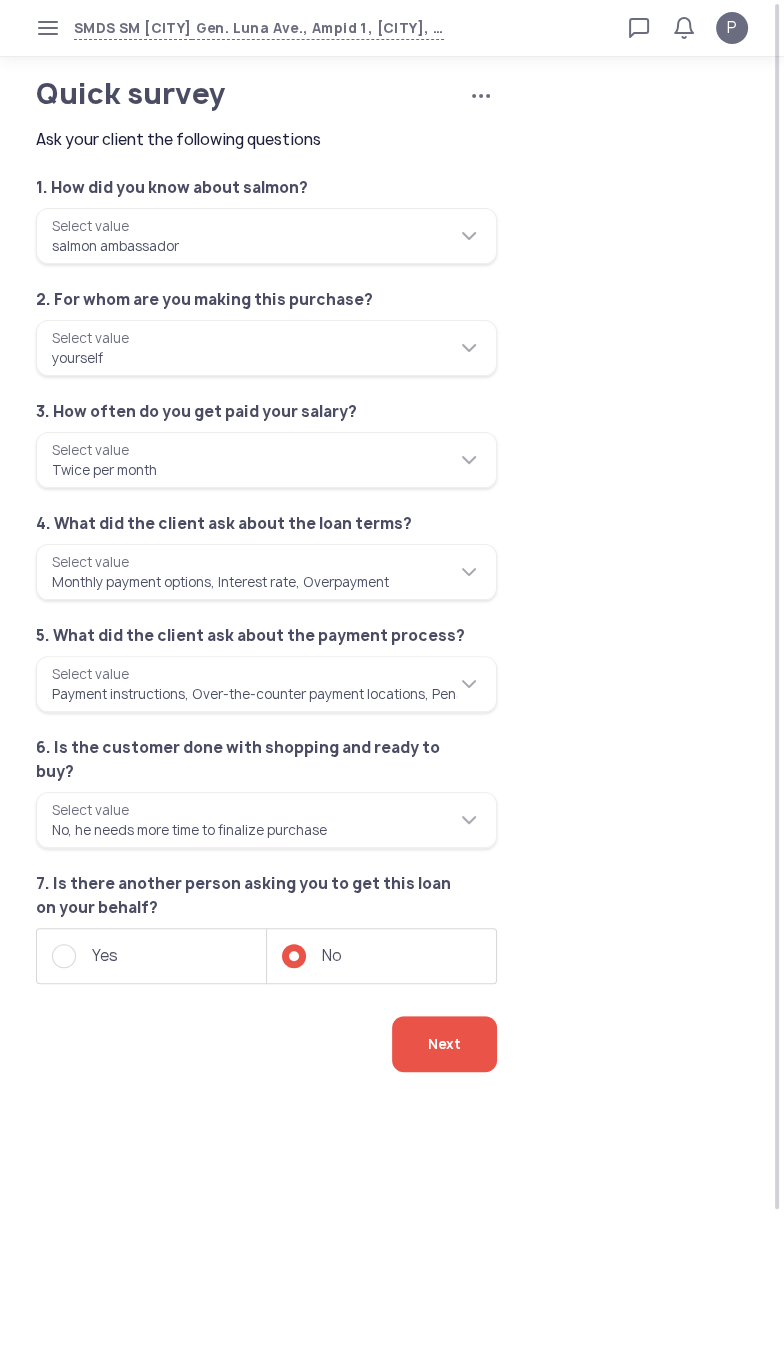 click on "Next" 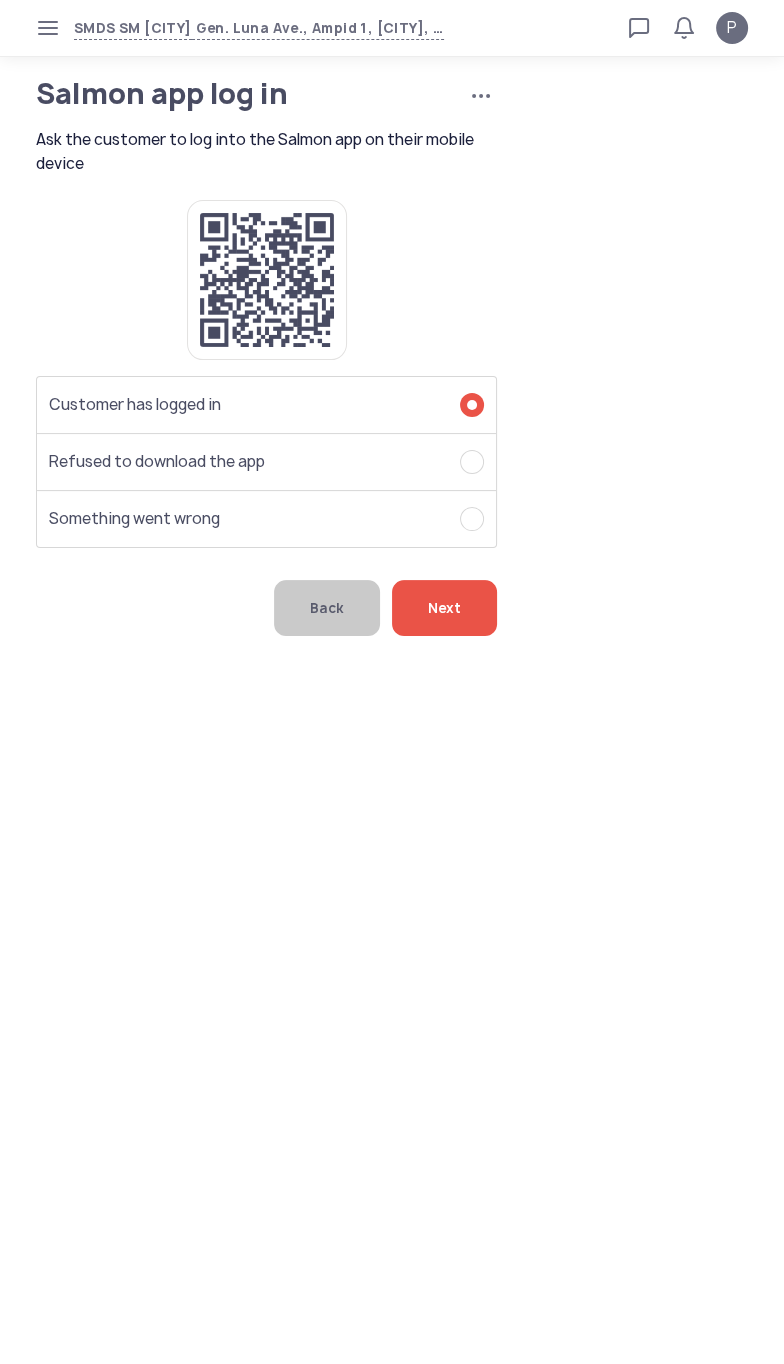 click on "Next" 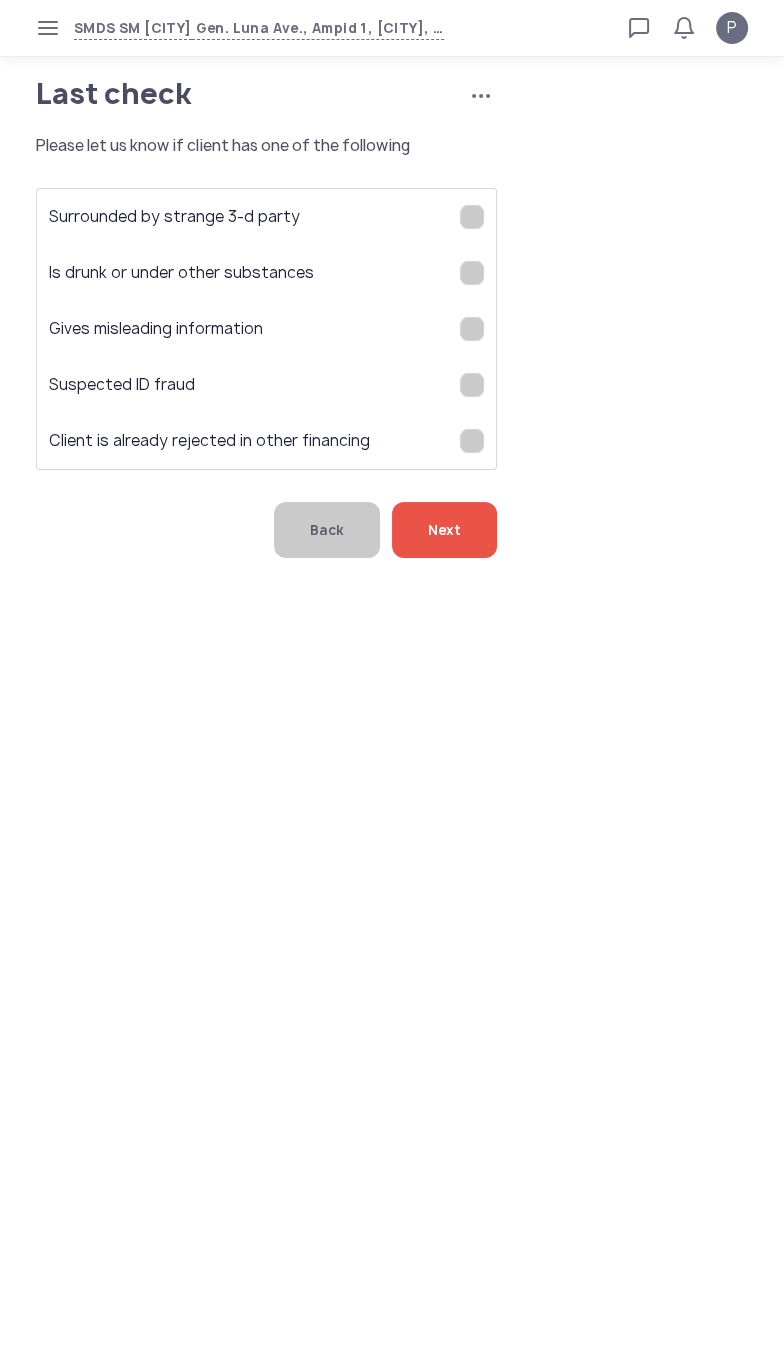 click on "Next" 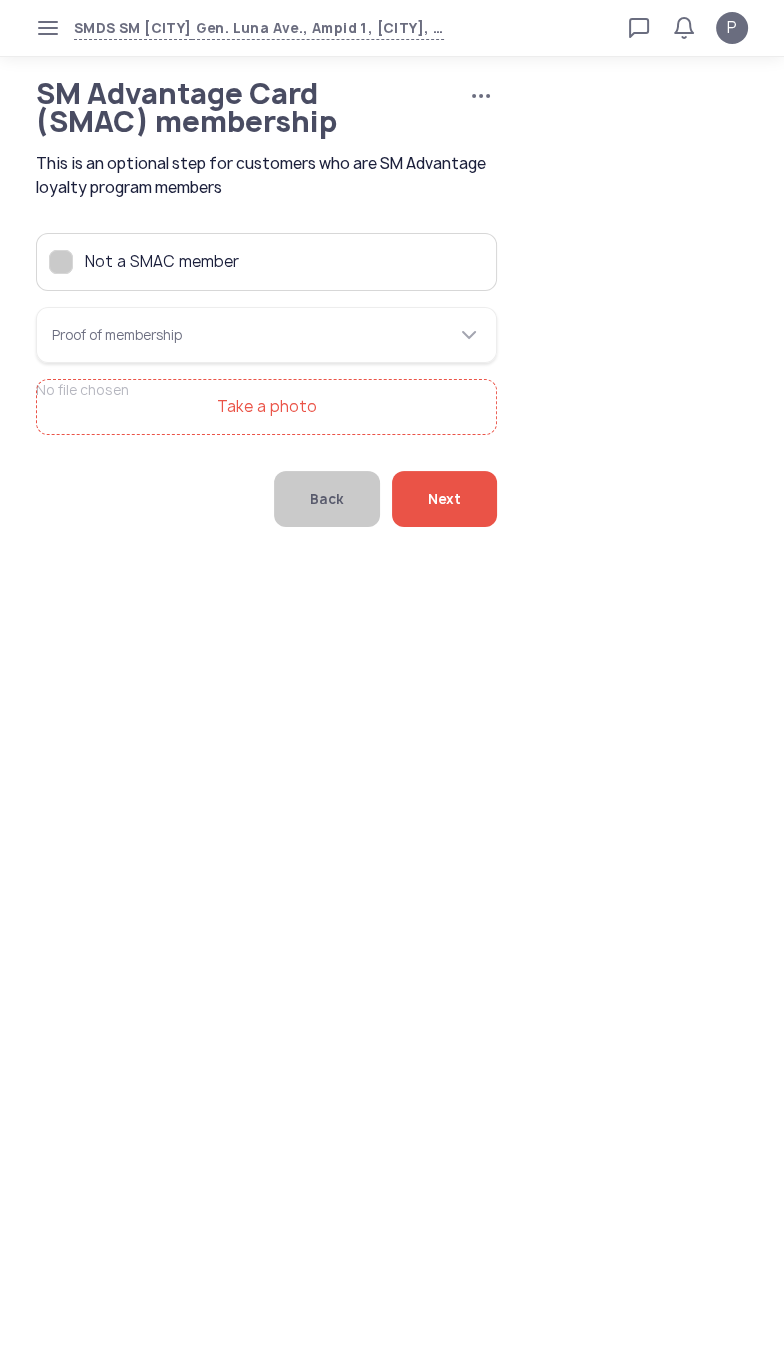 click on "Not a SMAC member" 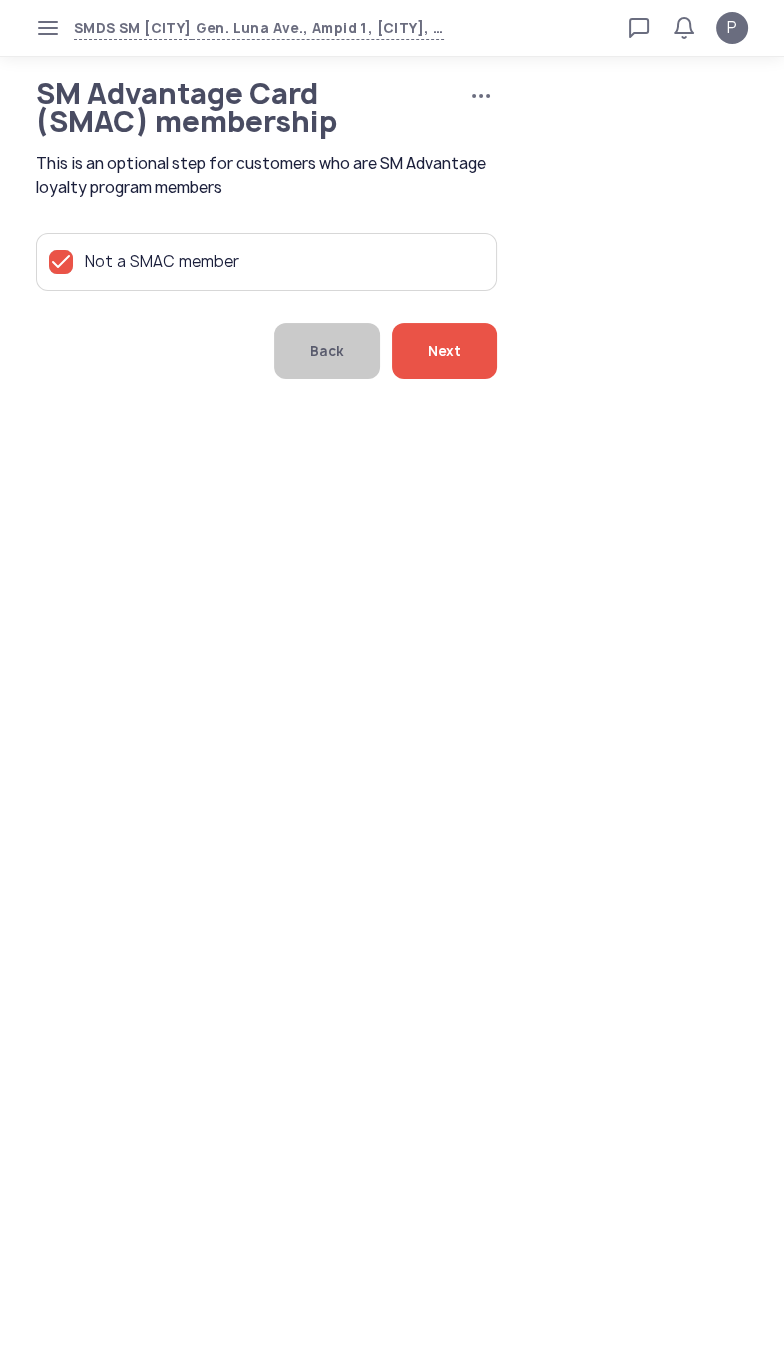 click on "Next" 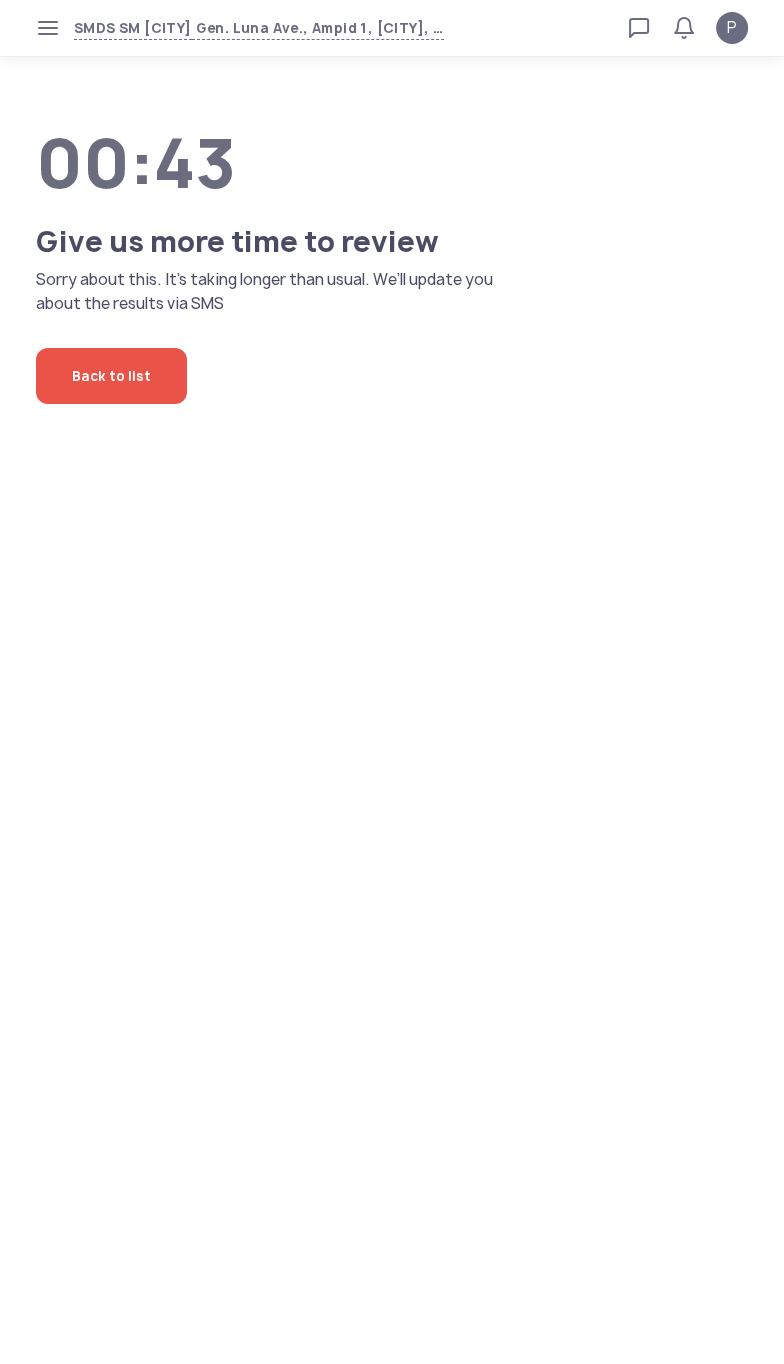 click on "SMDS SM San Mateo Gen. Luna Ave., Ampid 1, San Mateo, Rizal Loan calculator Loan applications FAQs Refund P P
Verified agent Full name Ma.Kristina Perez Telephone number +63 994 057 85 99 E-mail m.perez@sa.salmon.ph Log out  00:43  Give us more time to review Sorry about this. It’s taking longer than usual. We’ll update you about the results via SMS  Back to list" at bounding box center [392, 682] 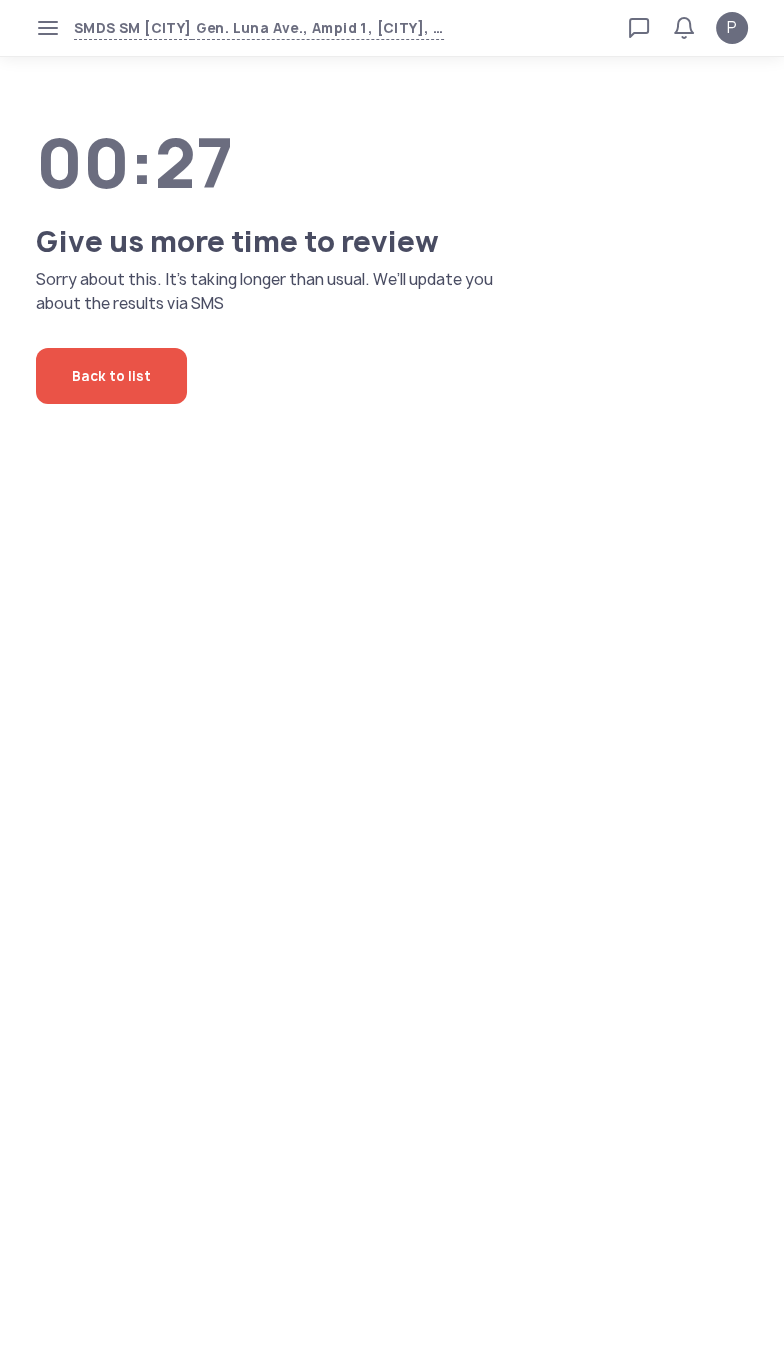 click on "SMDS SM San Mateo Gen. Luna Ave., Ampid 1, San Mateo, Rizal Loan calculator Loan applications FAQs Refund P P
Verified agent Full name Ma.Kristina Perez Telephone number +63 994 057 85 99 E-mail m.perez@sa.salmon.ph Log out  00:27  Give us more time to review Sorry about this. It’s taking longer than usual. We’ll update you about the results via SMS  Back to list" at bounding box center (392, 682) 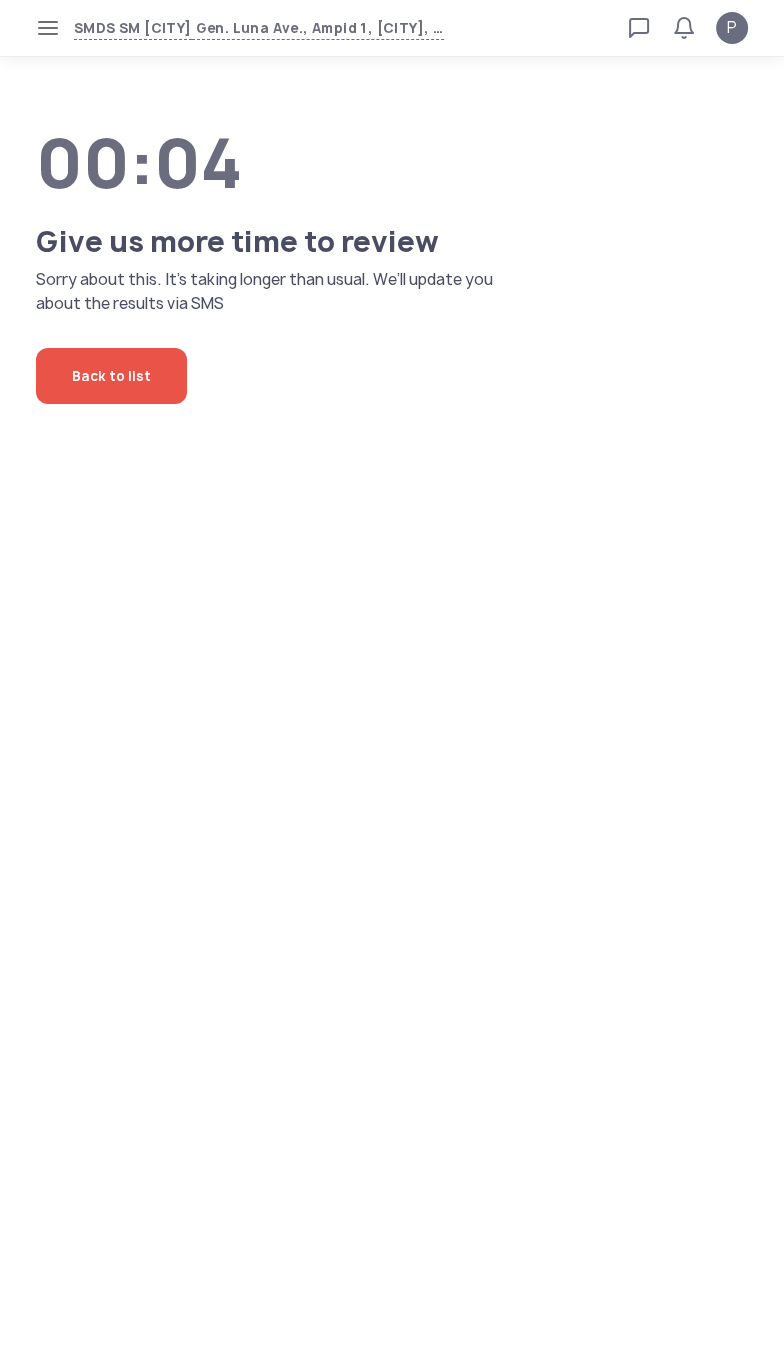 click on "SMDS SM San Mateo Gen. Luna Ave., Ampid 1, San Mateo, Rizal Loan calculator Loan applications FAQs Refund P P
Verified agent Full name Ma.Kristina Perez Telephone number +63 994 057 85 99 E-mail m.perez@sa.salmon.ph Log out  00:04  Give us more time to review Sorry about this. It’s taking longer than usual. We’ll update you about the results via SMS  Back to list" at bounding box center [392, 682] 